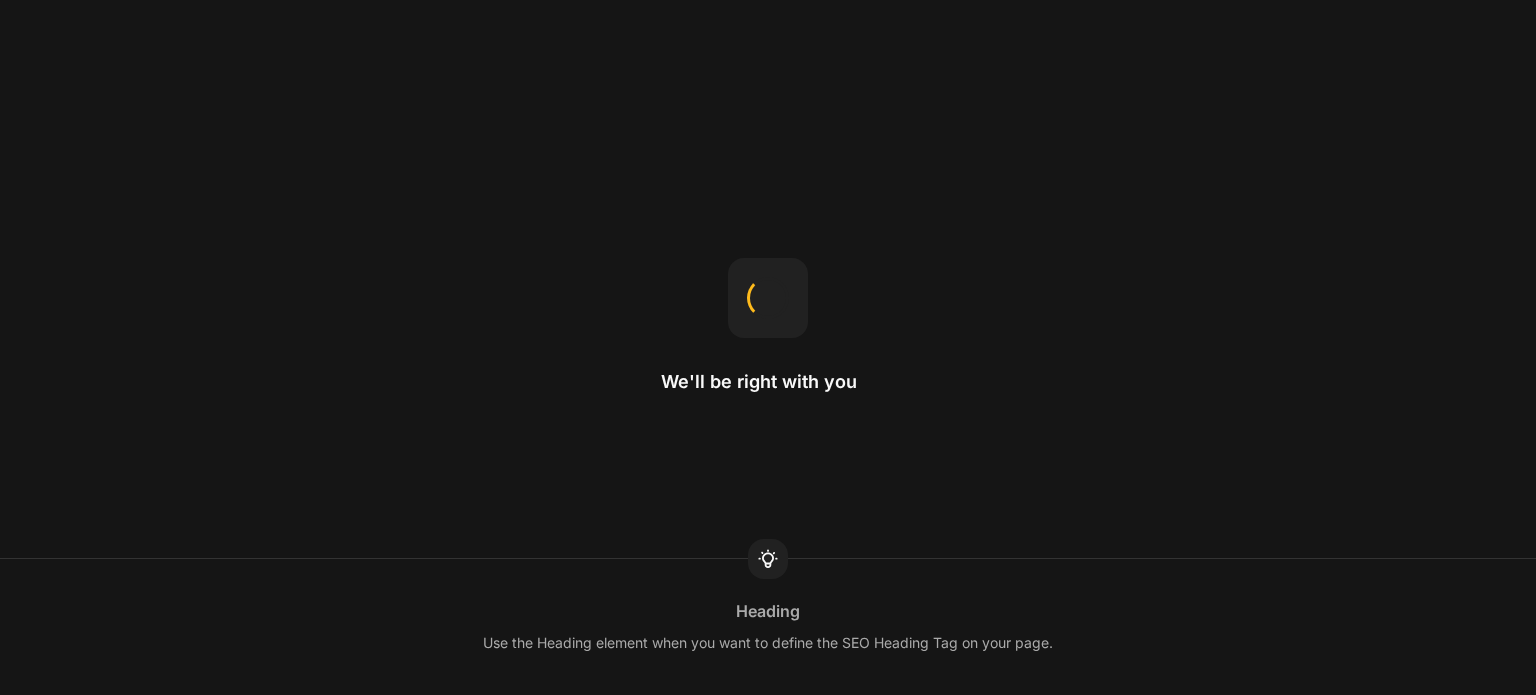 scroll, scrollTop: 0, scrollLeft: 0, axis: both 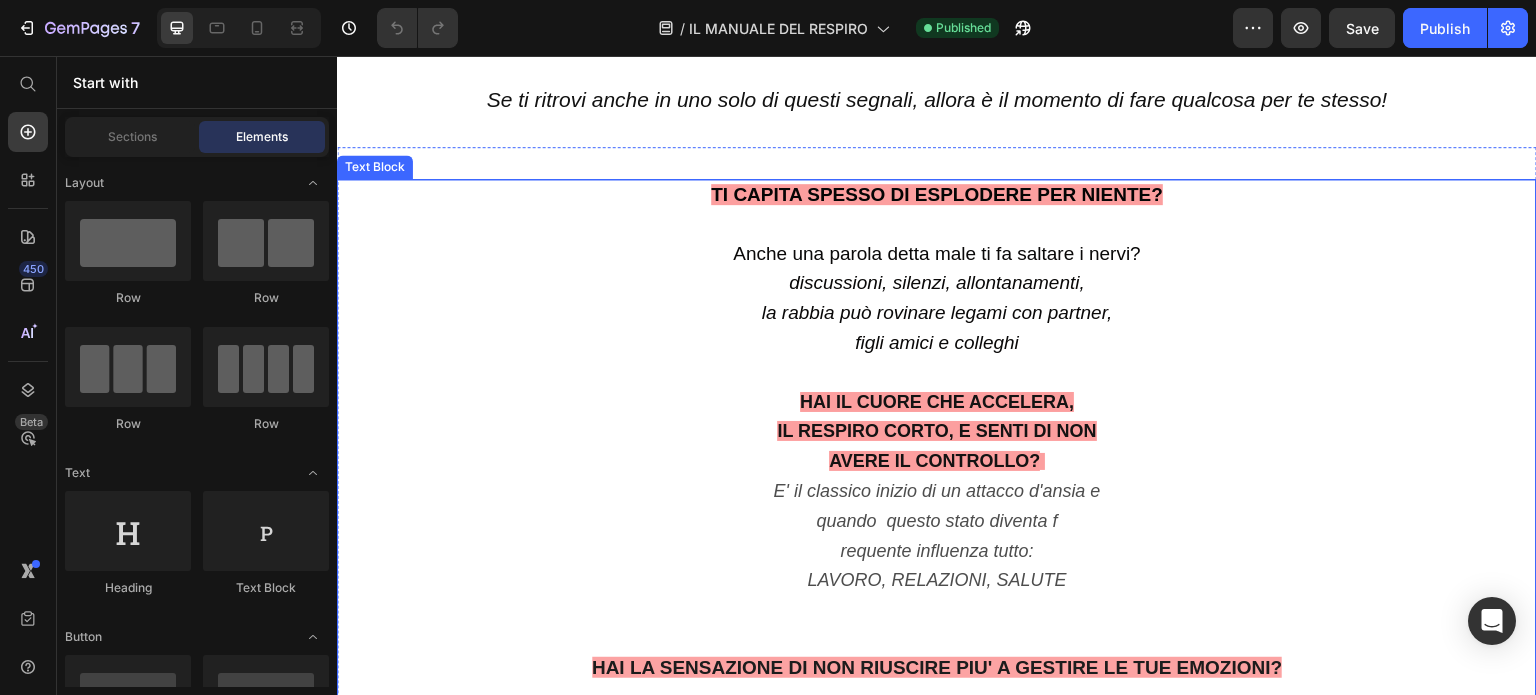 click on "requente influenza tutto:" at bounding box center (936, 551) 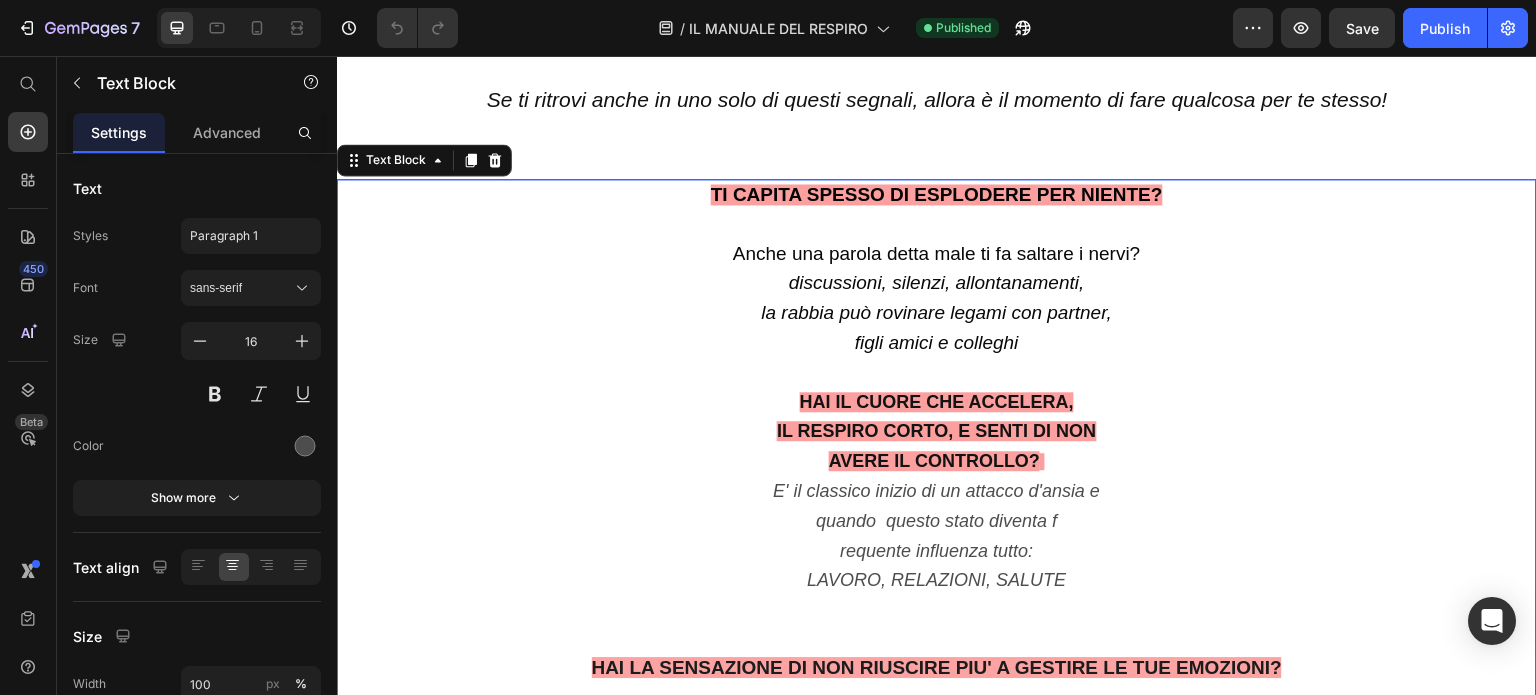 click on "requente influenza tutto:" at bounding box center (936, 551) 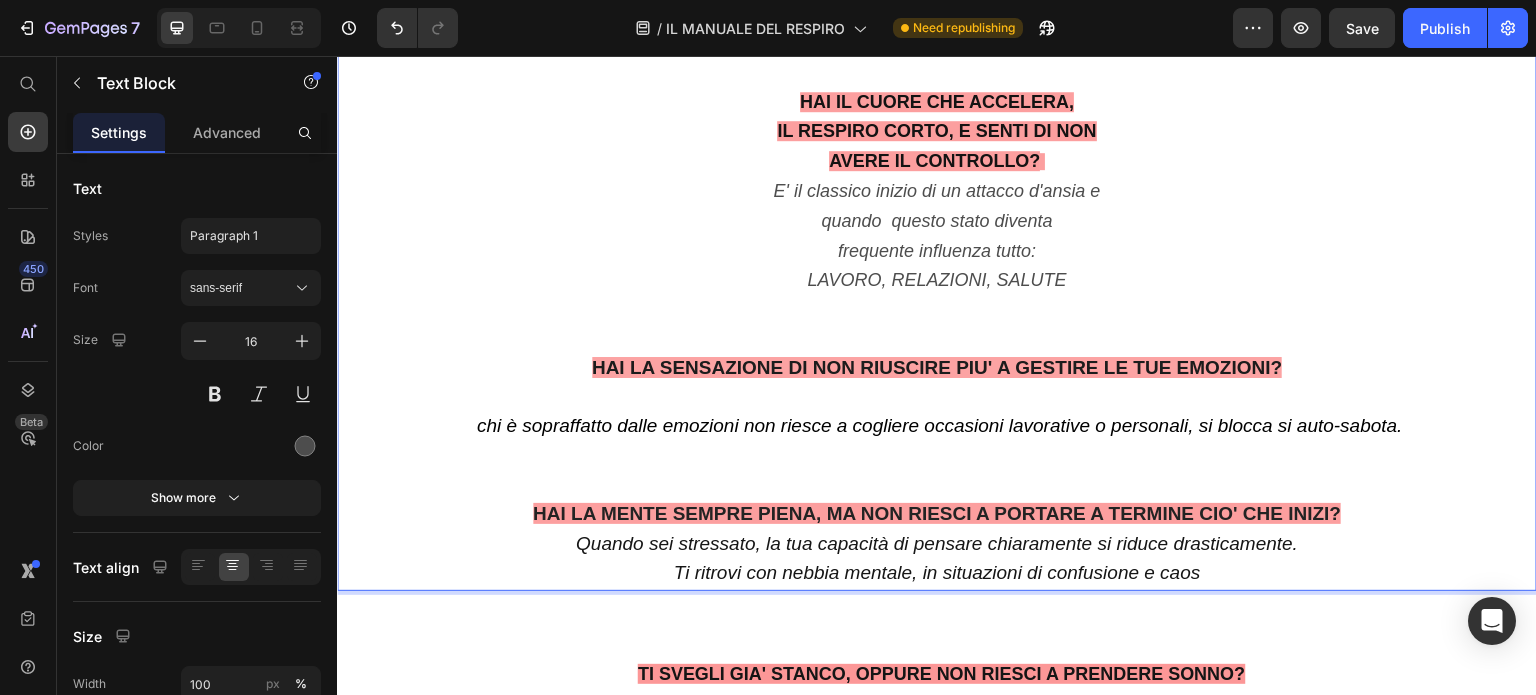 scroll, scrollTop: 2400, scrollLeft: 0, axis: vertical 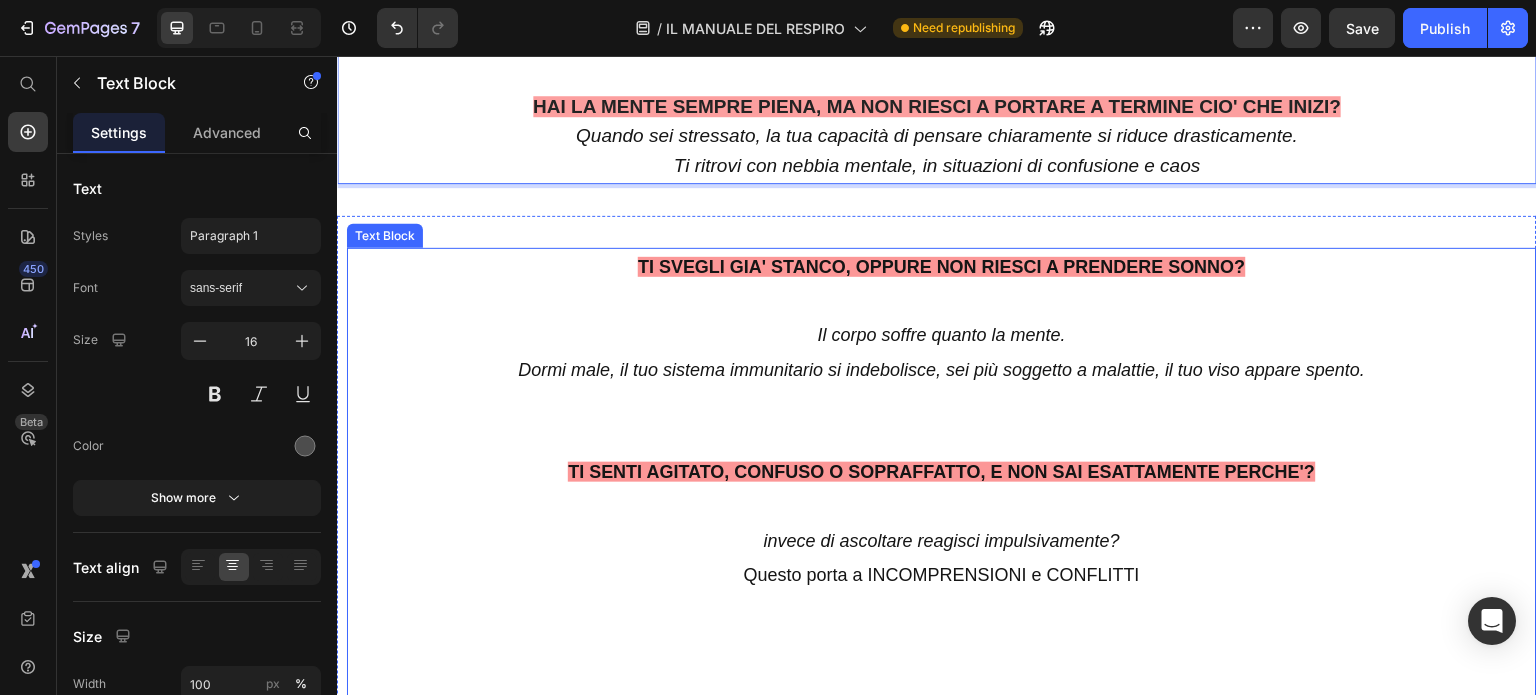 click on "TI SENTI AGITATO, CONFUSO O SOPRAFFATTO, E NON SAI ESATTAMENTE PERCHE'?" at bounding box center (941, 472) 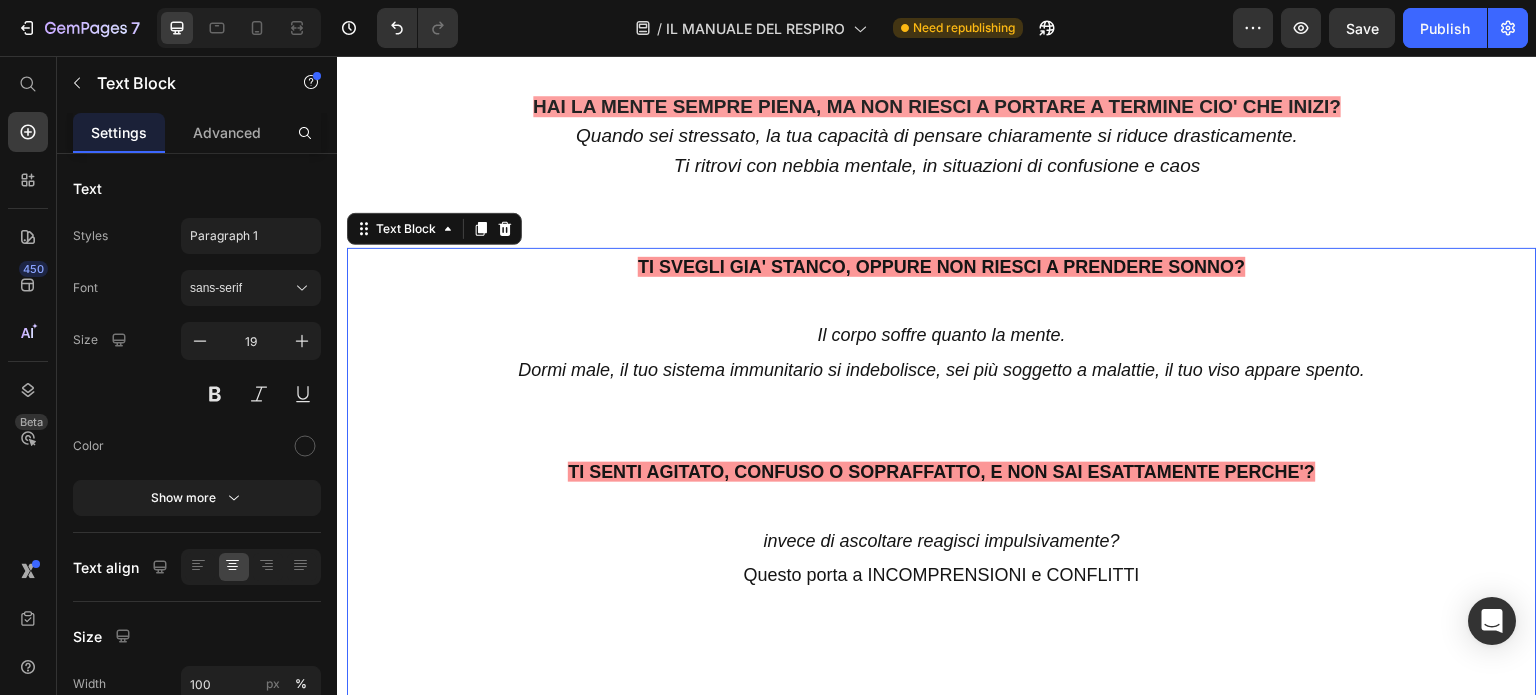 scroll, scrollTop: 2600, scrollLeft: 0, axis: vertical 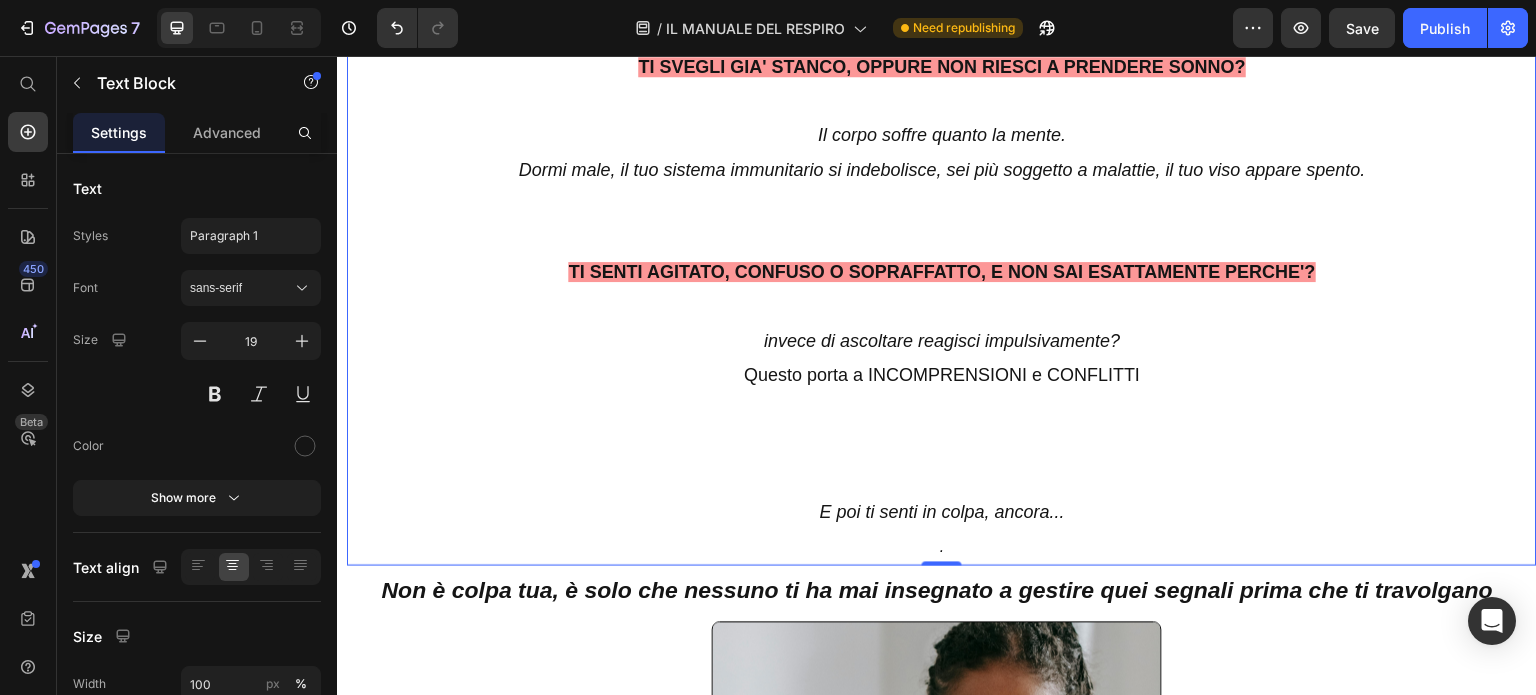 click on "E poi ti senti in colpa, ancora..." at bounding box center (941, 512) 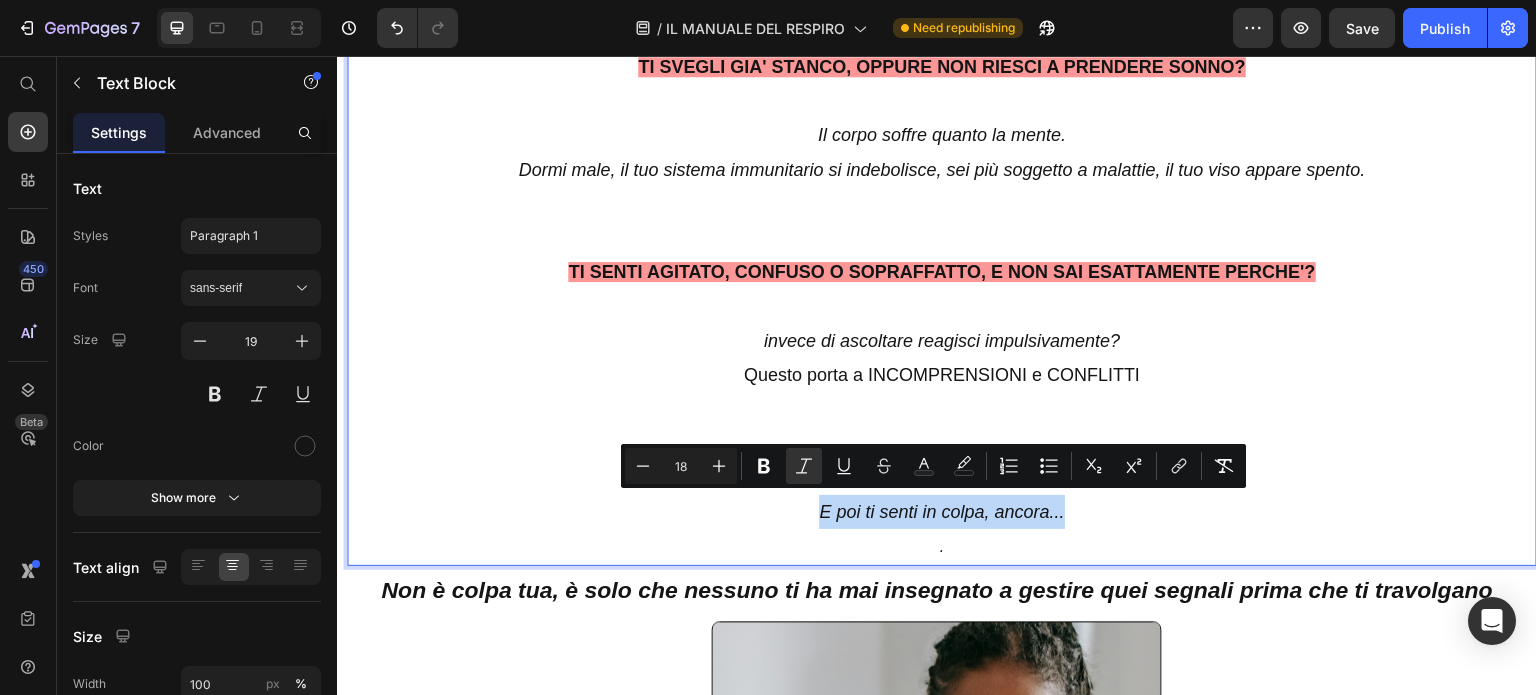 drag, startPoint x: 811, startPoint y: 507, endPoint x: 1077, endPoint y: 507, distance: 266 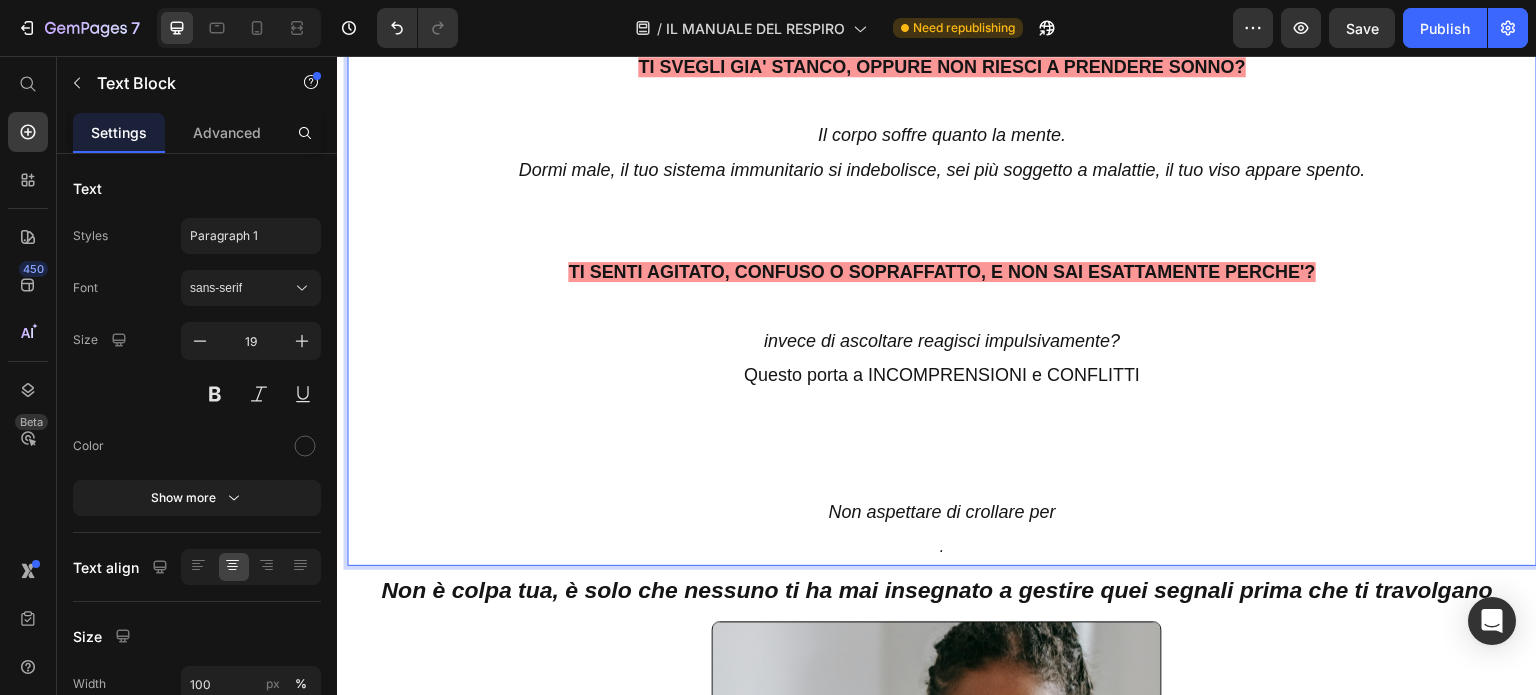 drag, startPoint x: 1059, startPoint y: 513, endPoint x: 791, endPoint y: 516, distance: 268.01678 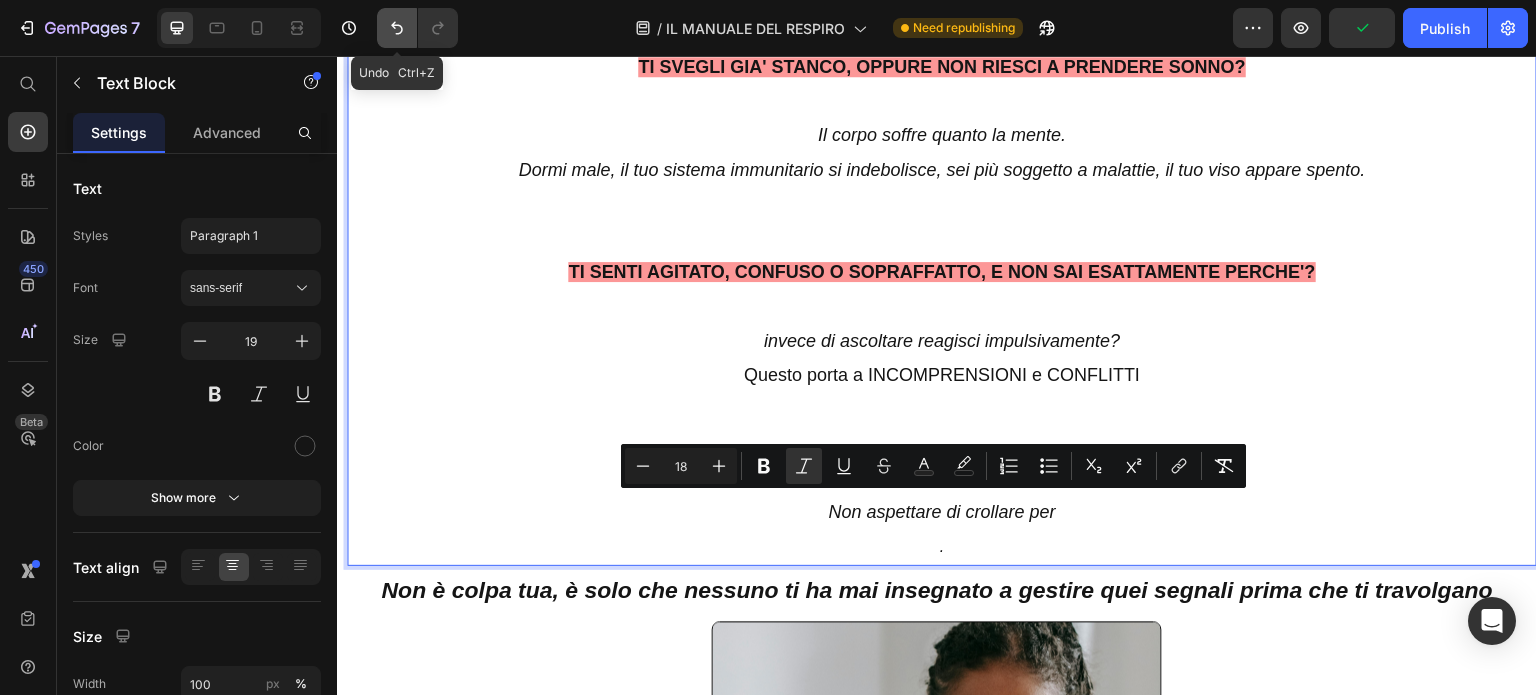 click 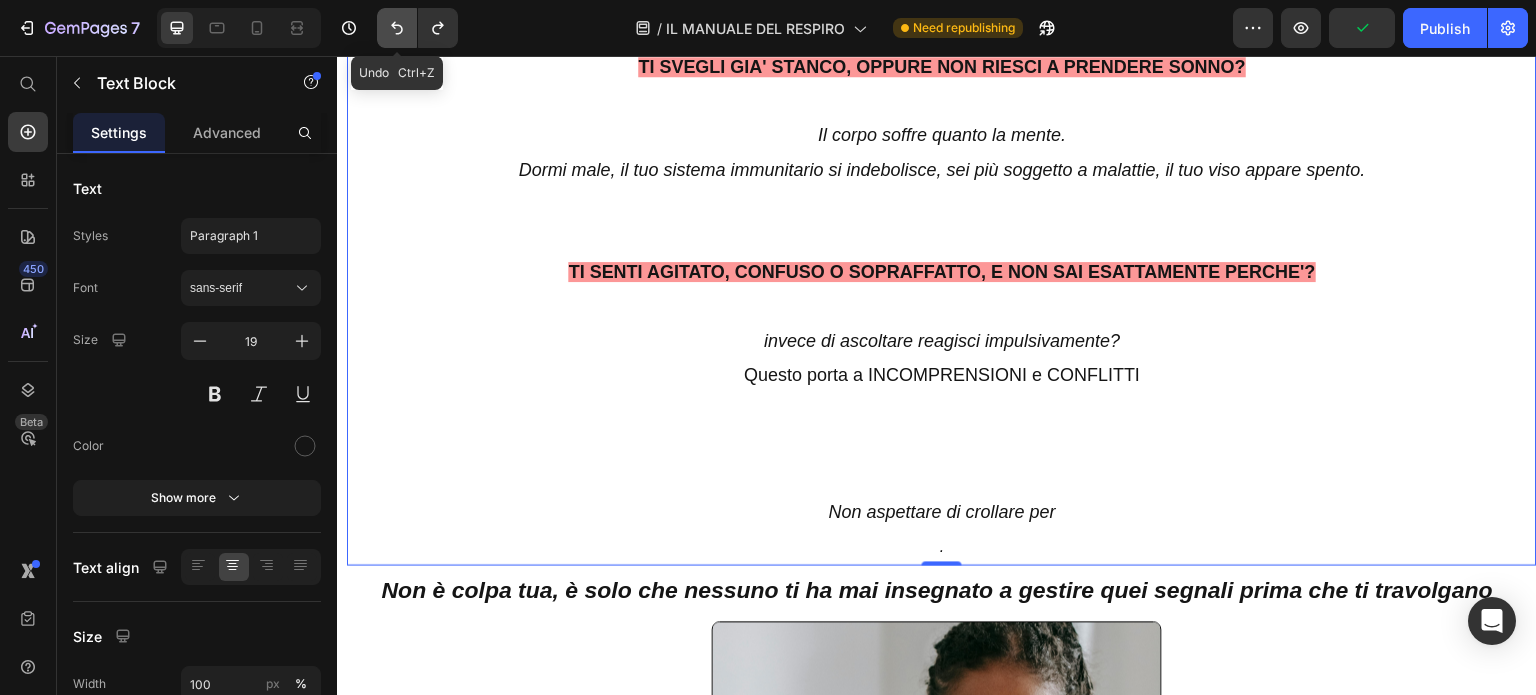 click 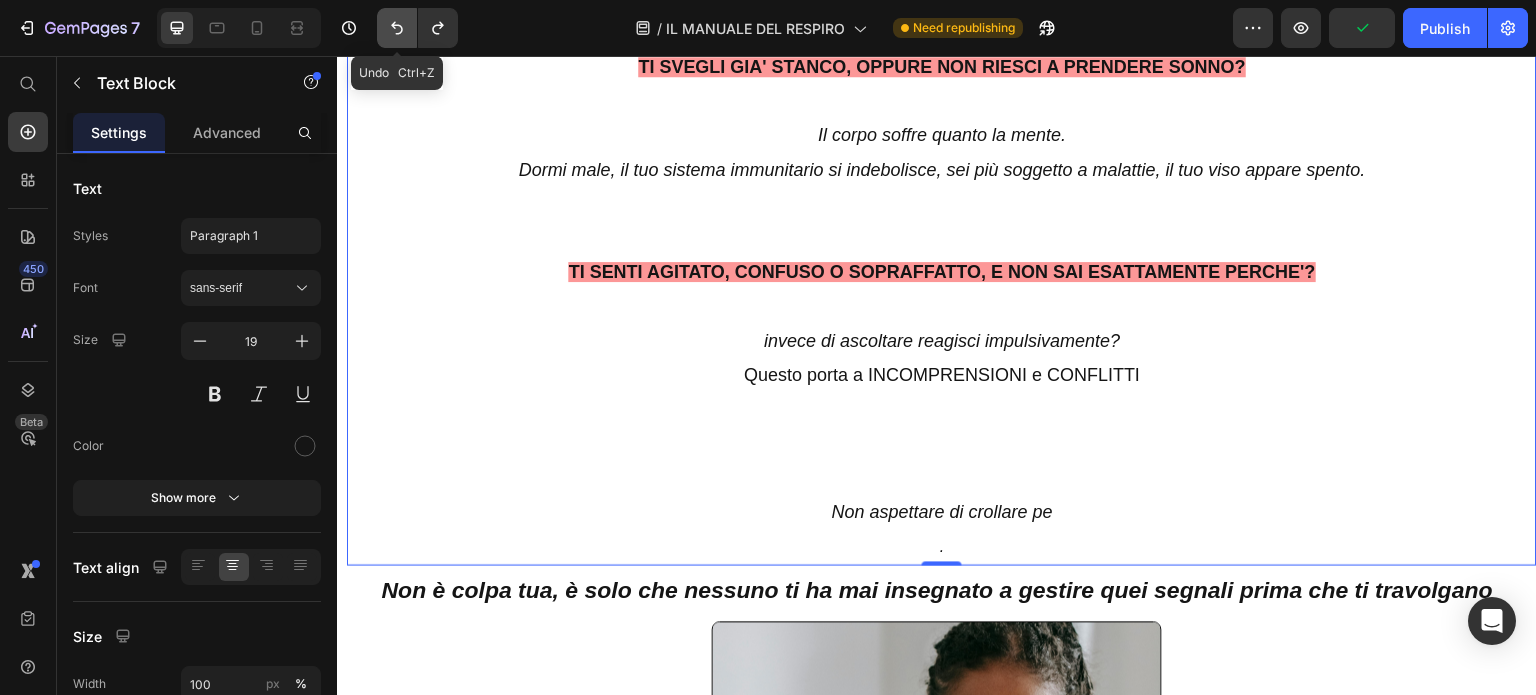 click 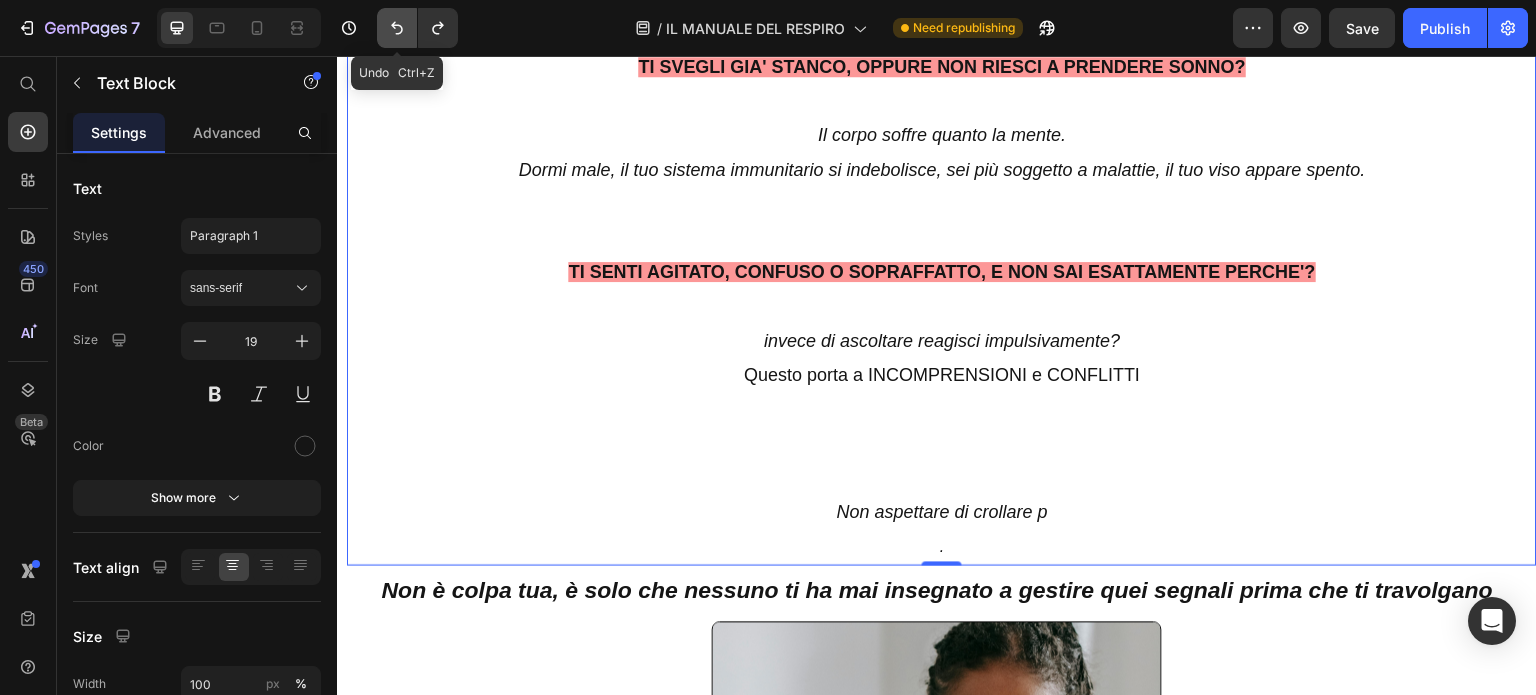 click 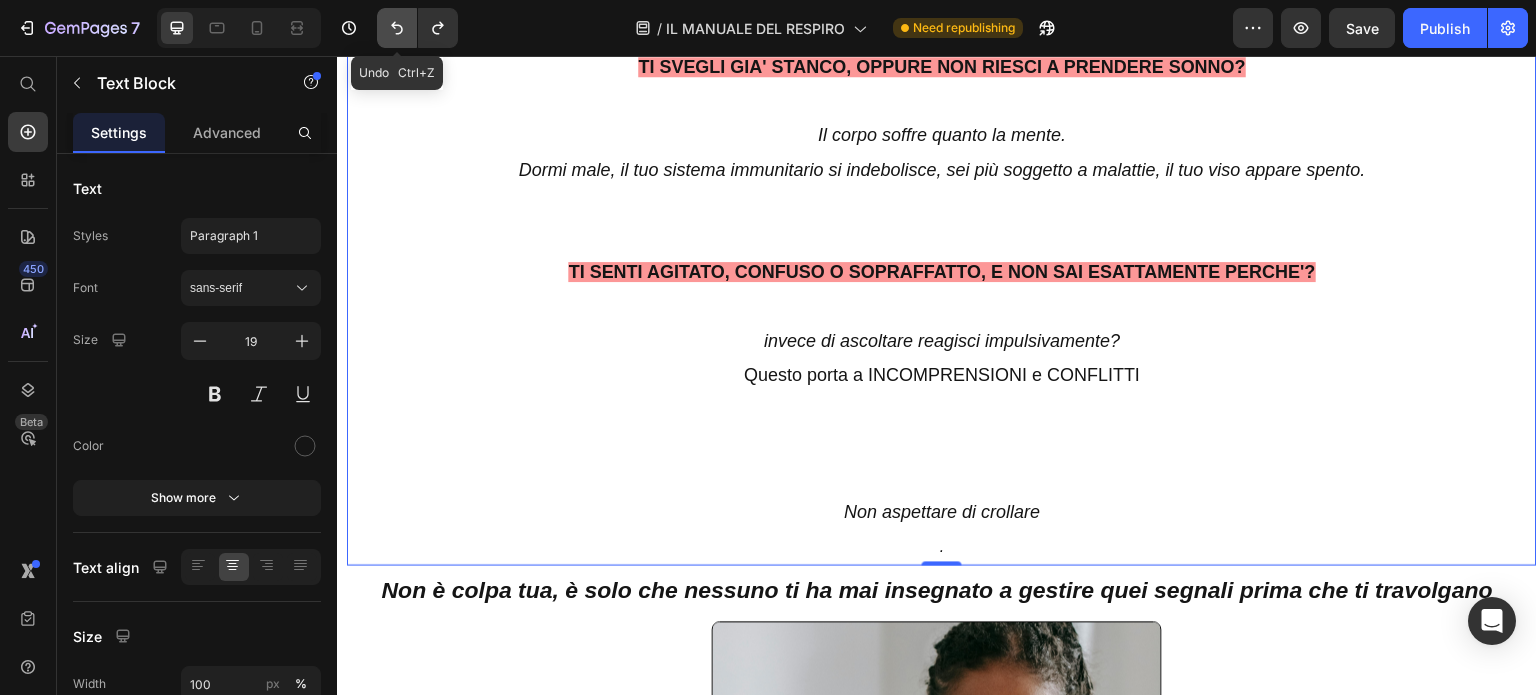 click 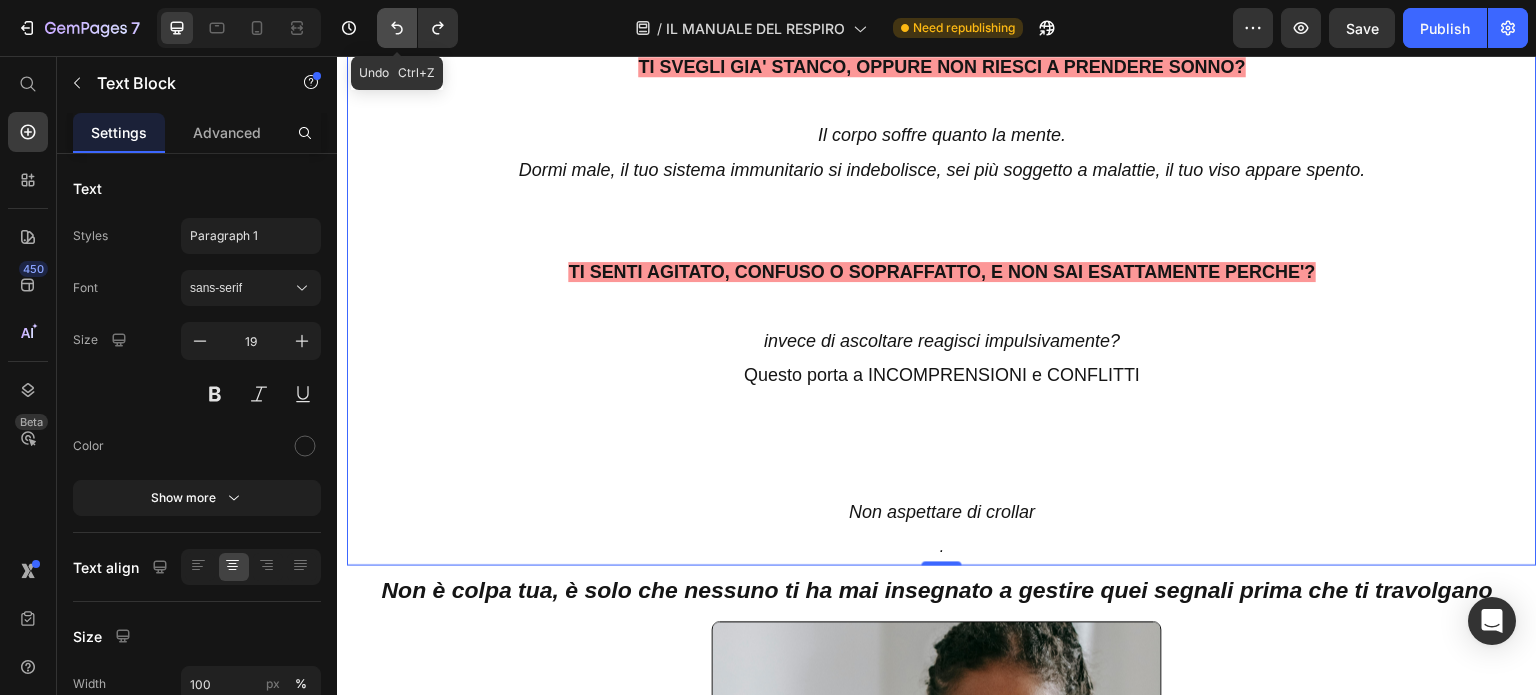 click 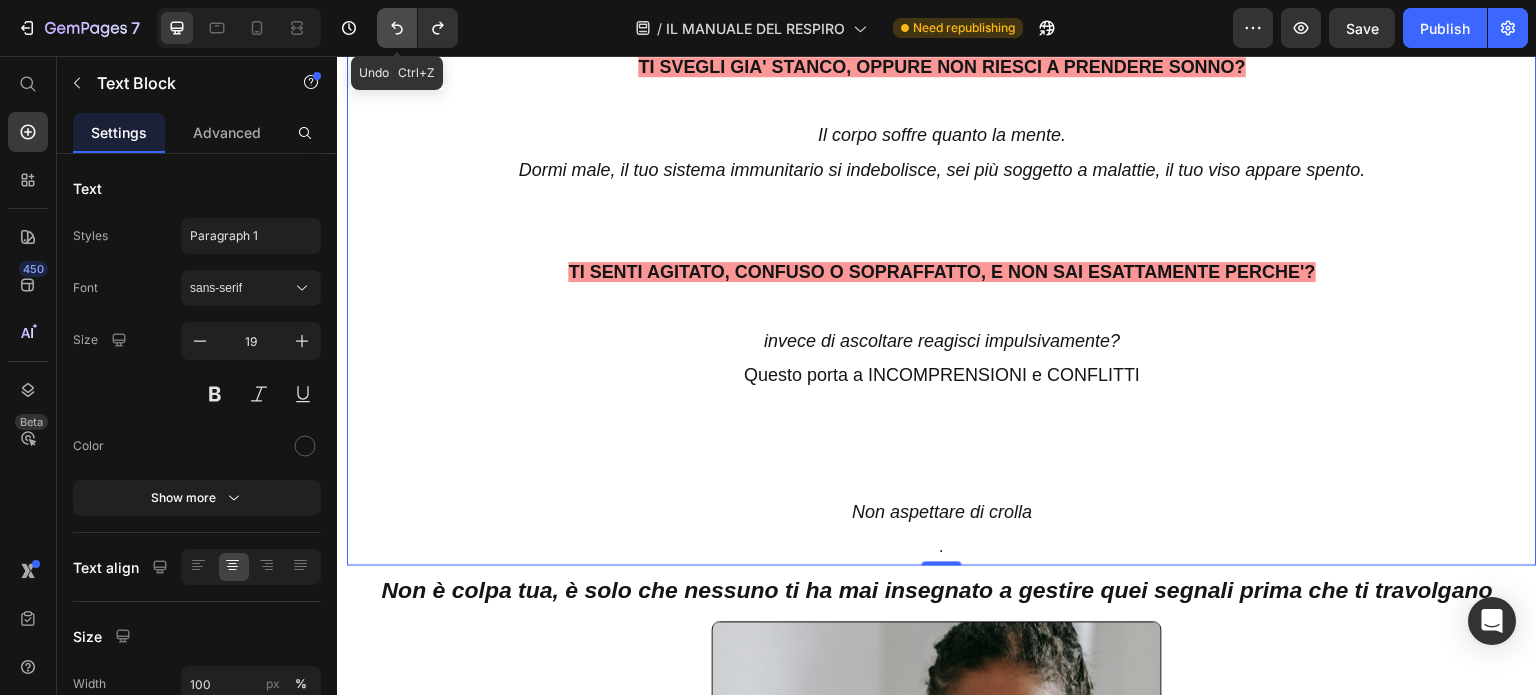 click 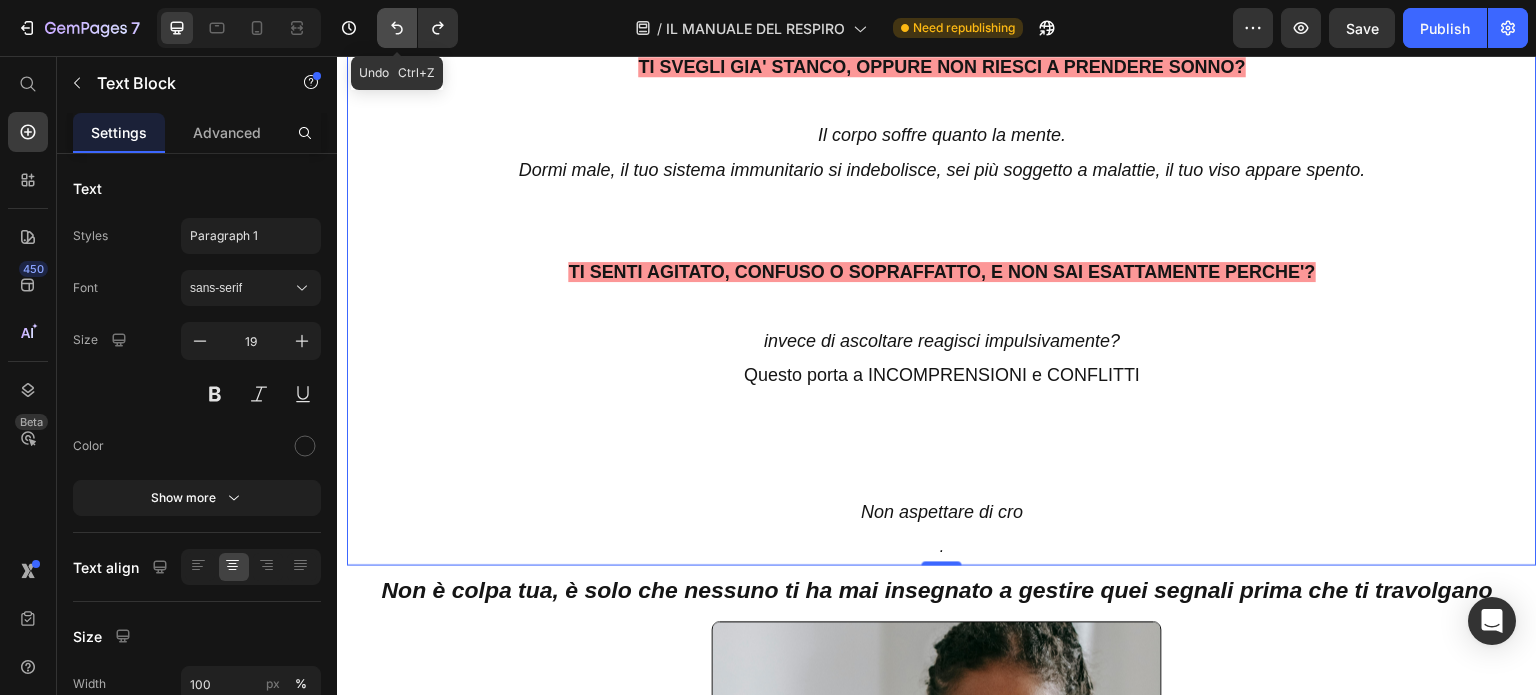 click 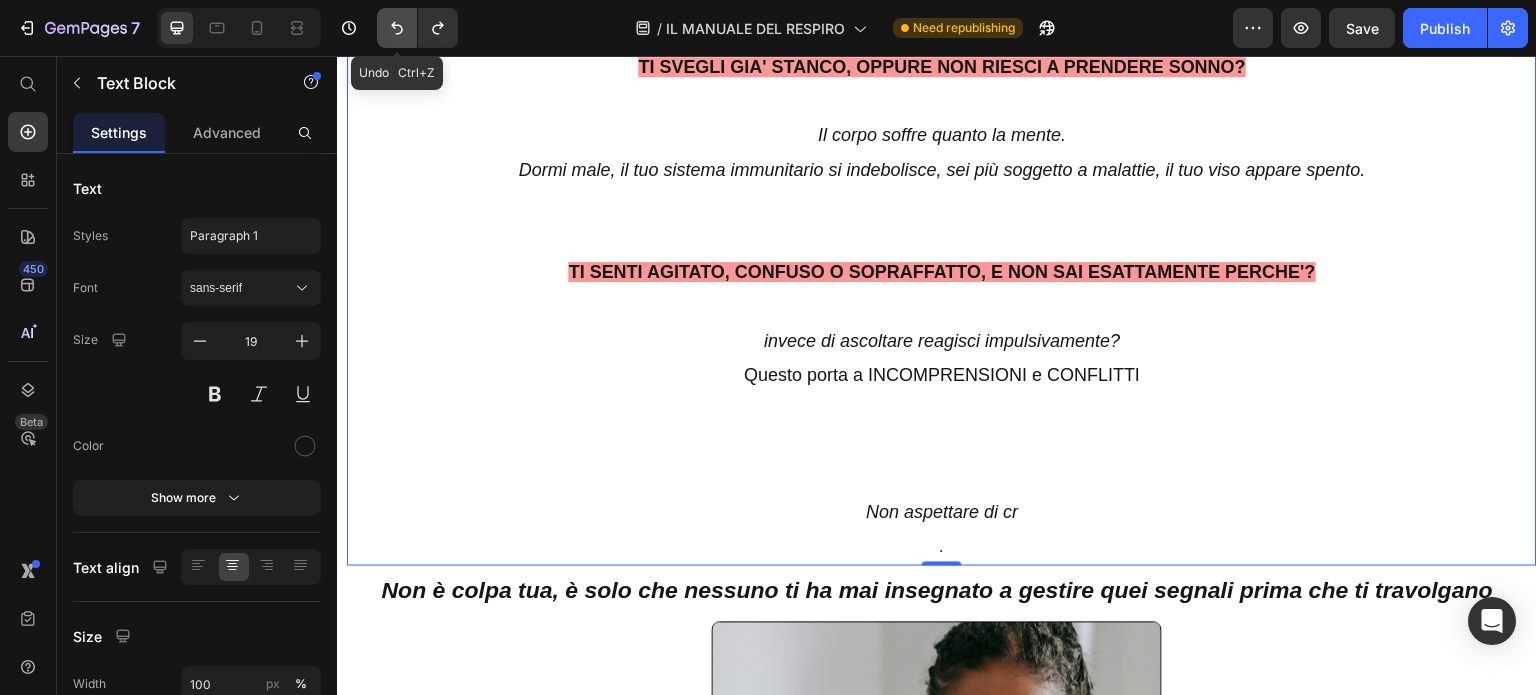 click 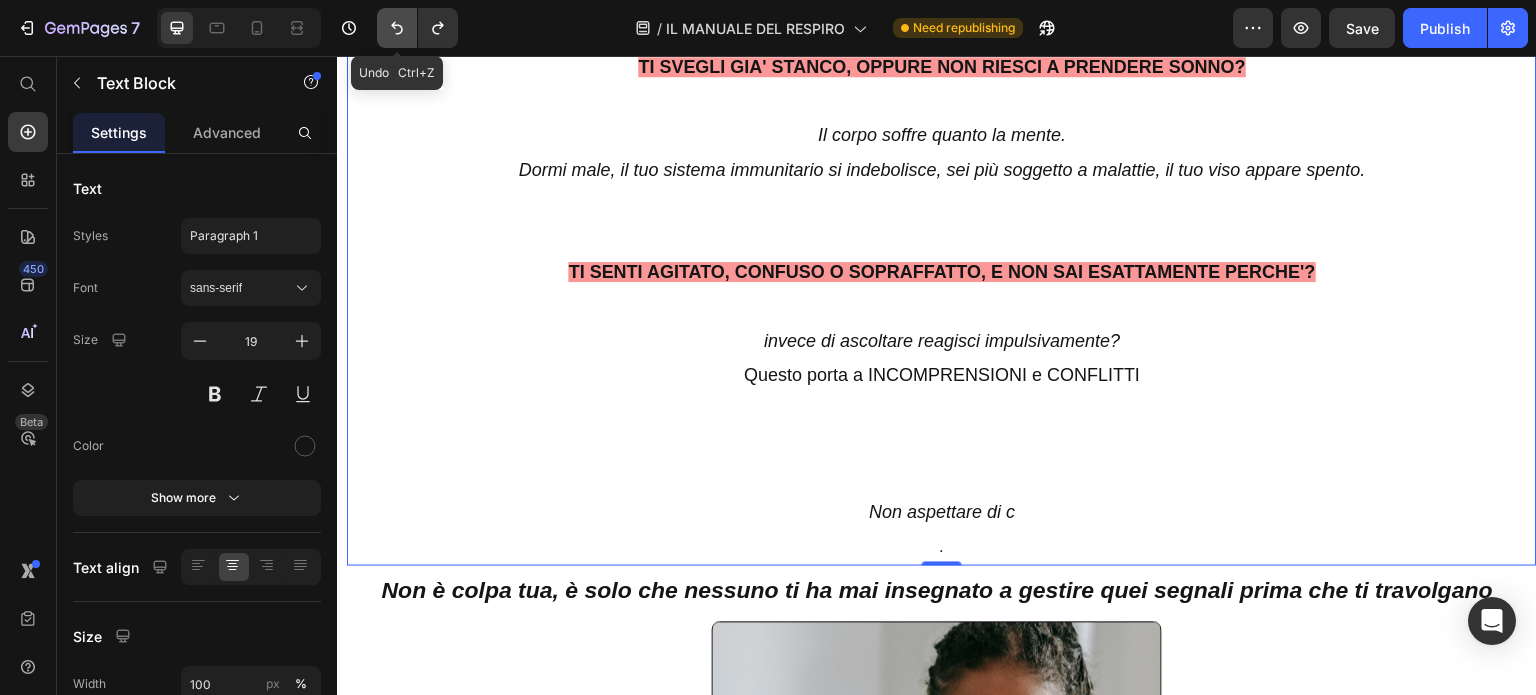 click 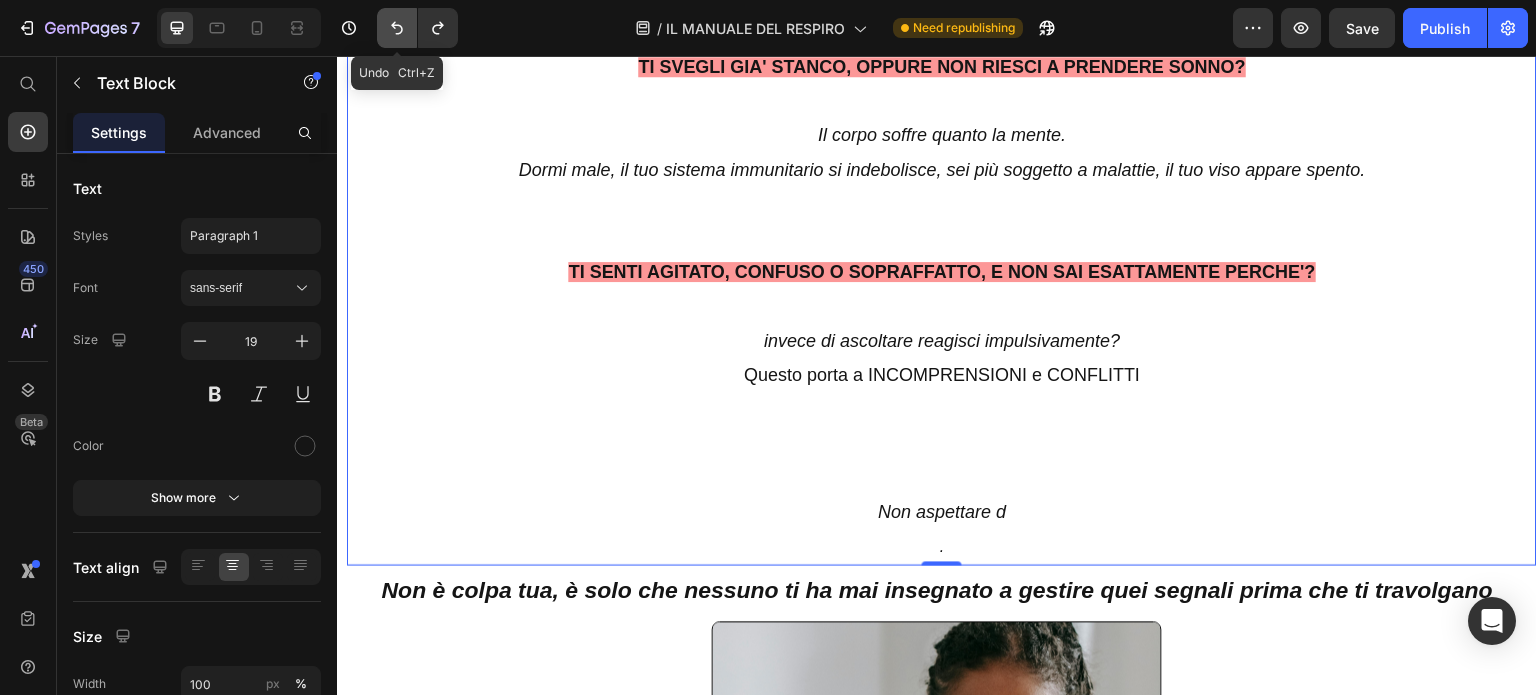 click 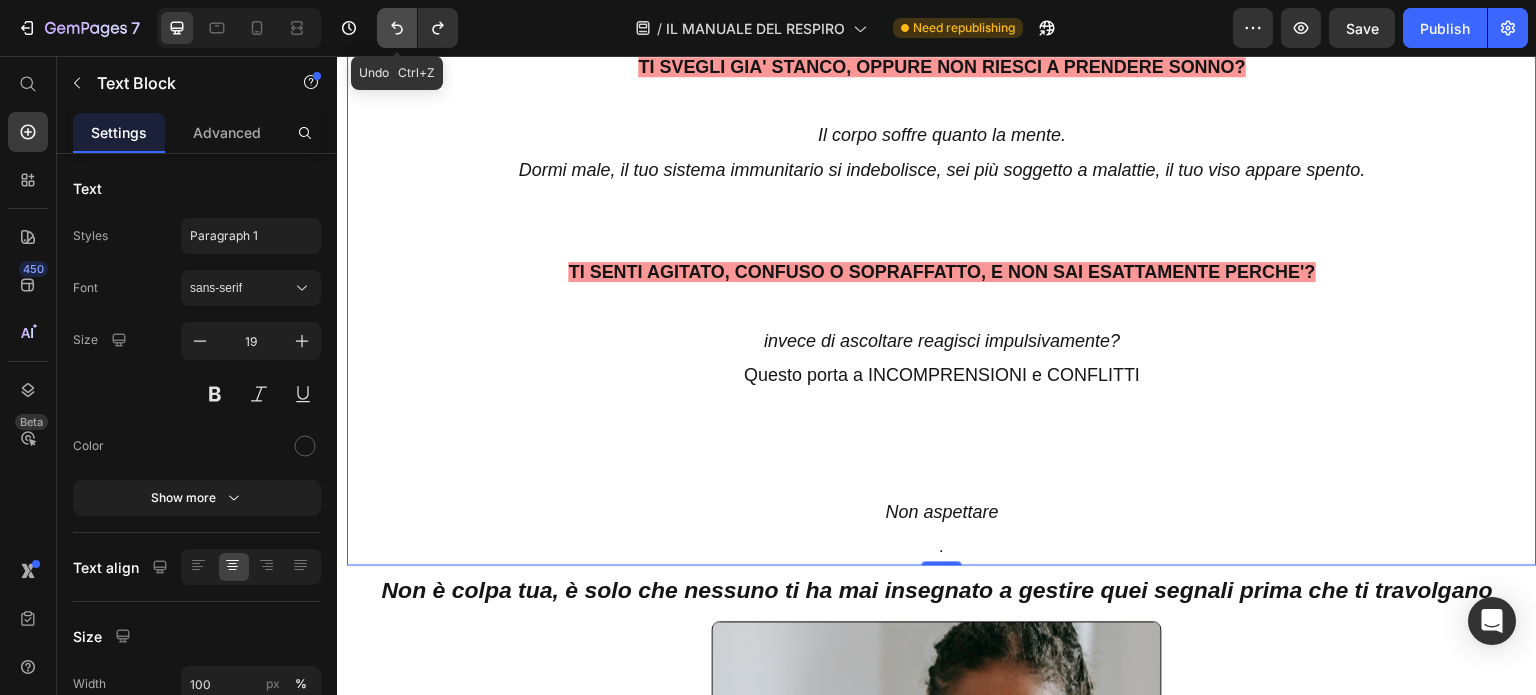 click 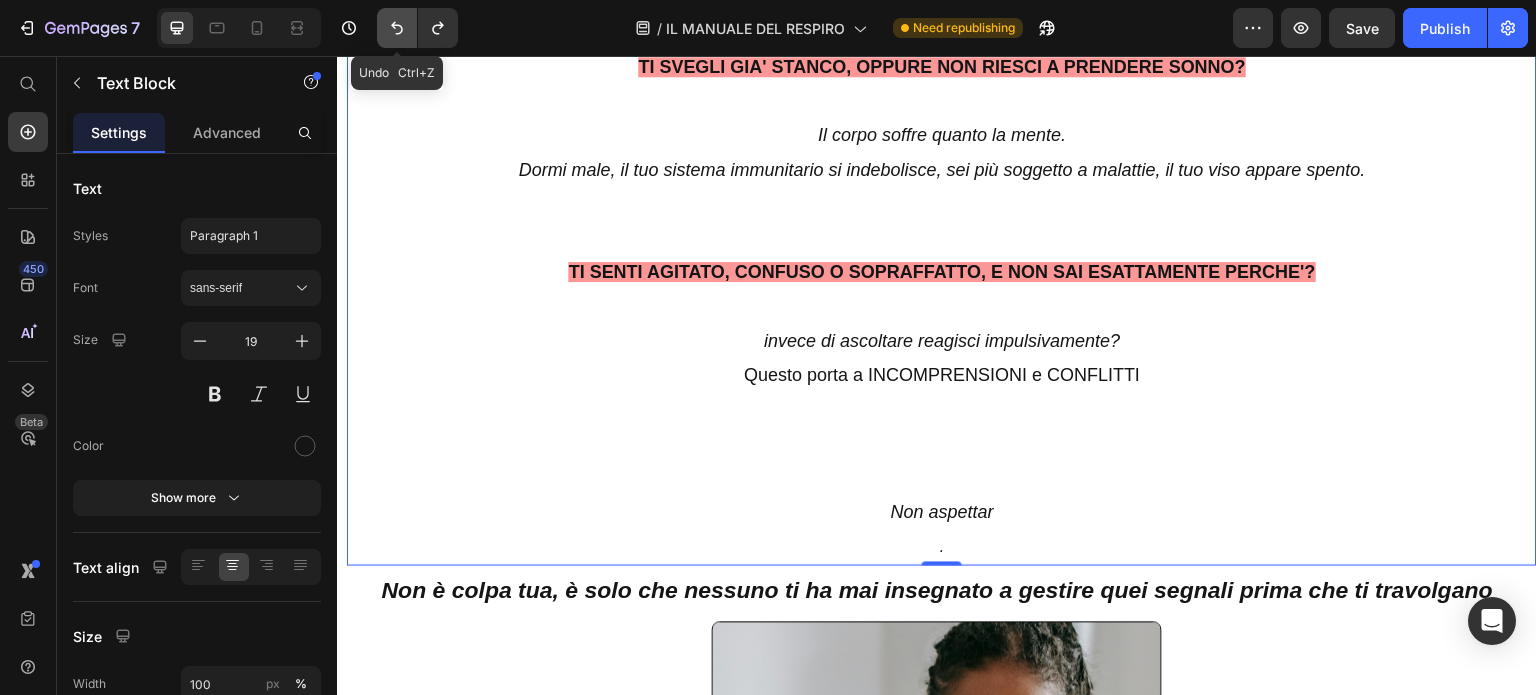 click 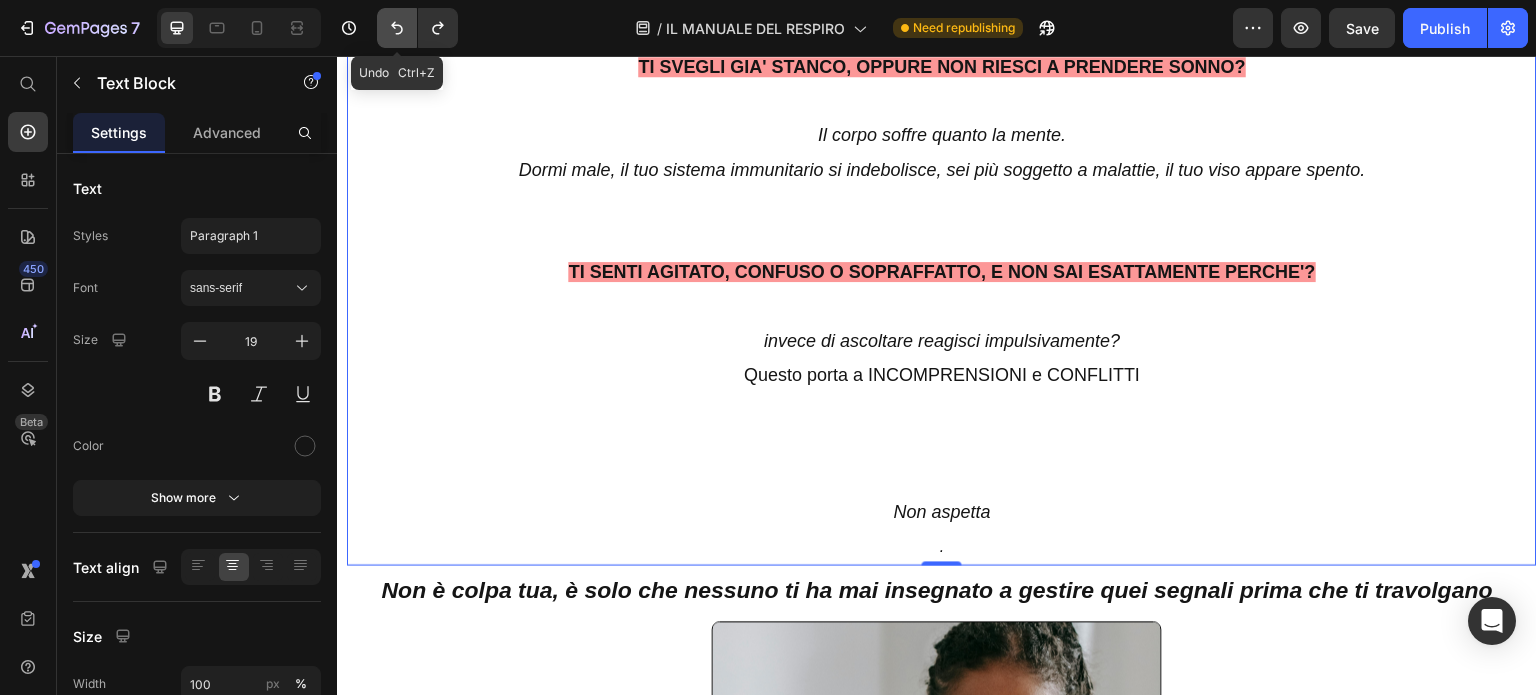 click 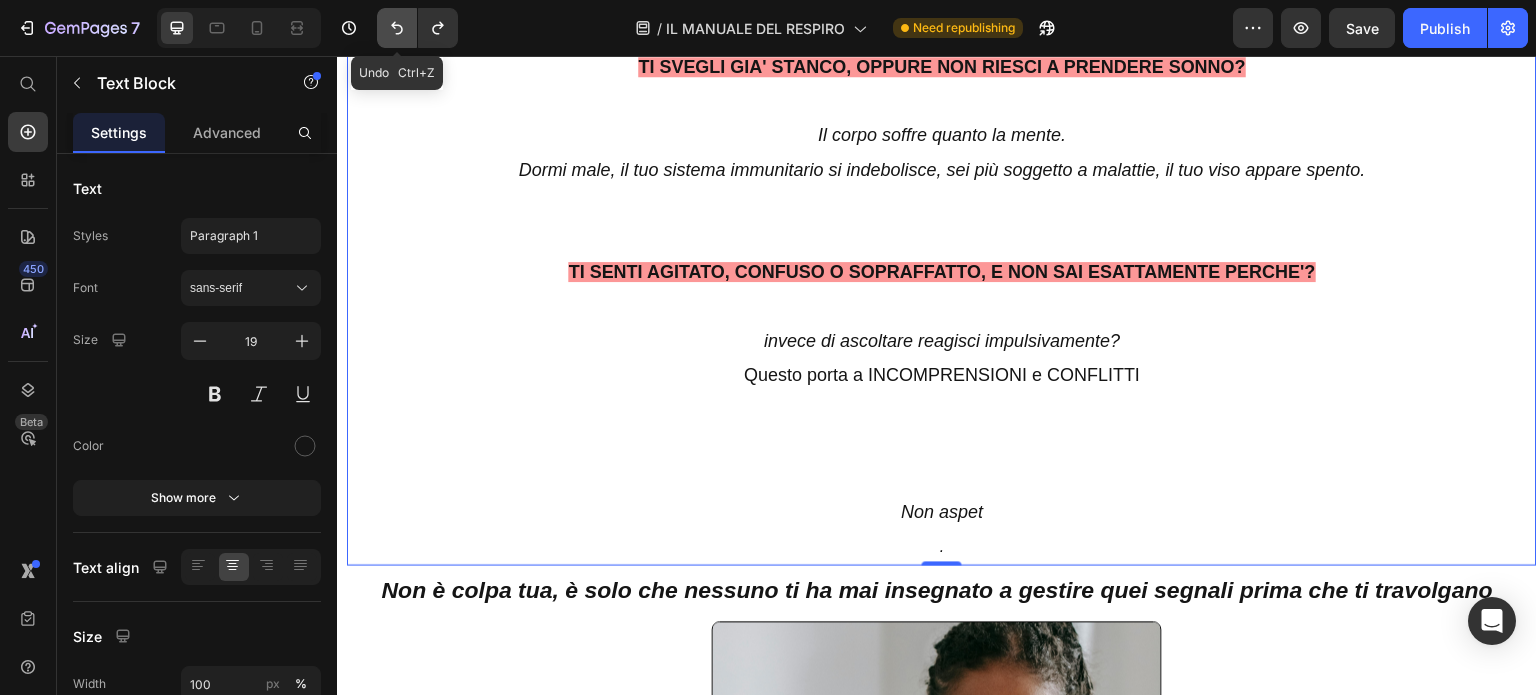 click 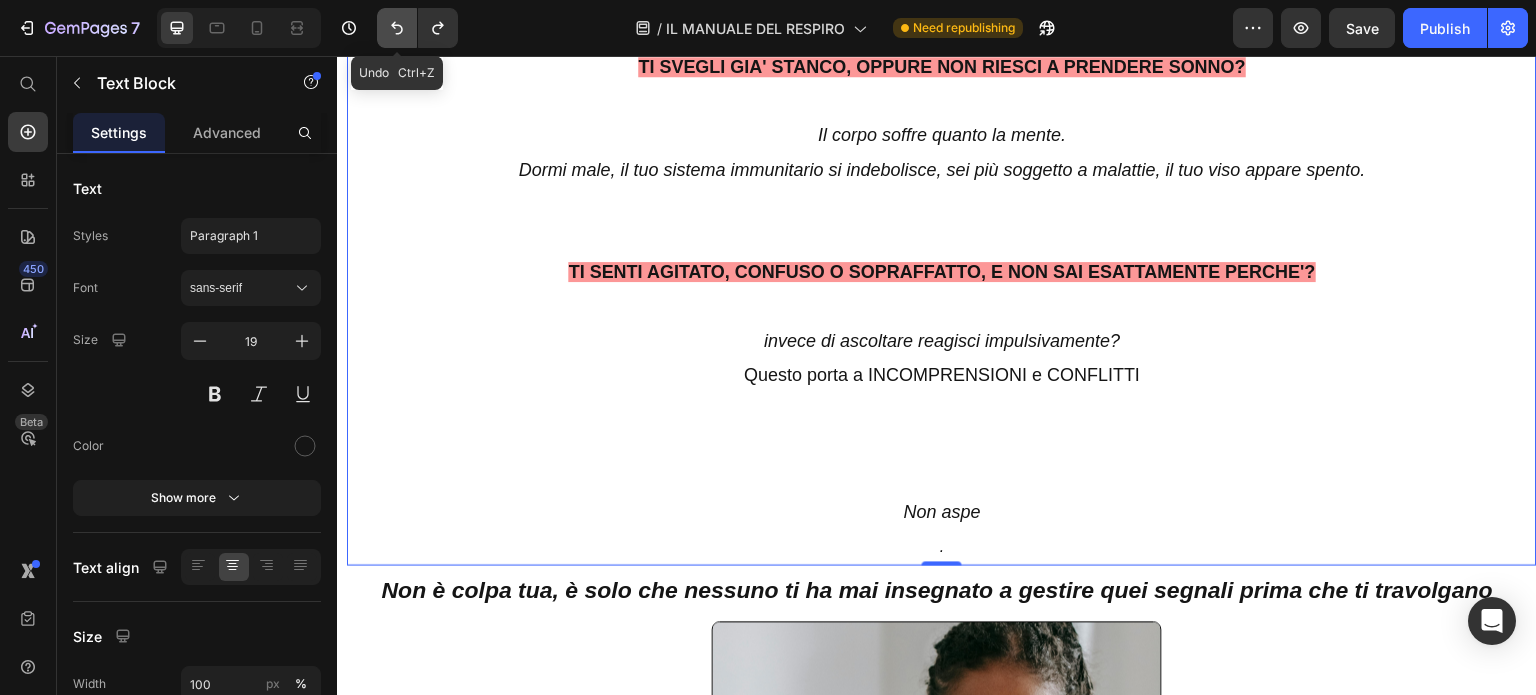 click 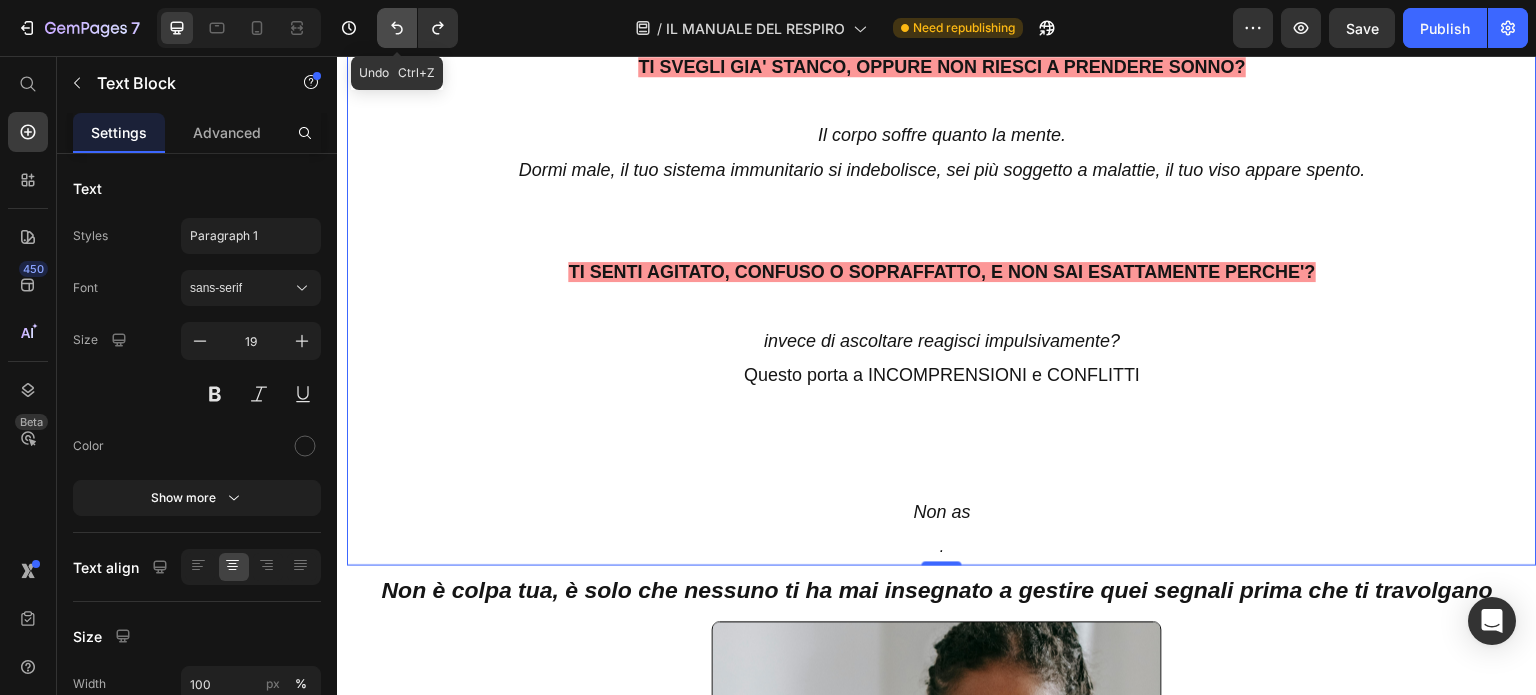 click 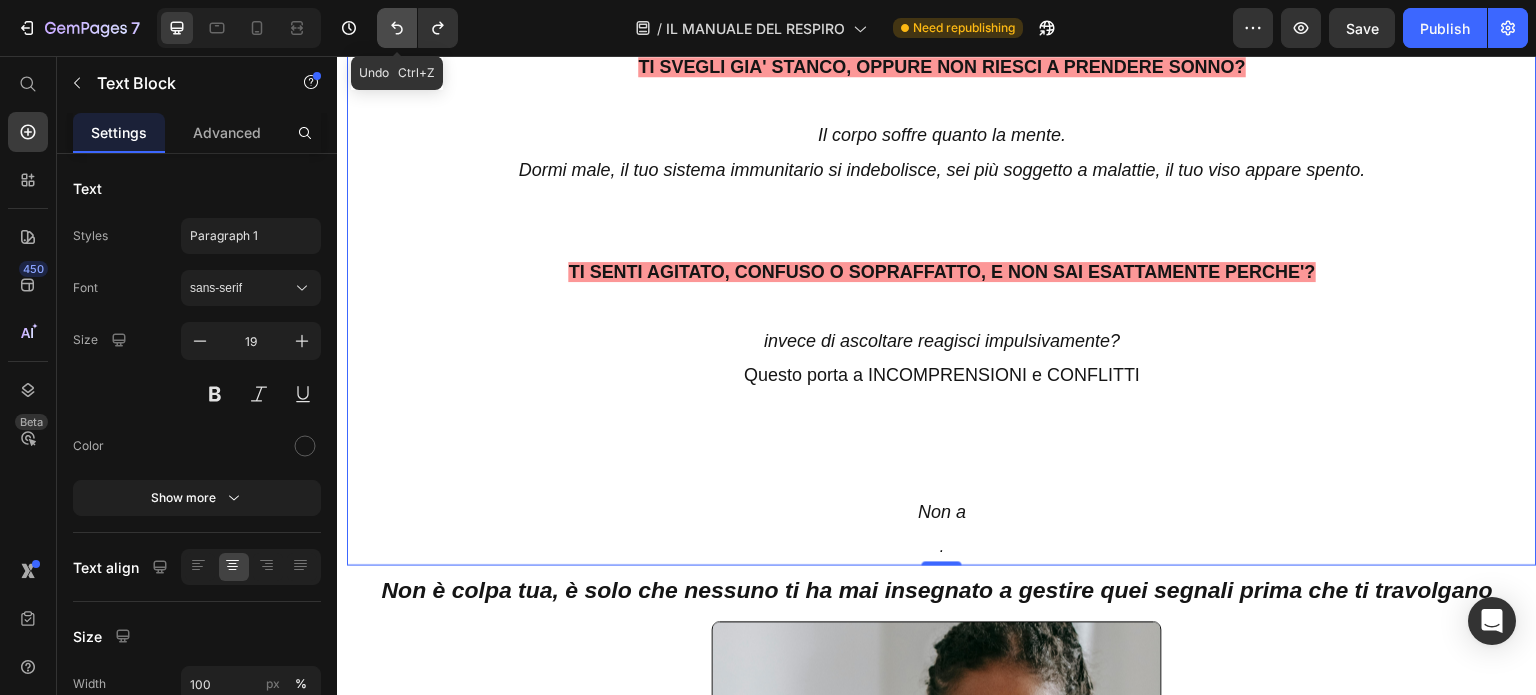 click 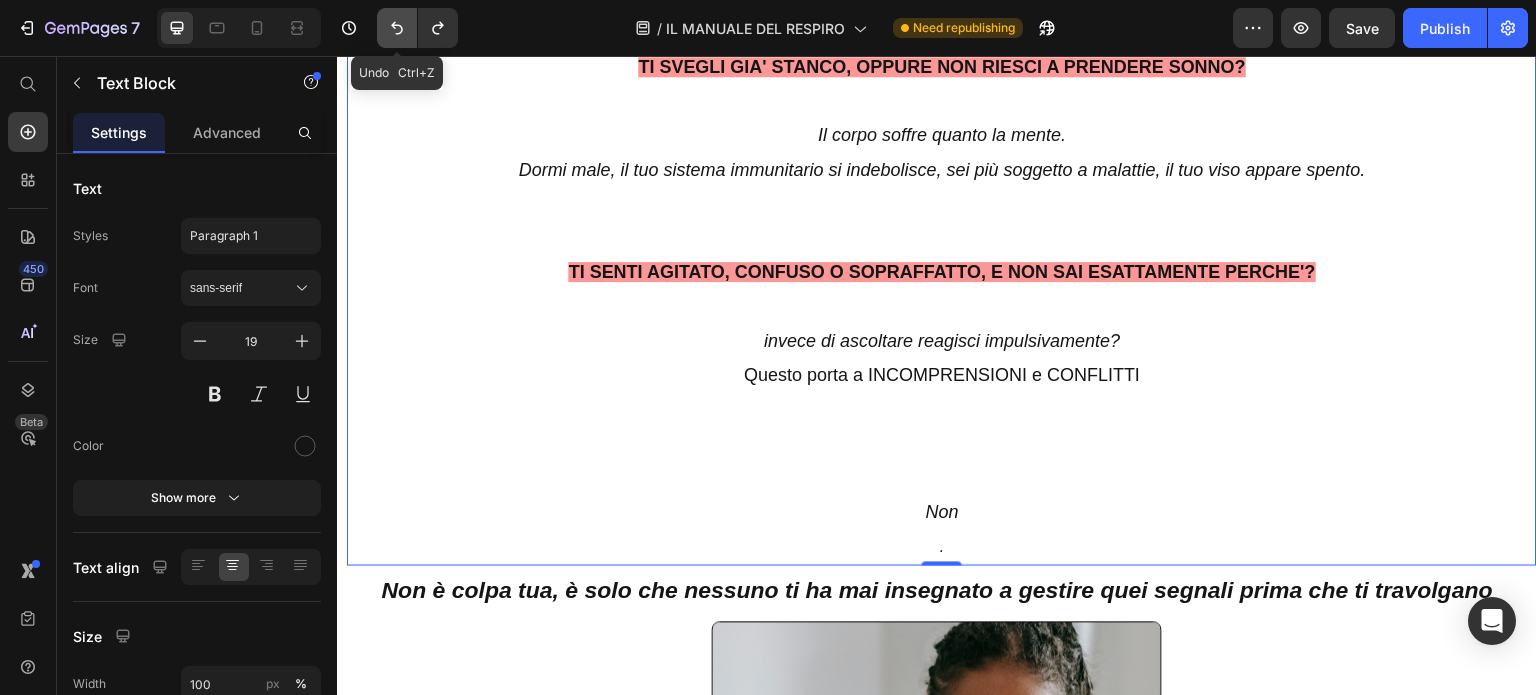 click 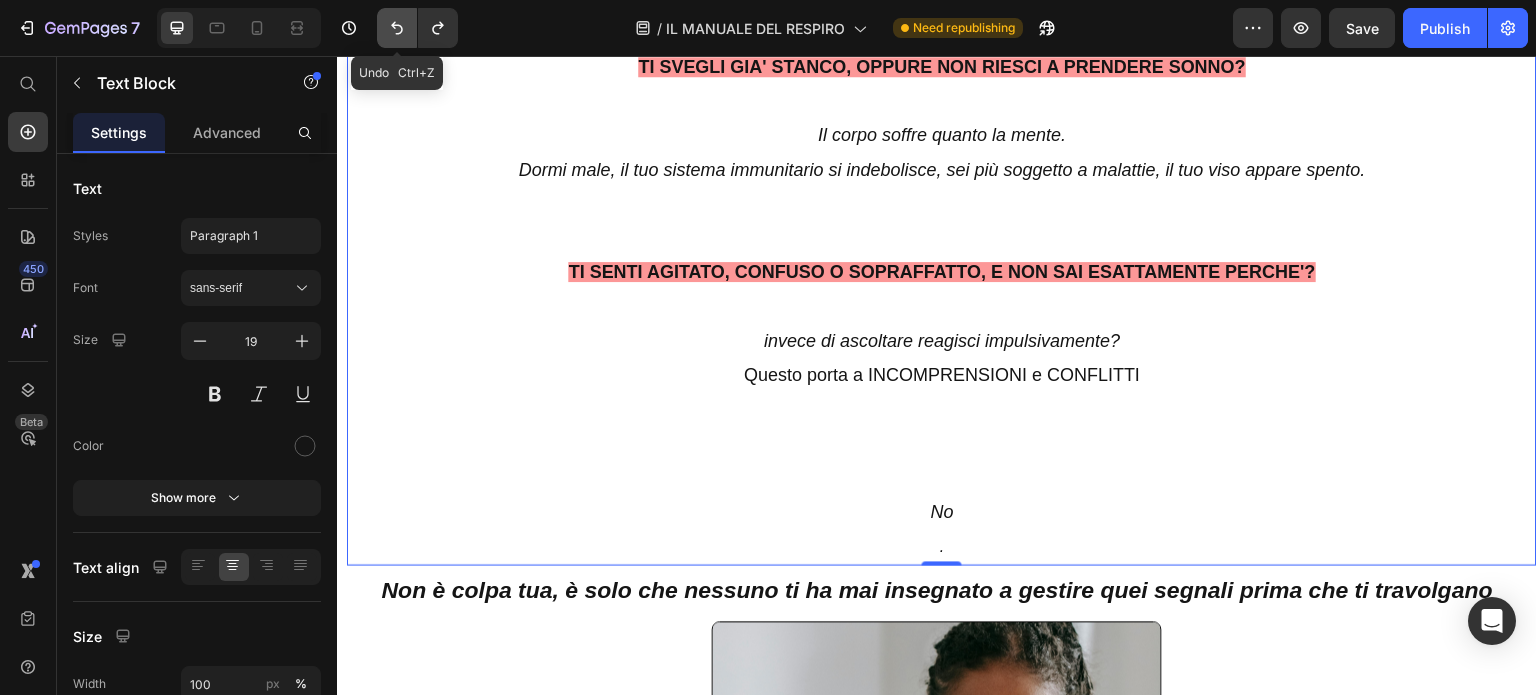 click 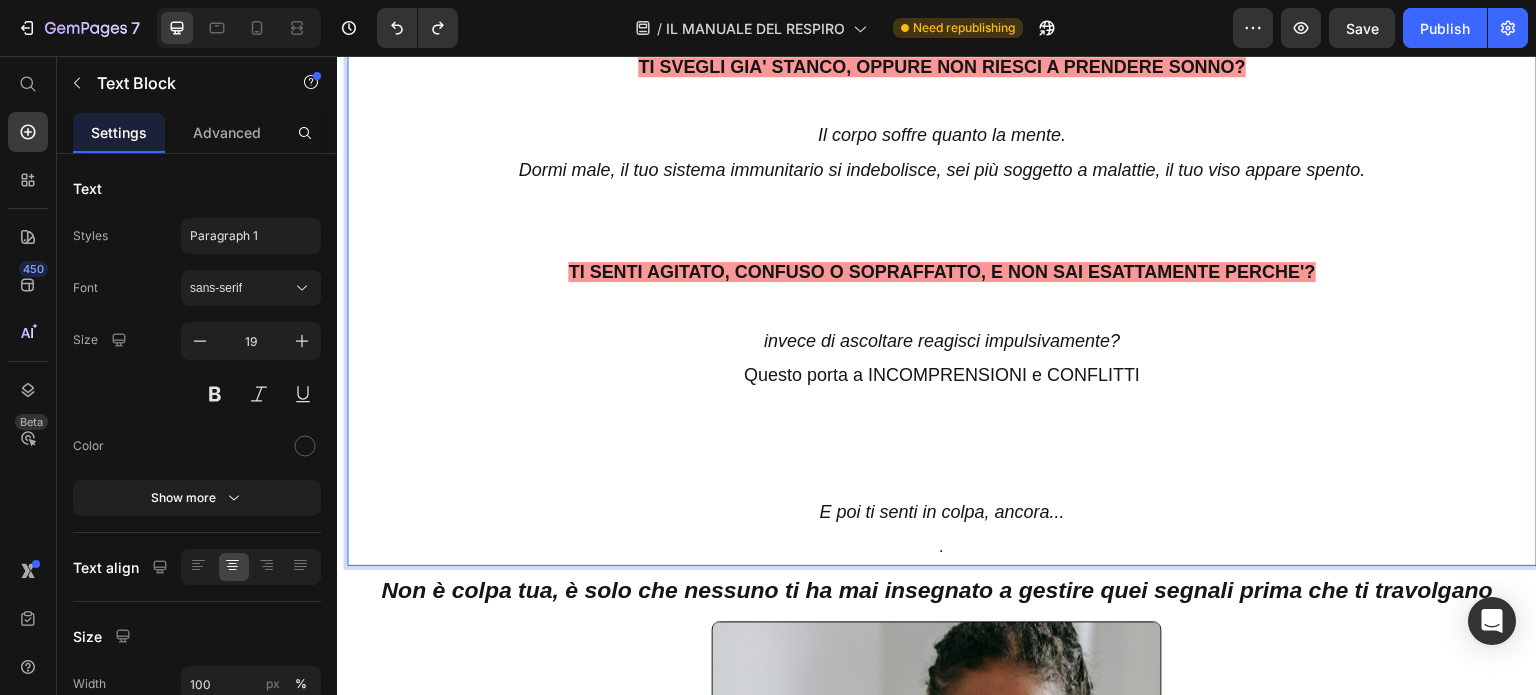 click on "TI SENTI AGITATO, CONFUSO O SOPRAFFATTO, E NON SAI ESATTAMENTE PERCHE'?" at bounding box center (941, 272) 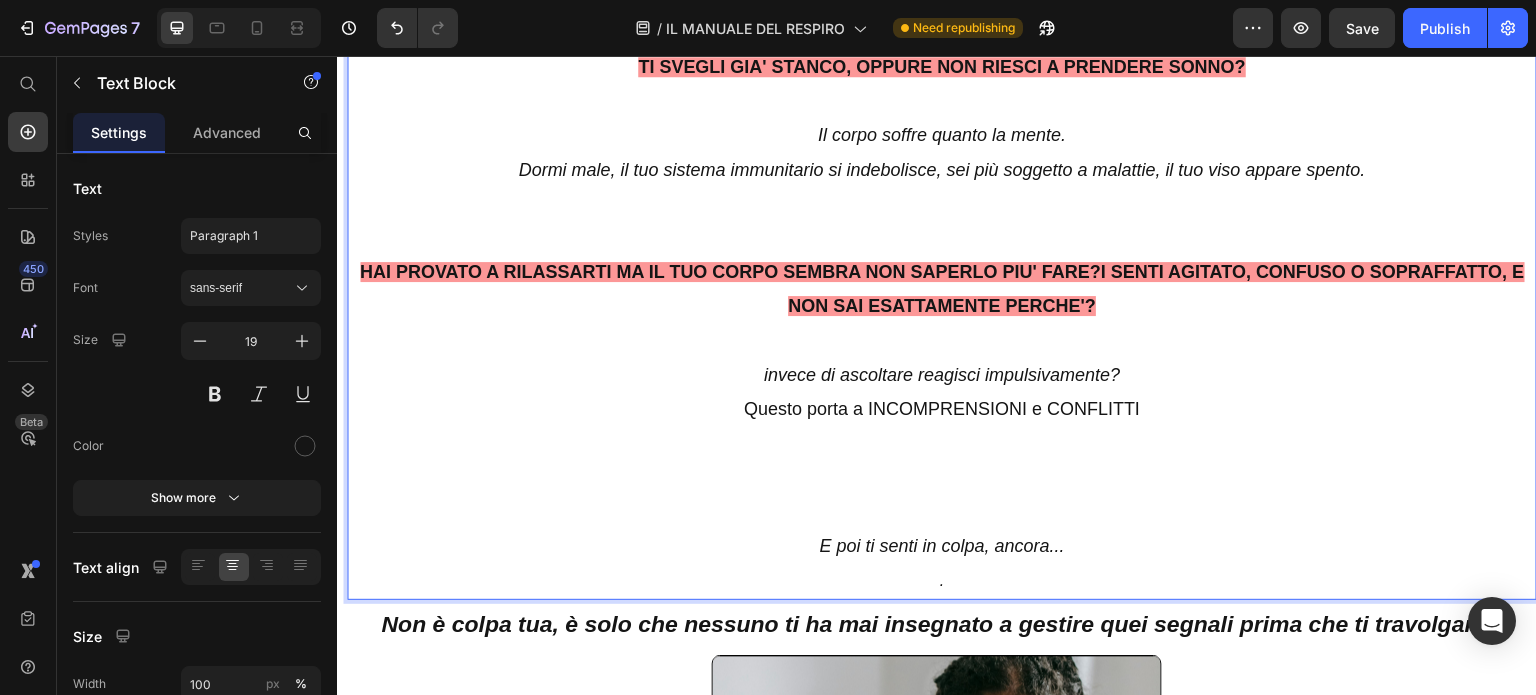 click on "HAI PROVATO A RILASSARTI MA IL TUO CORPO SEMBRA NON SAPERLO PIU' FARE?I SENTI AGITATO, CONFUSO O SOPRAFFATTO, E NON SAI ESATTAMENTE PERCHE'?" at bounding box center (942, 289) 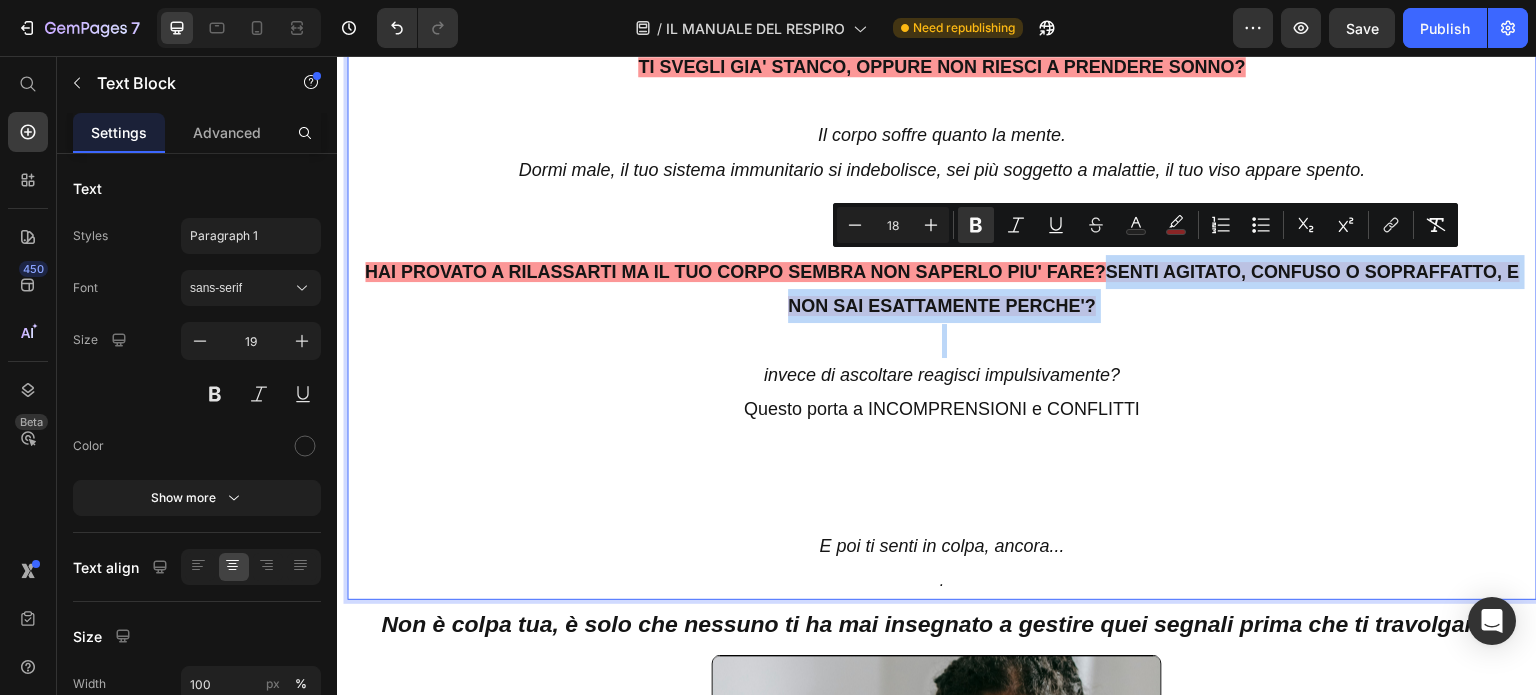 drag, startPoint x: 1101, startPoint y: 263, endPoint x: 1275, endPoint y: 342, distance: 191.09422 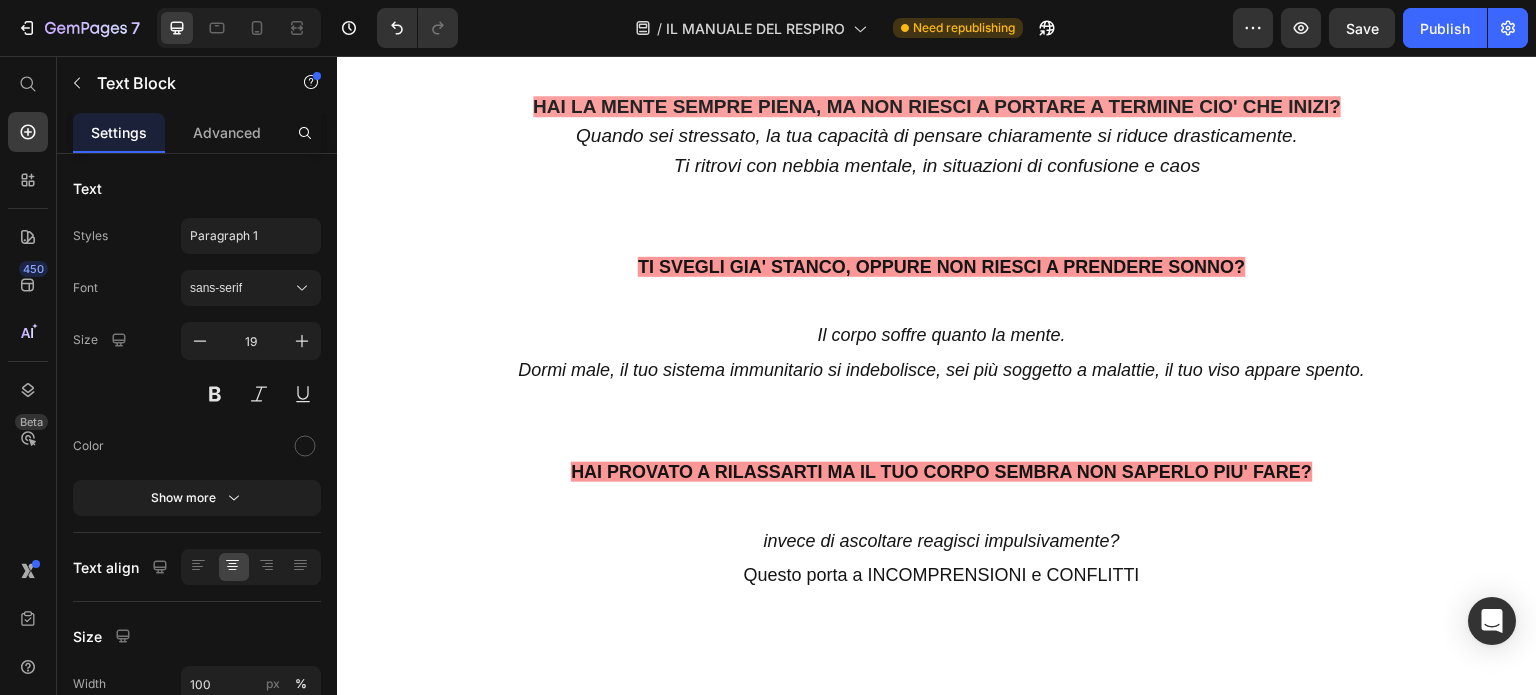 scroll, scrollTop: 2600, scrollLeft: 0, axis: vertical 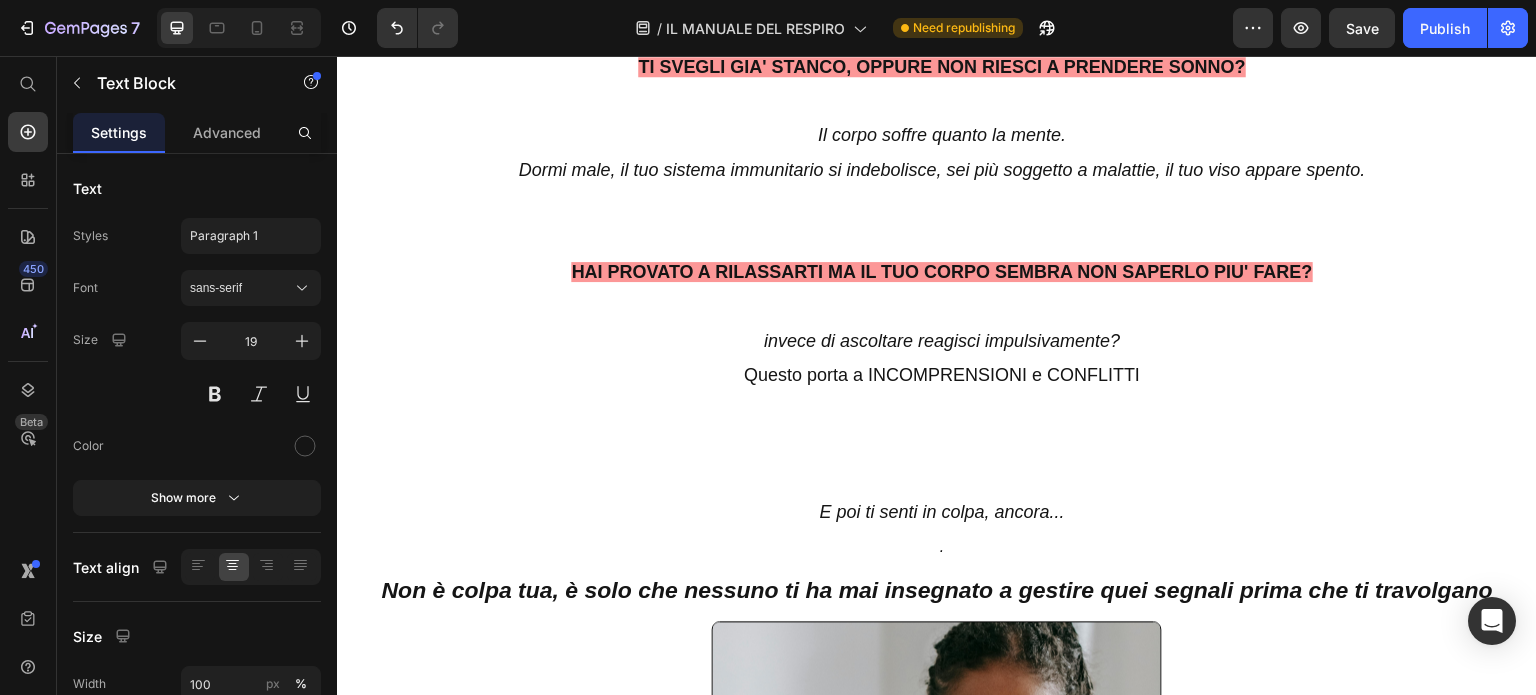click on "invece di ascoltare reagisci impulsivamente?" at bounding box center [942, 341] 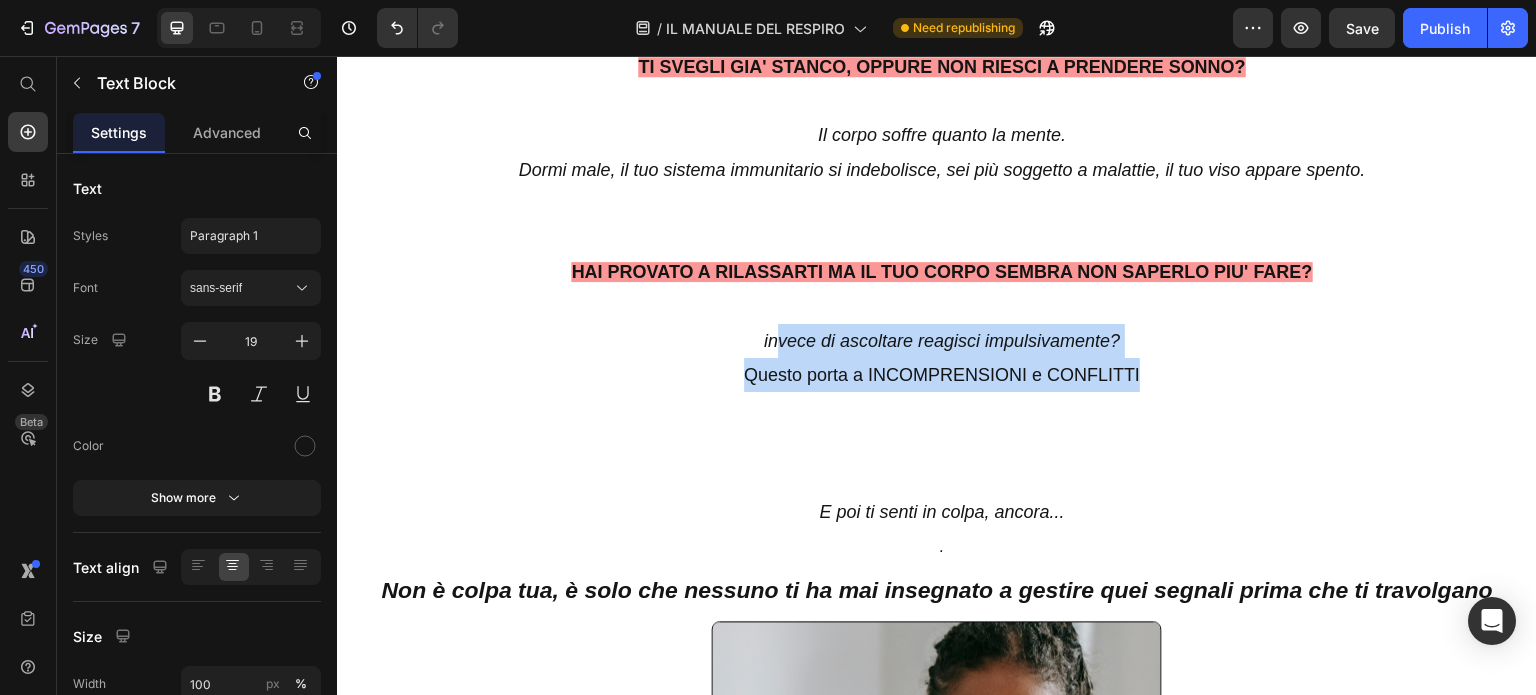 drag, startPoint x: 761, startPoint y: 334, endPoint x: 1147, endPoint y: 377, distance: 388.3877 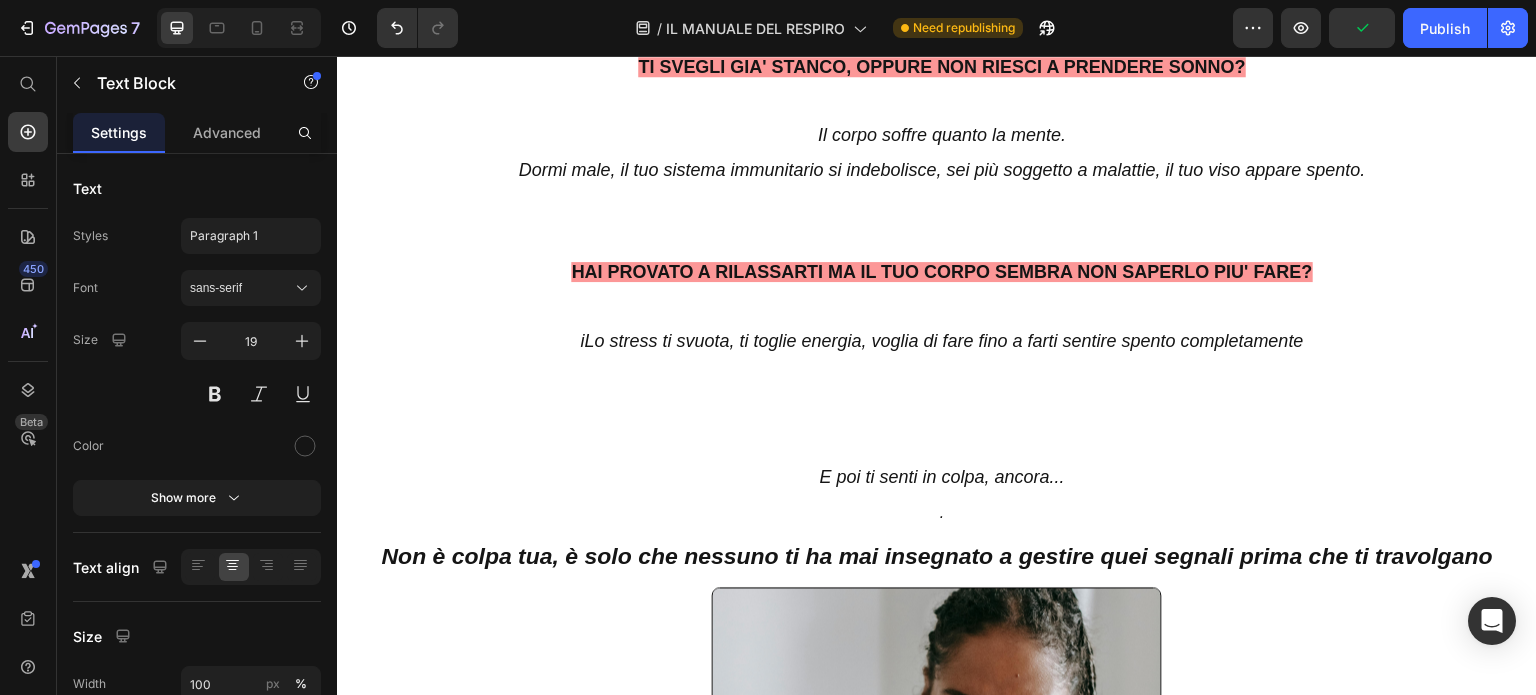 click on "iLo stress ti svuota, ti toglie energia, voglia di fare fino a farti sentire spento completamente" at bounding box center (941, 341) 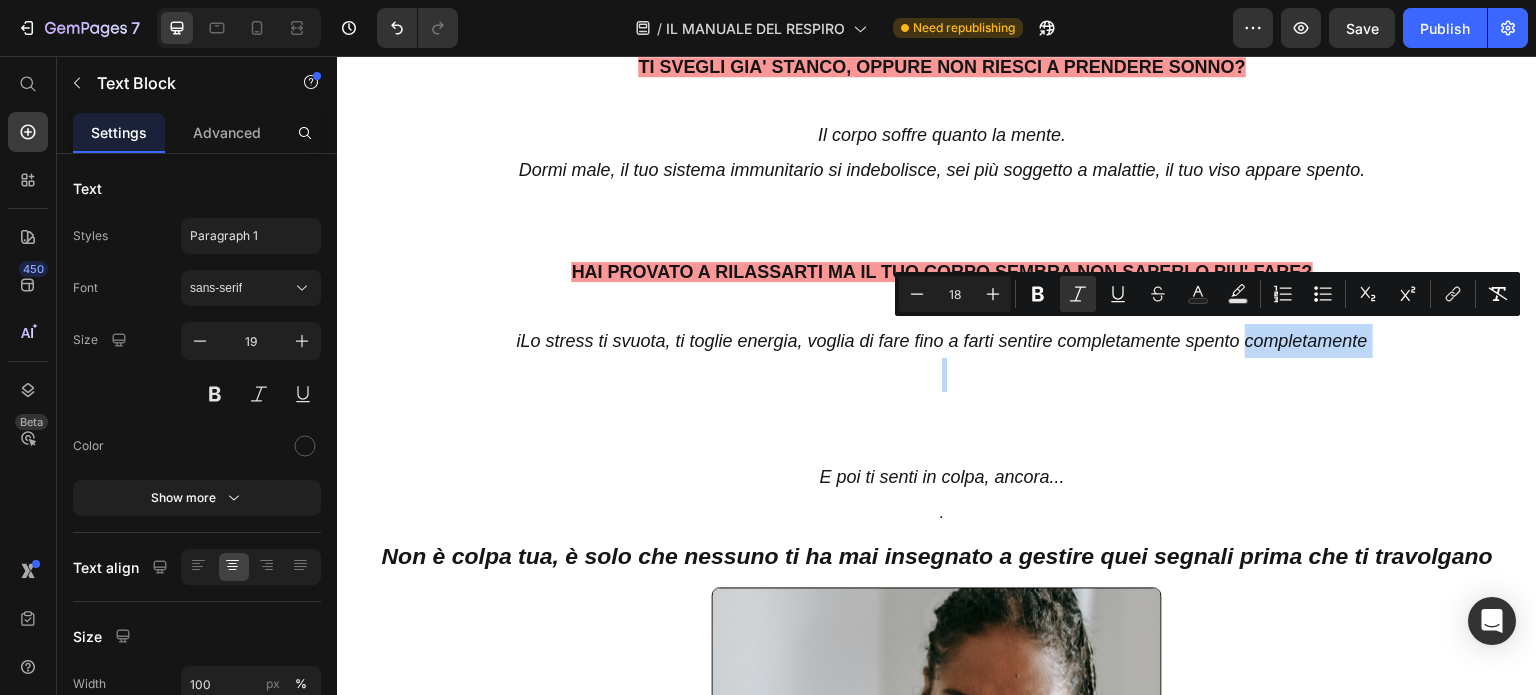 drag, startPoint x: 1235, startPoint y: 332, endPoint x: 1368, endPoint y: 354, distance: 134.80727 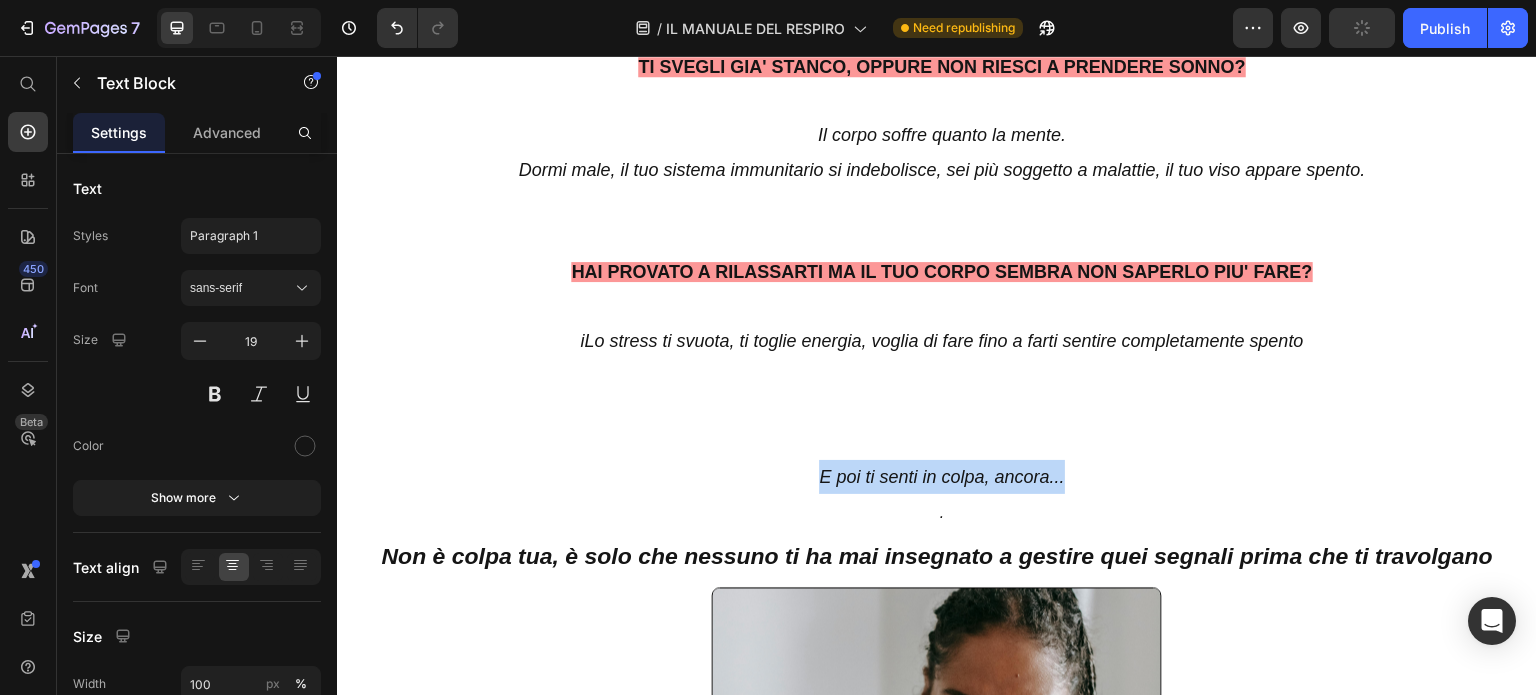 drag, startPoint x: 781, startPoint y: 468, endPoint x: 1095, endPoint y: 472, distance: 314.02548 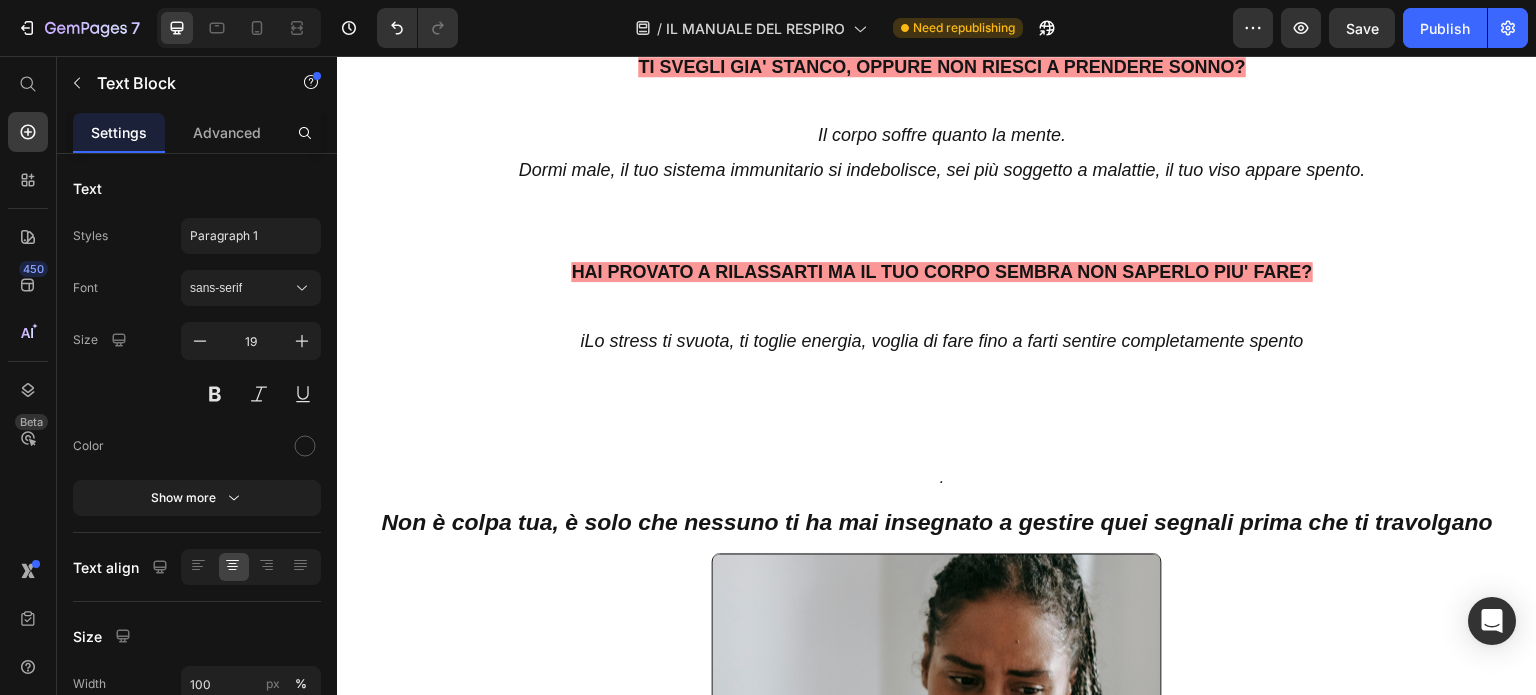 click at bounding box center [942, 443] 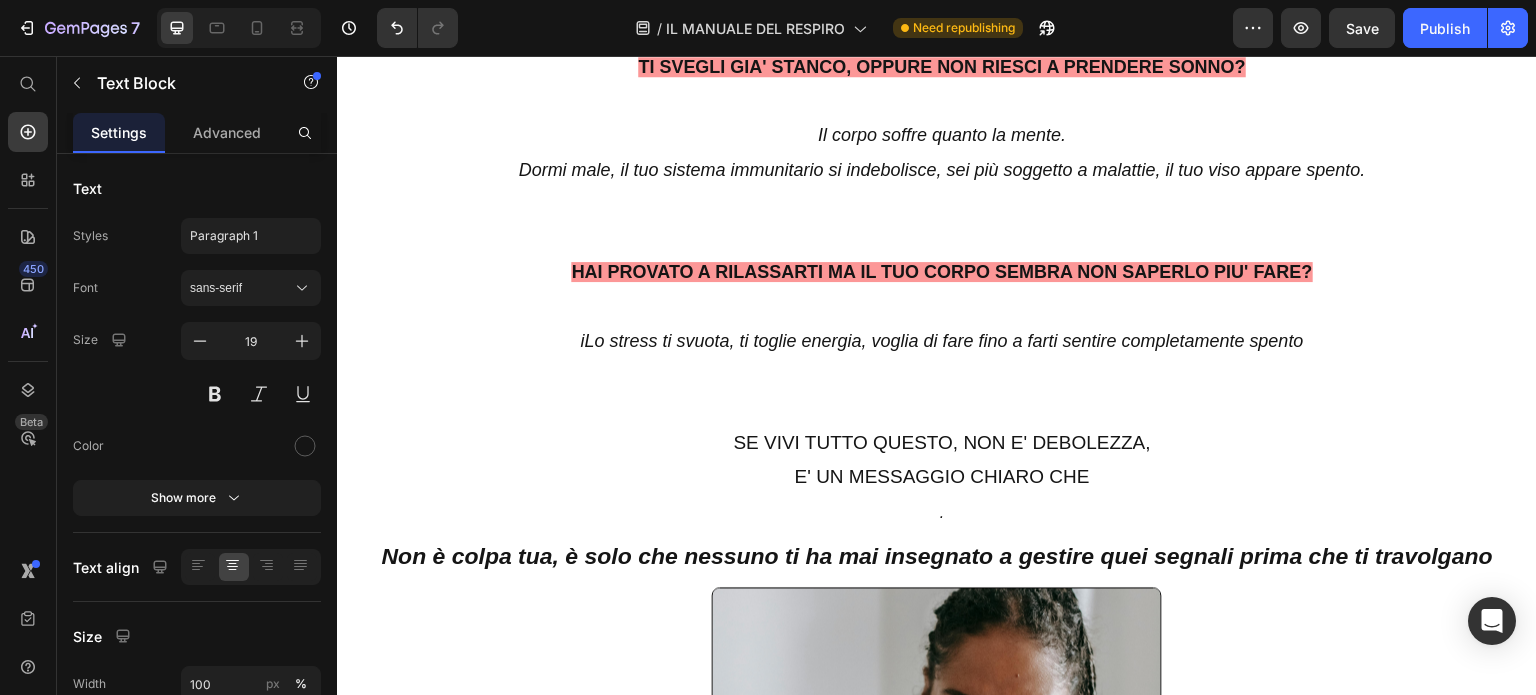 click on "SE VIVI TUTTO QUESTO, NON E' DEBOLEZZA," at bounding box center (942, 443) 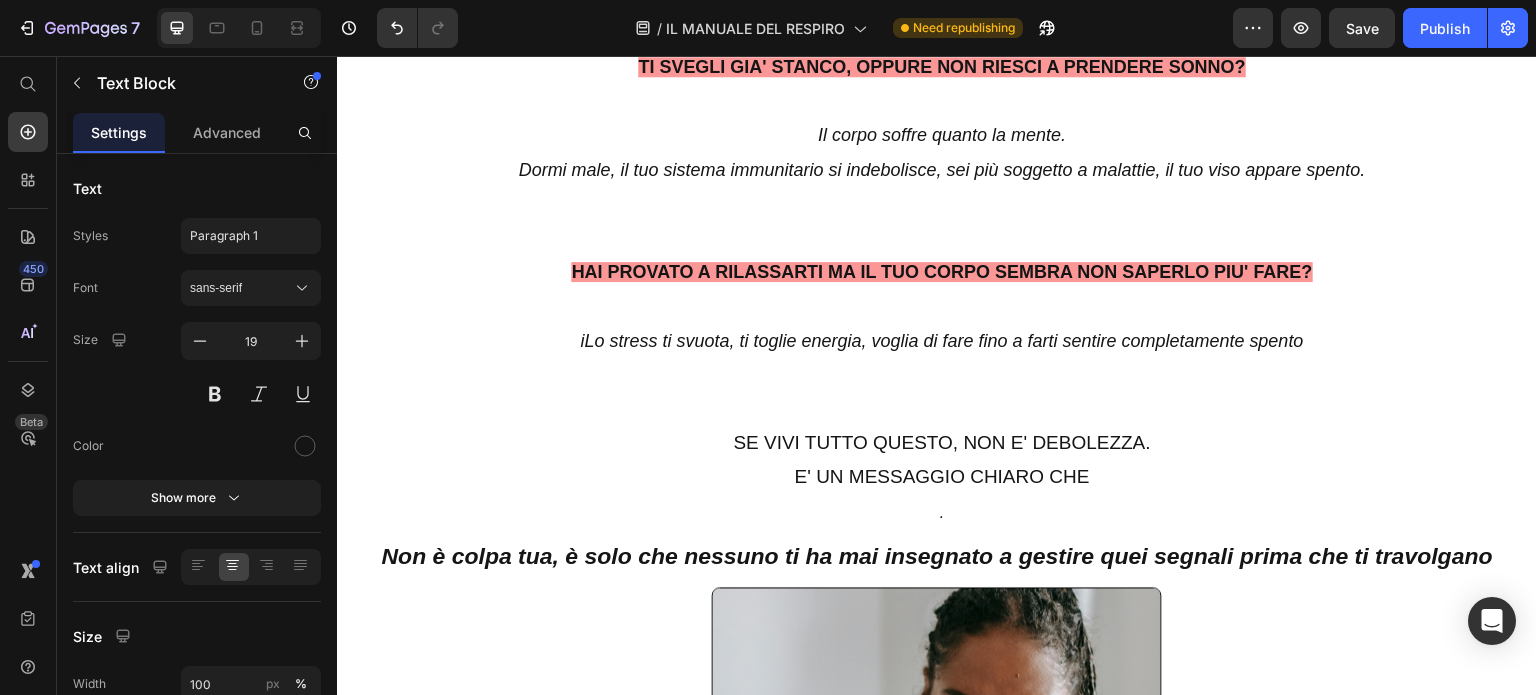 drag, startPoint x: 1038, startPoint y: 476, endPoint x: 1079, endPoint y: 480, distance: 41.19466 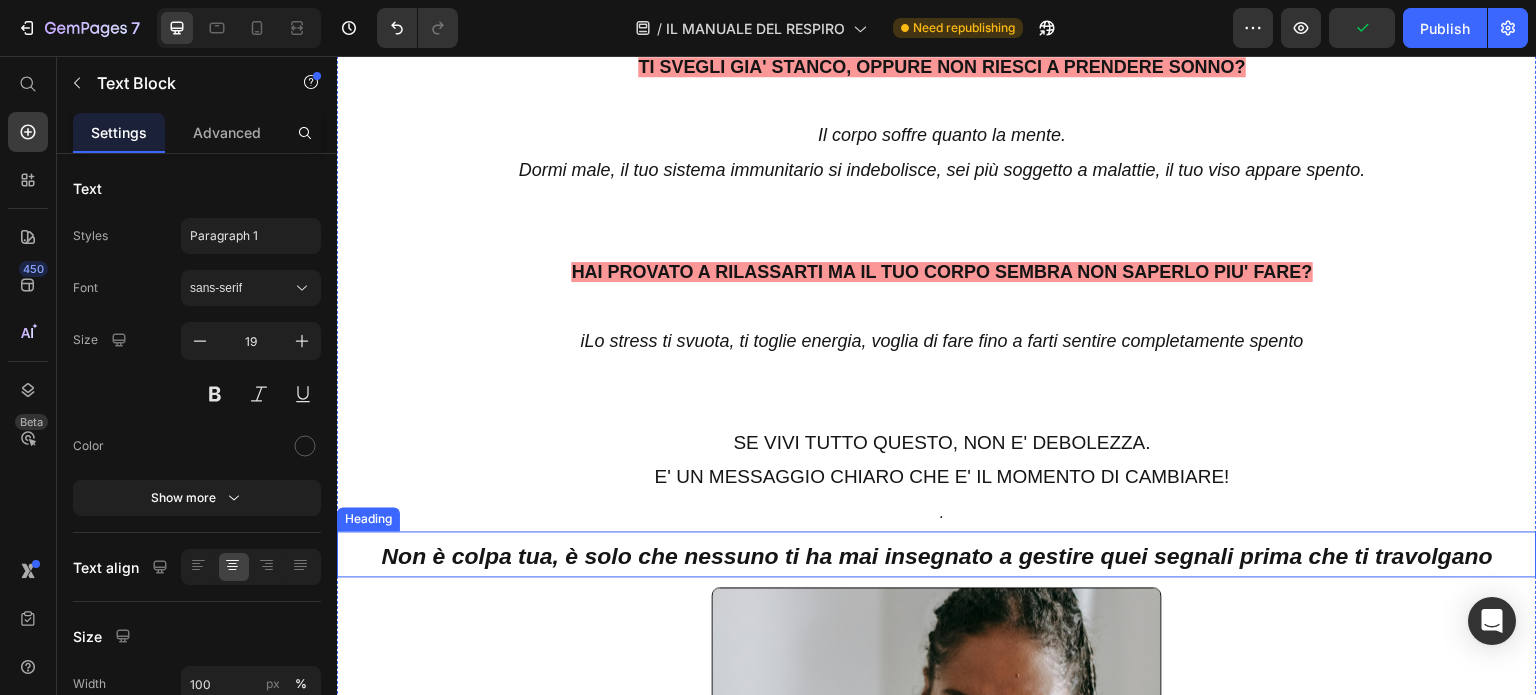 click on "Non è colpa tua, è solo che nessuno ti ha mai insegnato a gestire quei segnali prima che ti travolgano" at bounding box center [937, 556] 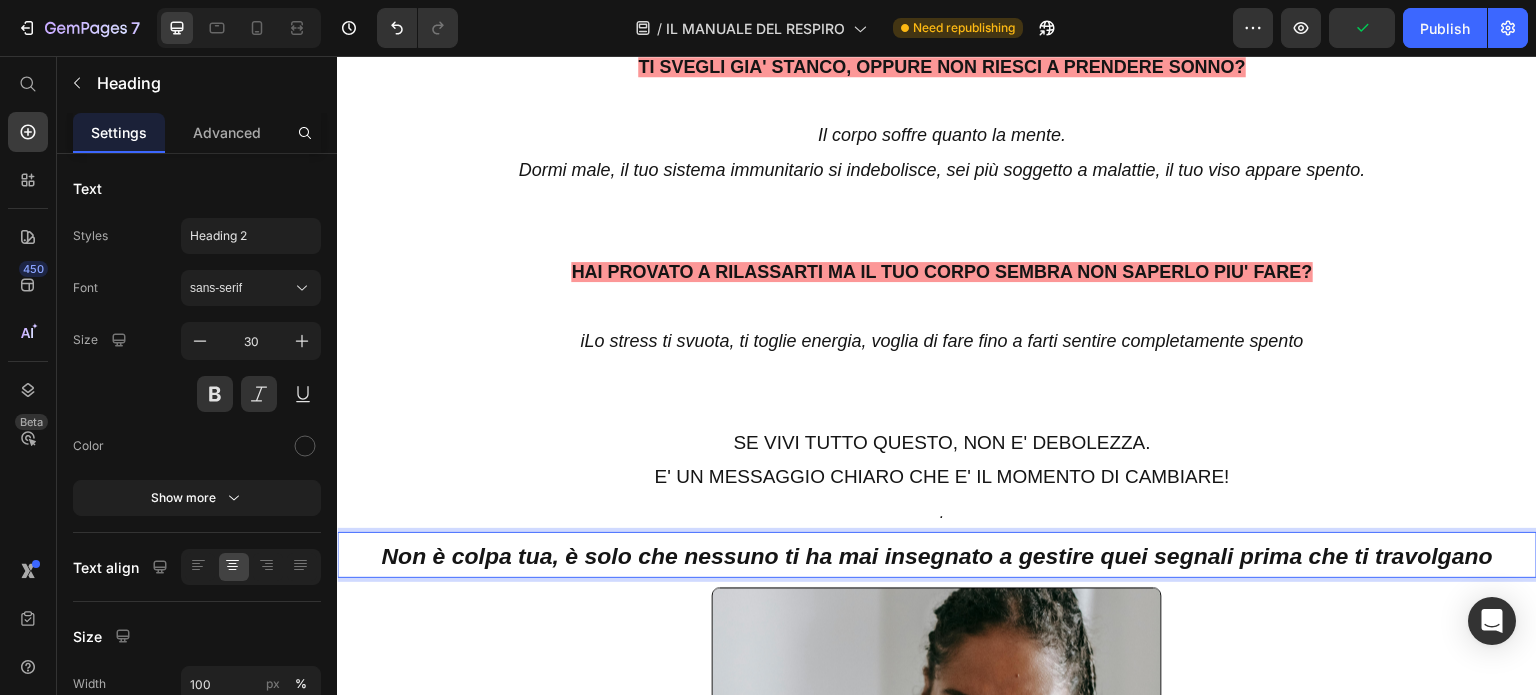 click on "Non è colpa tua, è solo che nessuno ti ha mai insegnato a gestire quei segnali prima che ti travolgano" at bounding box center (937, 556) 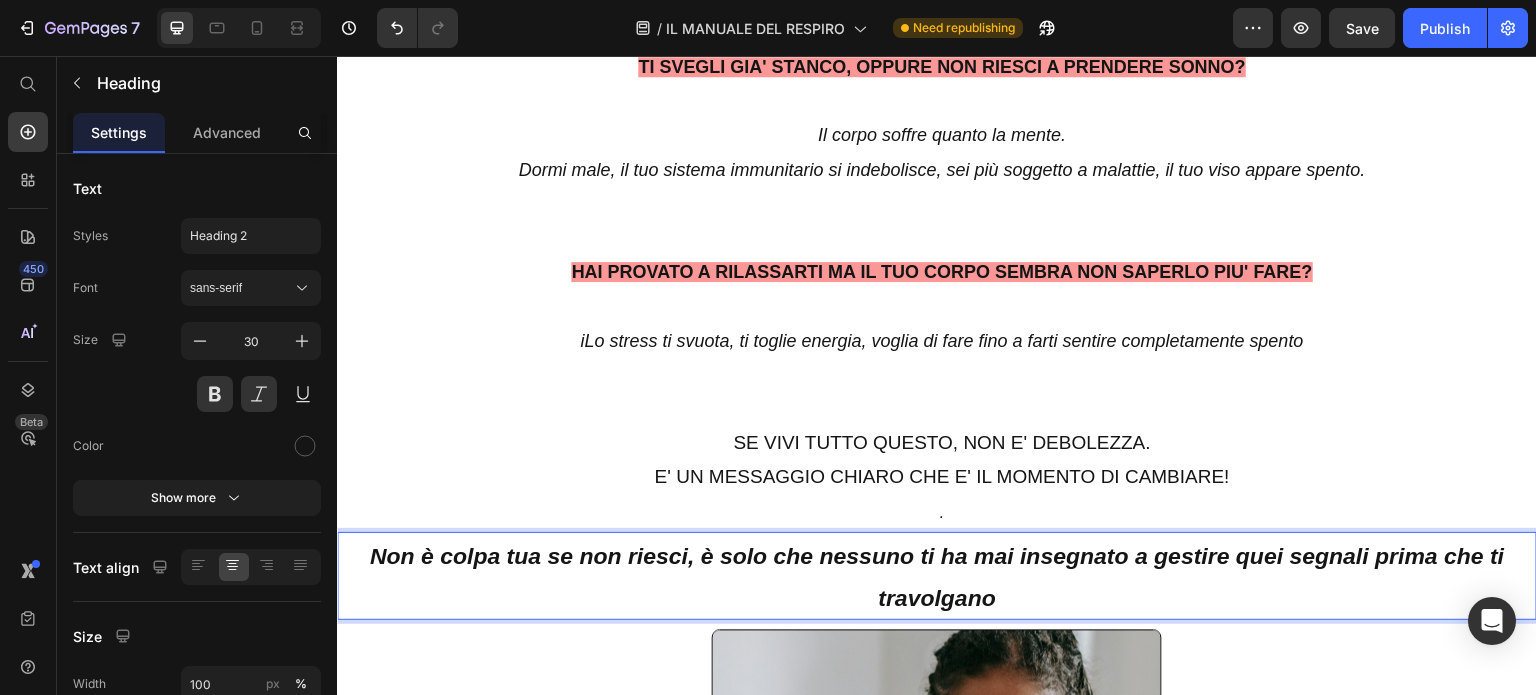 click on "Non è colpa tua se non riesci, è solo che nessuno ti ha mai insegnato a gestire quei segnali prima che ti travolgano" at bounding box center [937, 577] 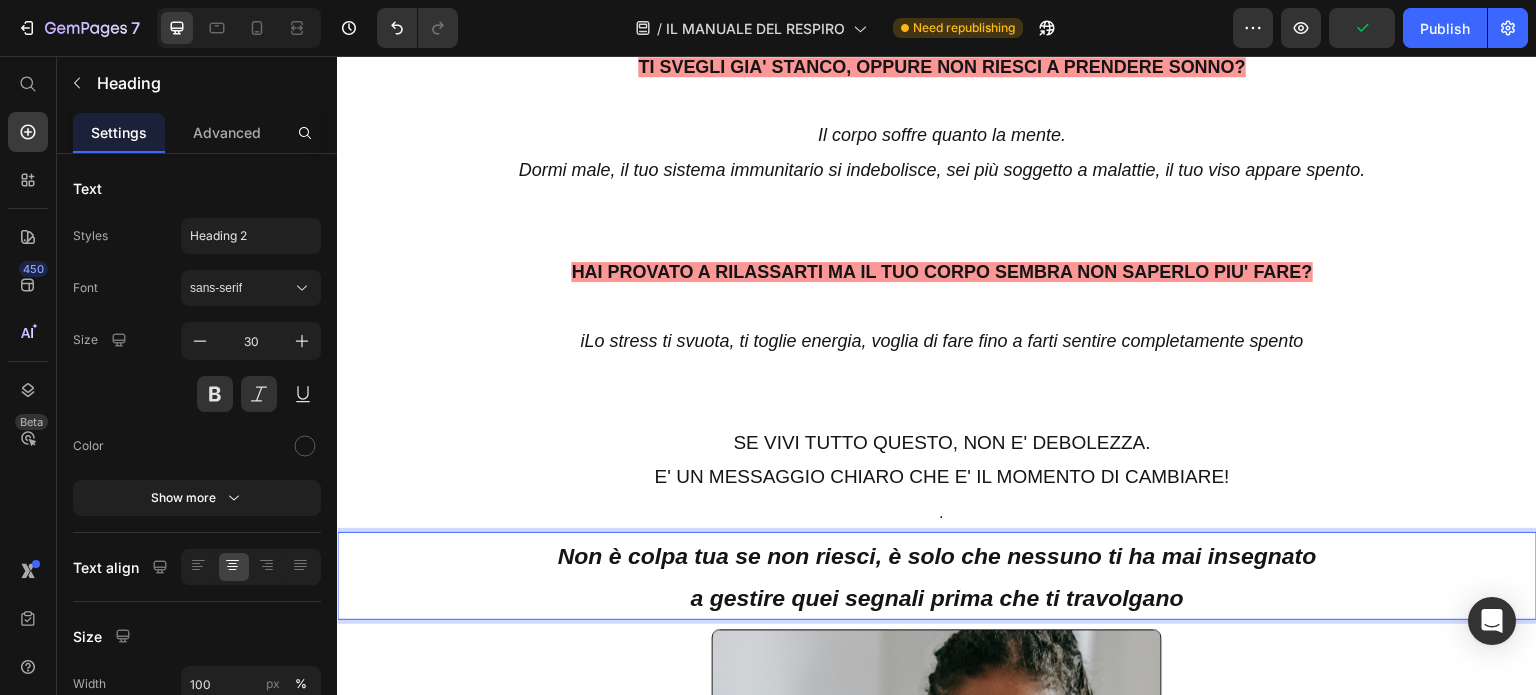 click on "a gestire quei segnali prima che ti travolgano" at bounding box center (936, 598) 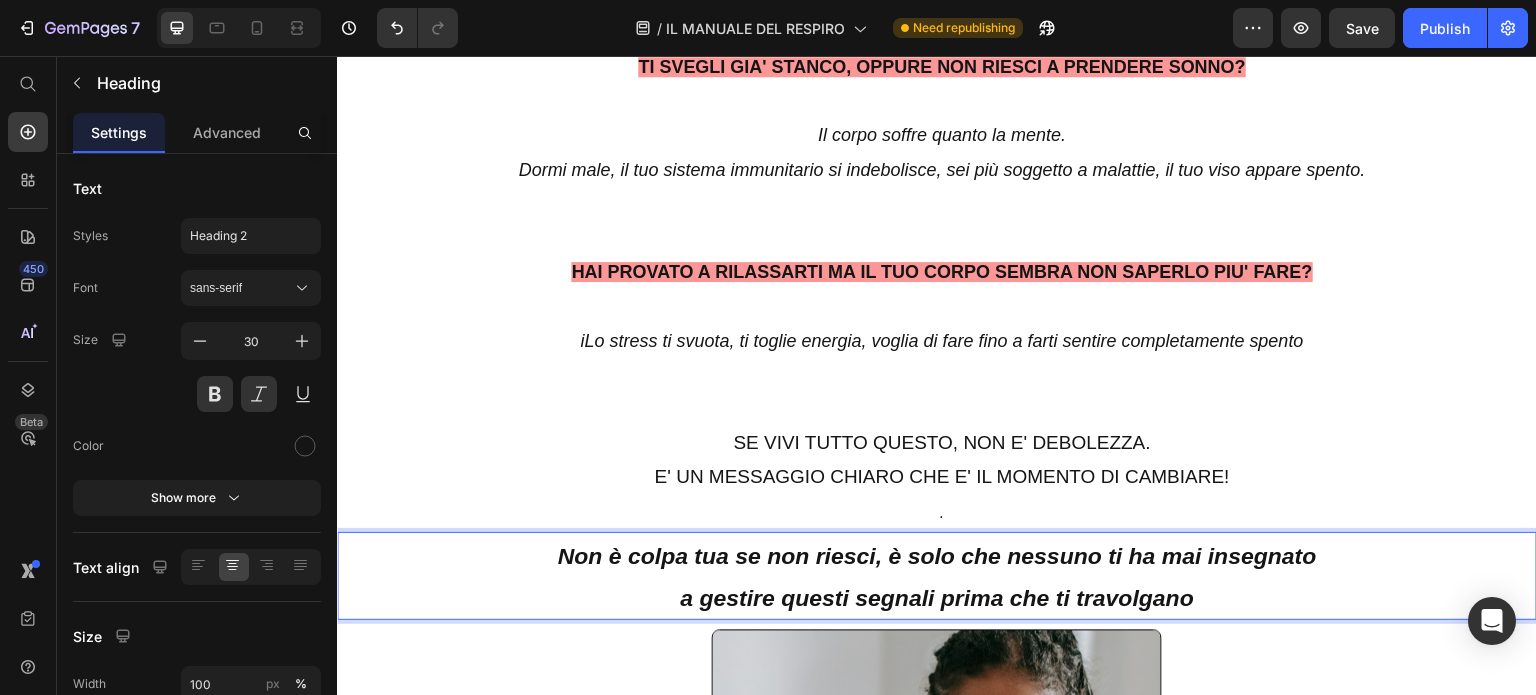 click on "a gestire questi segnali prima che ti travolgano" at bounding box center [937, 598] 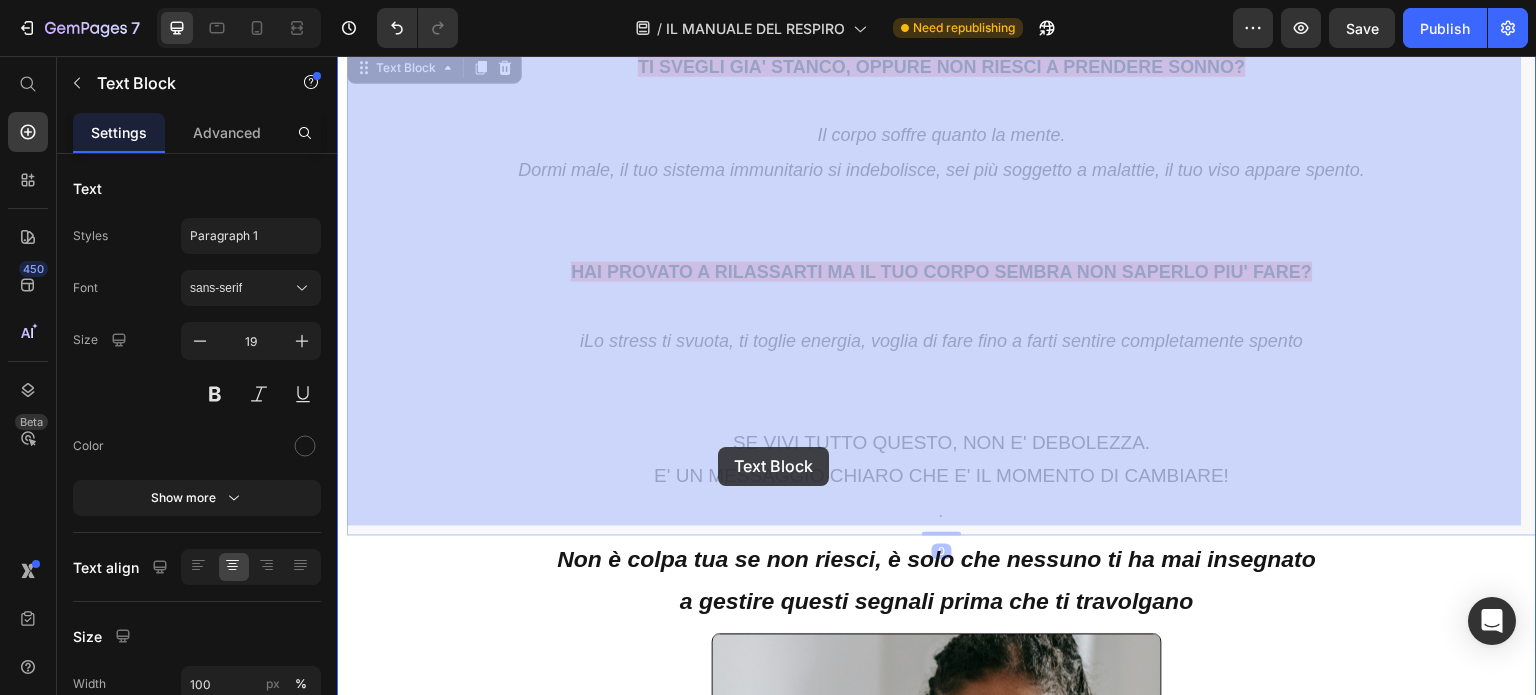 drag, startPoint x: 1248, startPoint y: 472, endPoint x: 718, endPoint y: 447, distance: 530.5893 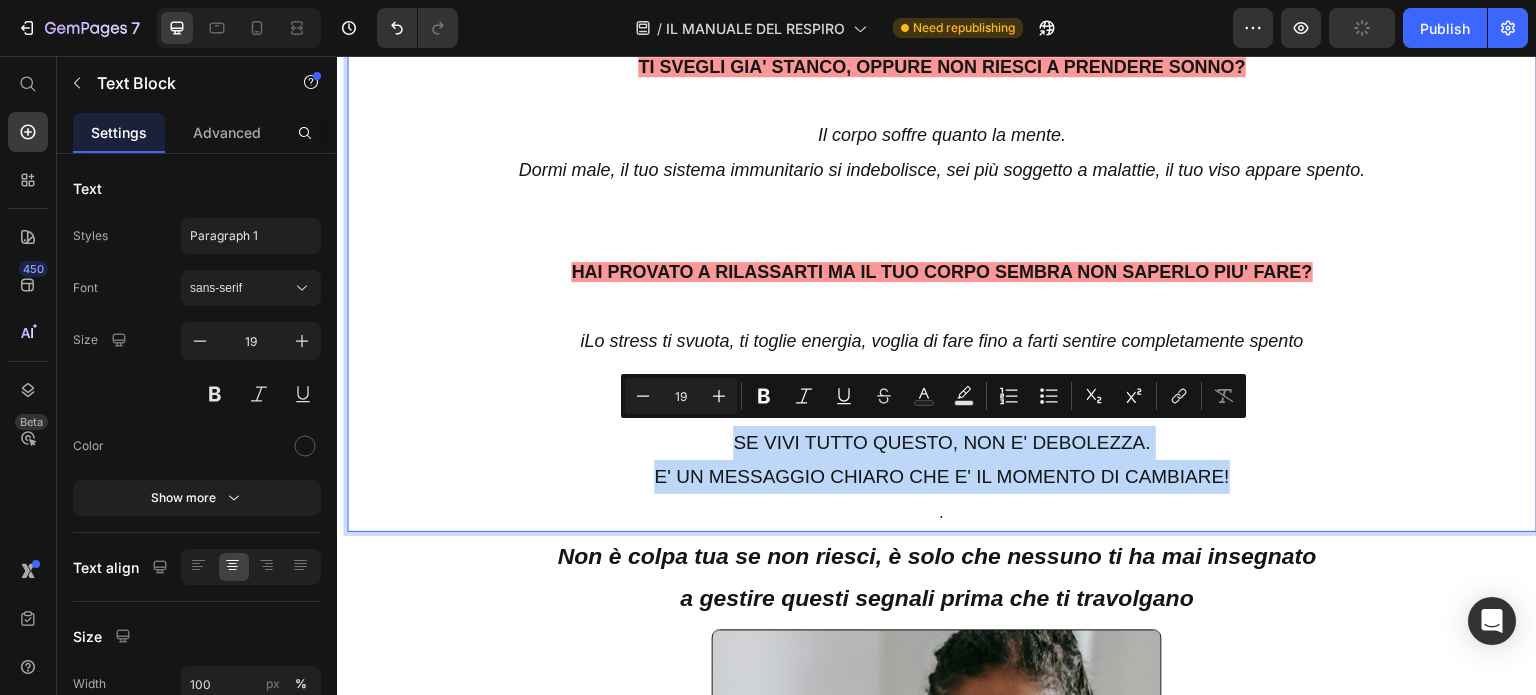 drag, startPoint x: 723, startPoint y: 432, endPoint x: 1264, endPoint y: 477, distance: 542.8683 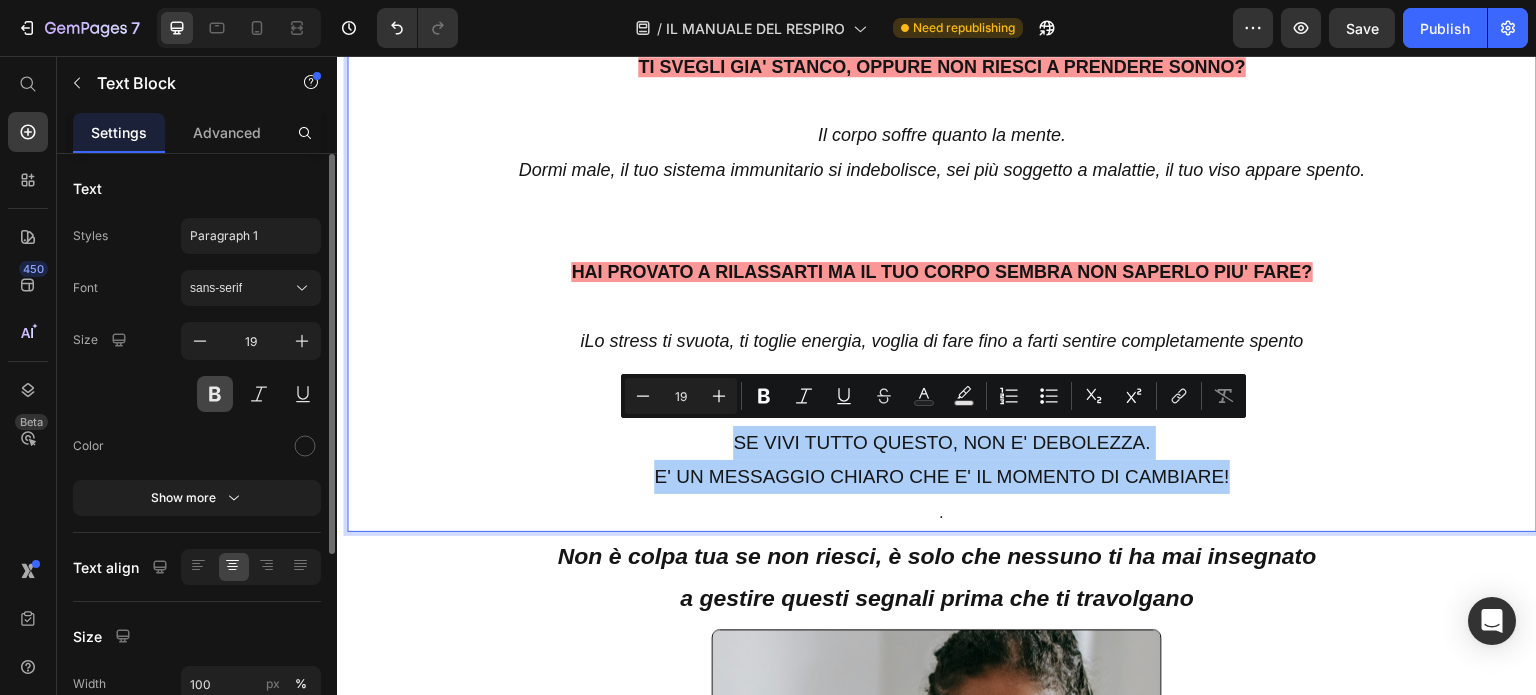 click at bounding box center [215, 394] 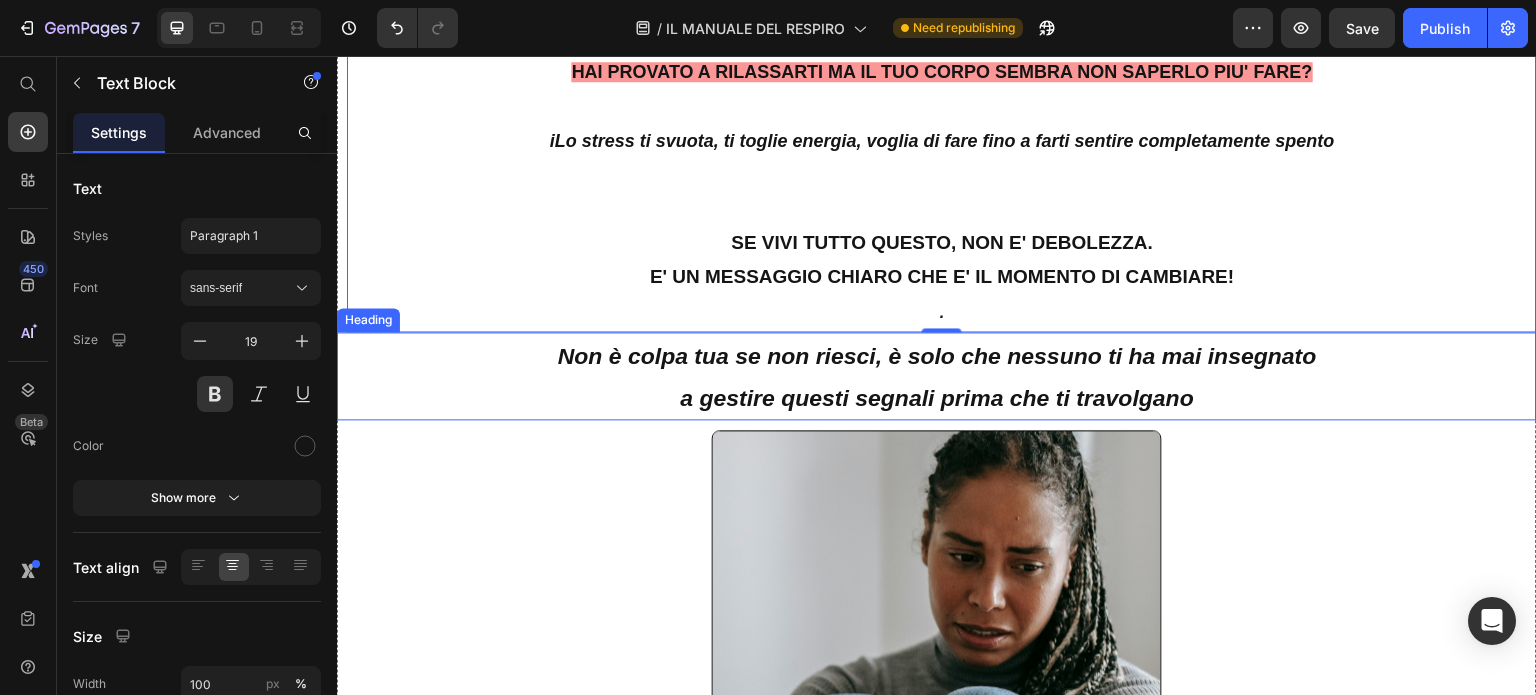 scroll, scrollTop: 2900, scrollLeft: 0, axis: vertical 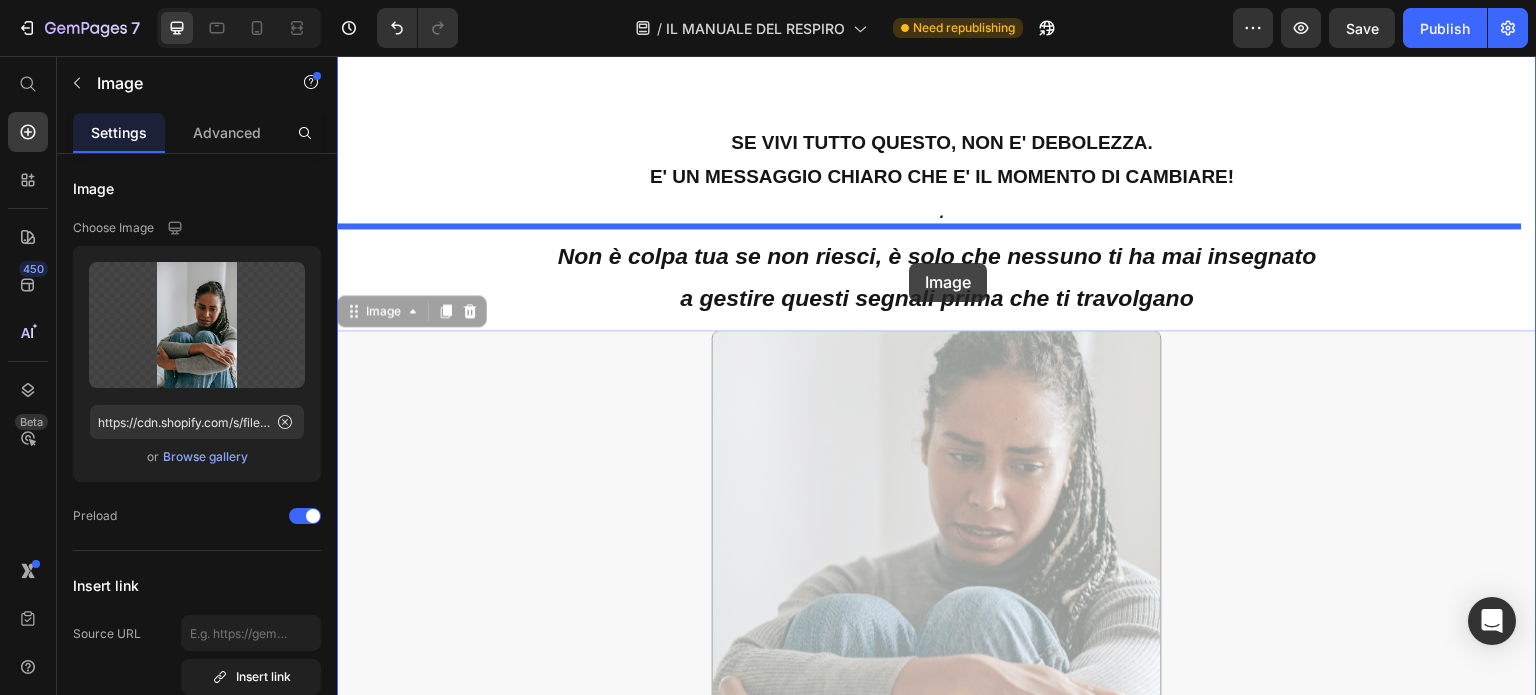 drag, startPoint x: 909, startPoint y: 485, endPoint x: 909, endPoint y: 263, distance: 222 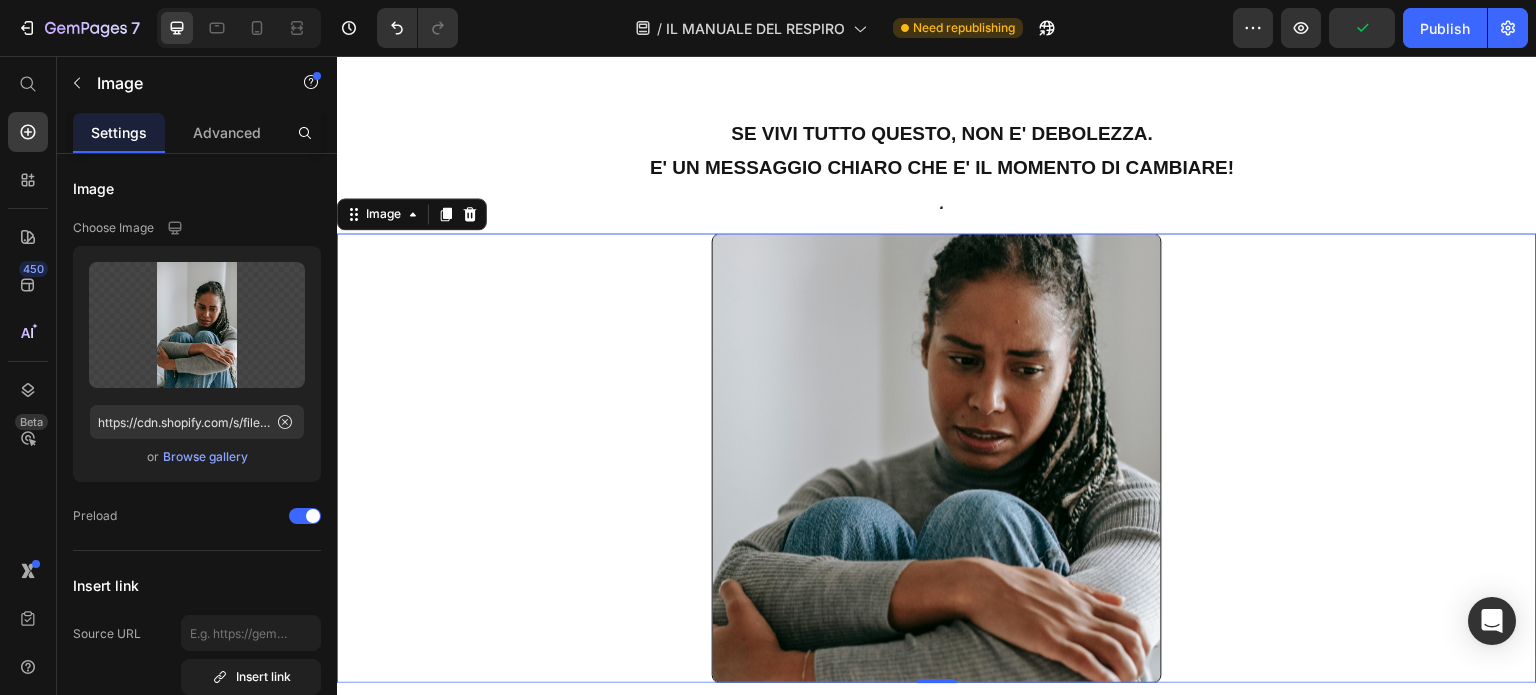 scroll, scrollTop: 3100, scrollLeft: 0, axis: vertical 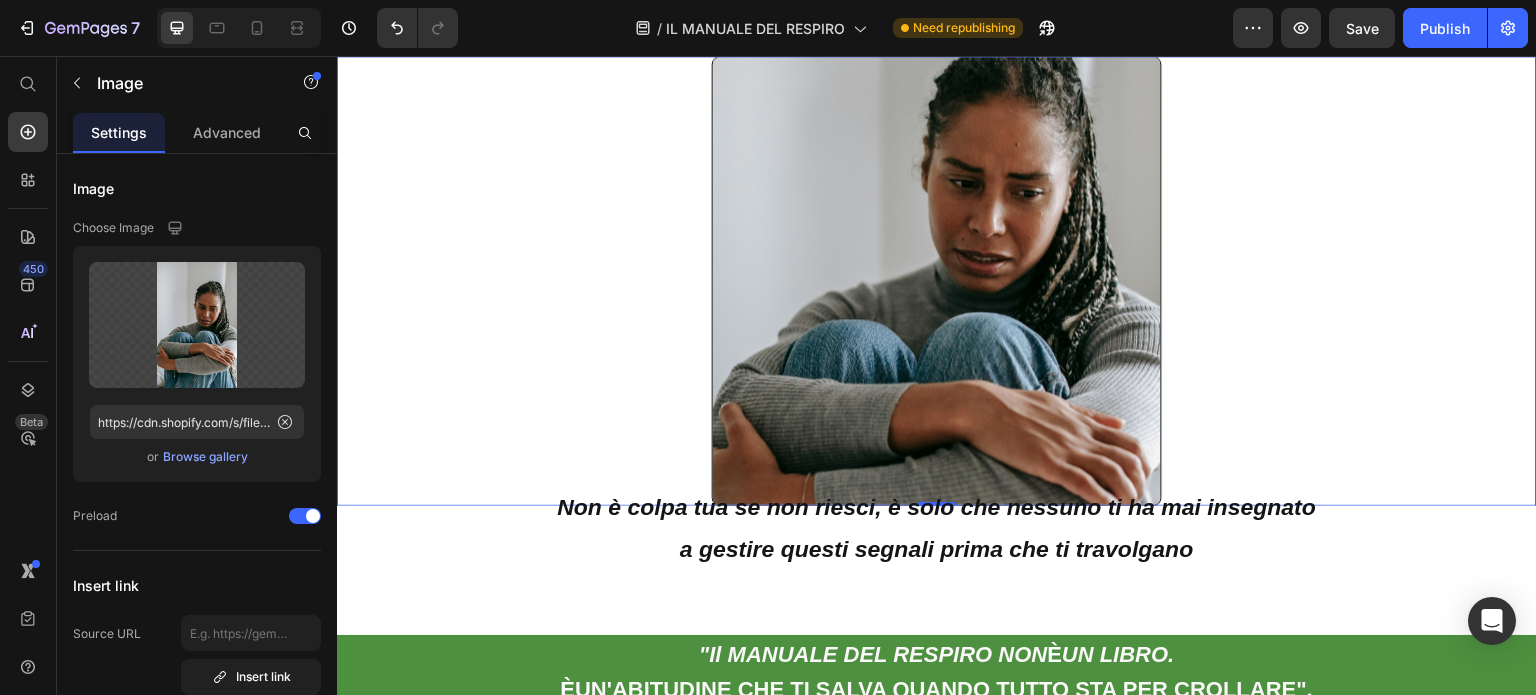 click at bounding box center (937, 281) 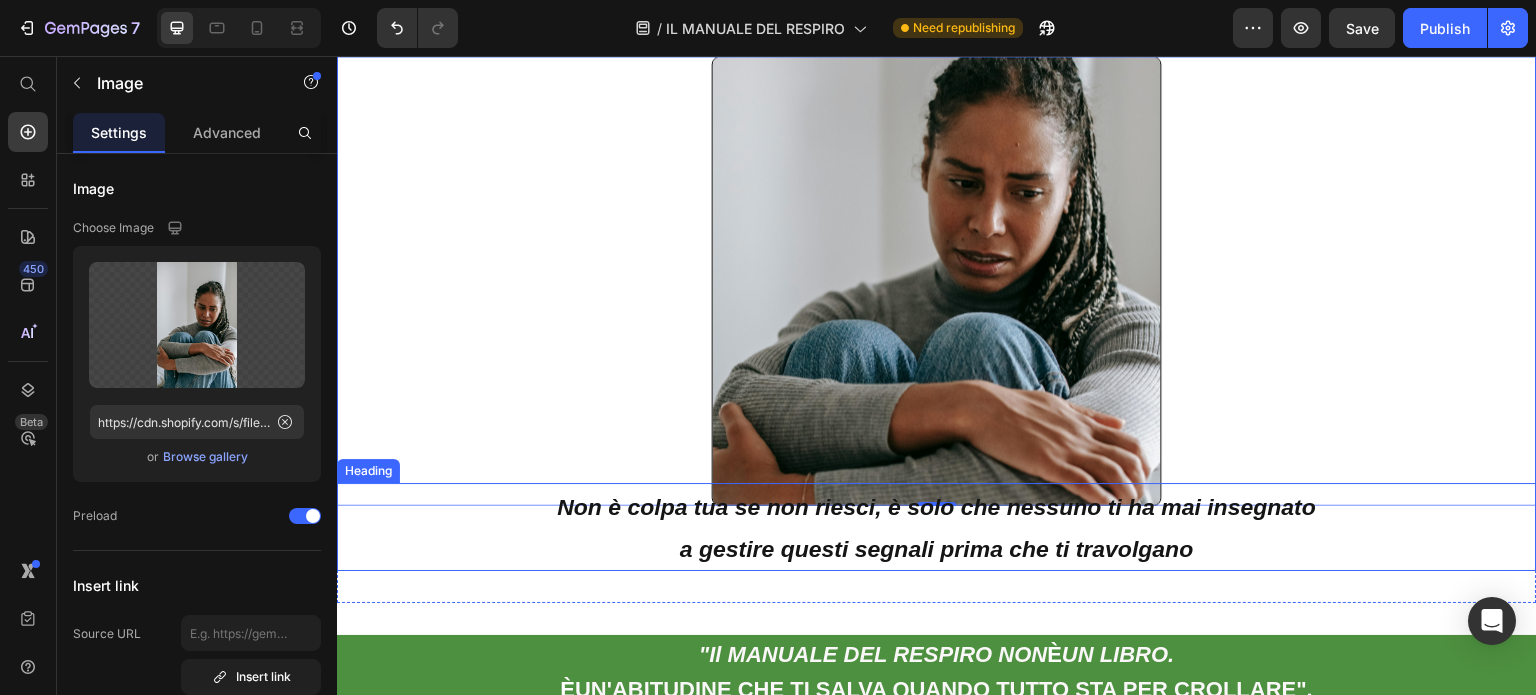 click on "Non è colpa tua se non riesci, è solo che nessuno ti ha mai insegnato" at bounding box center [936, 507] 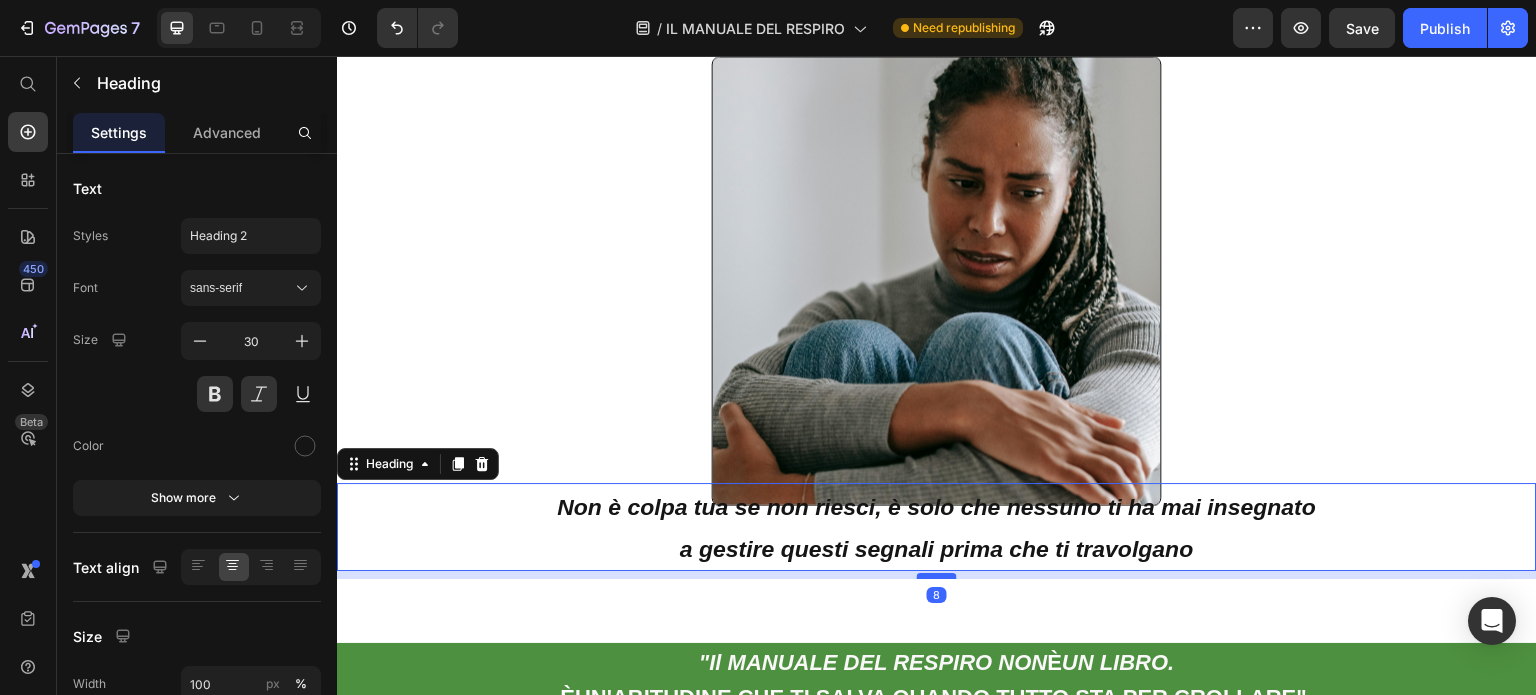 click at bounding box center (937, 576) 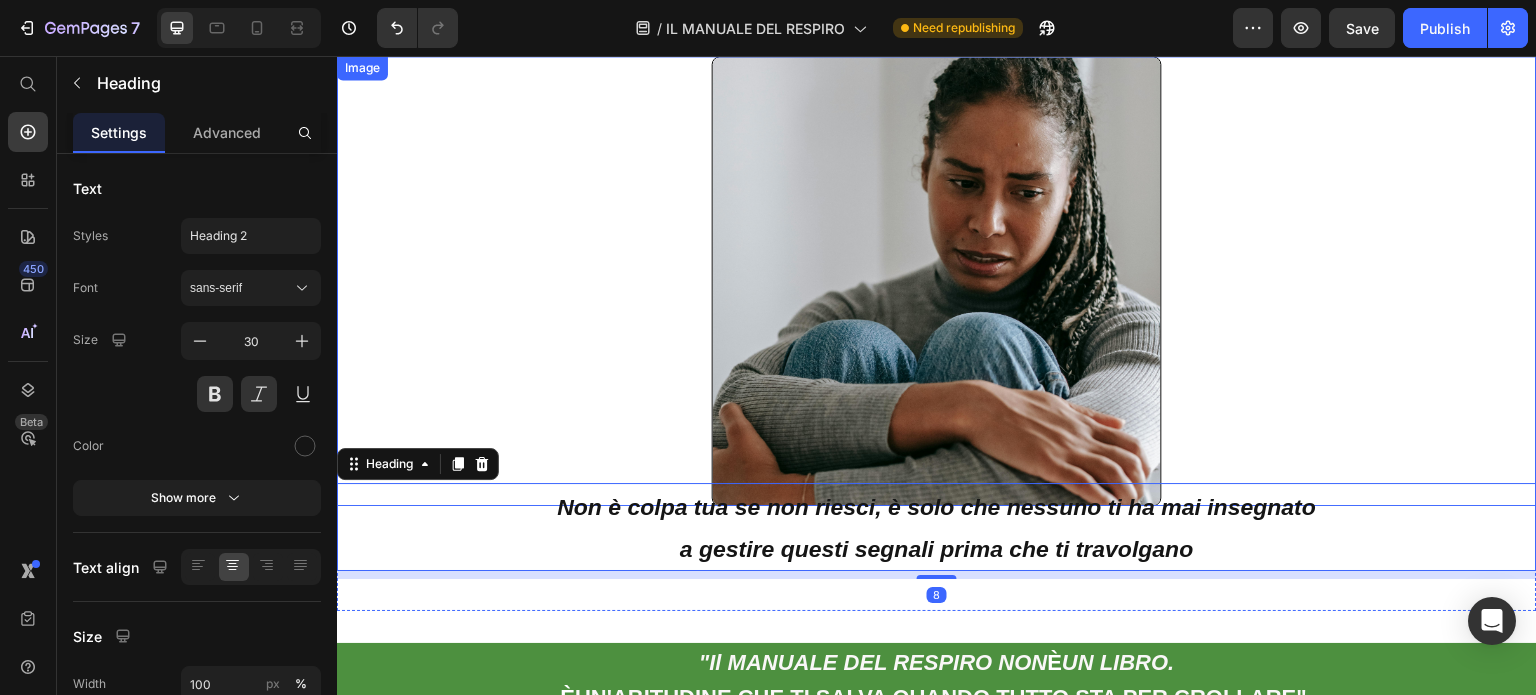 click at bounding box center [937, 281] 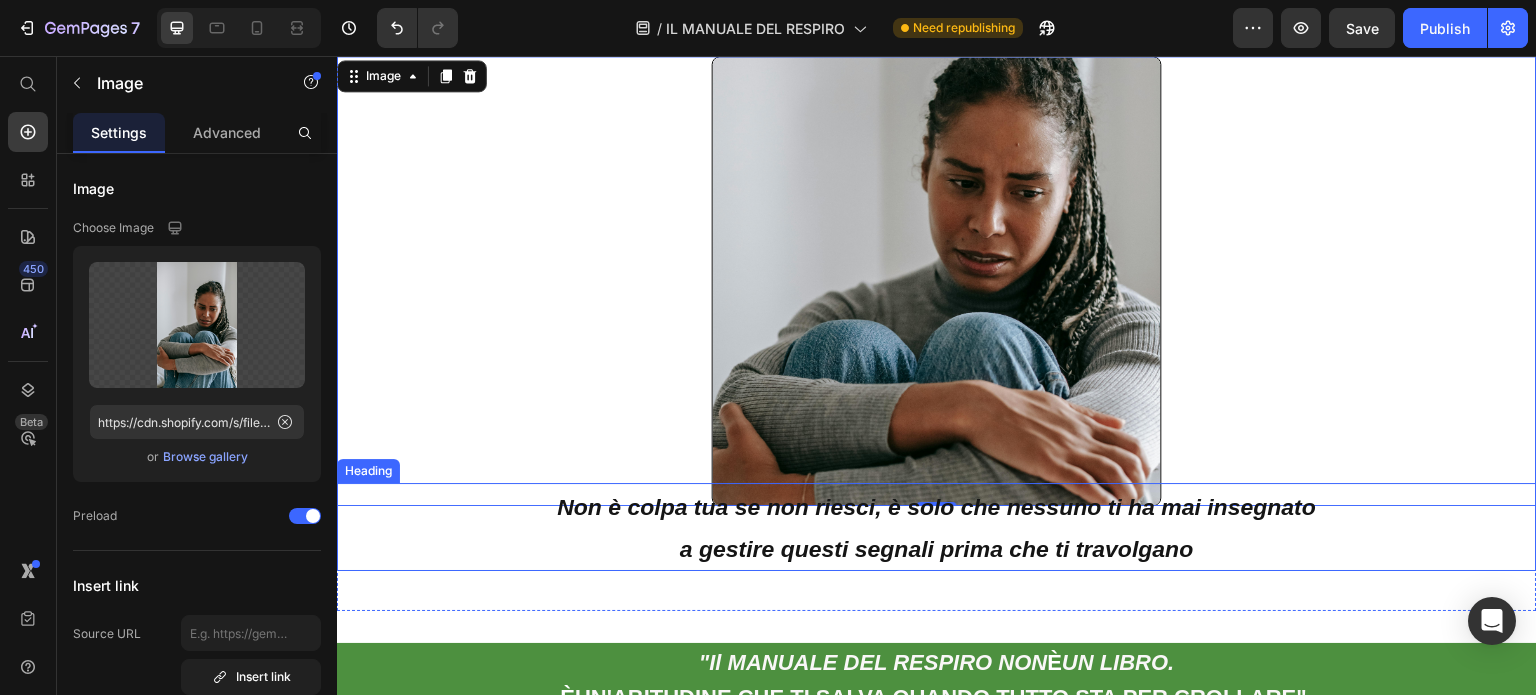 click on "⁠⁠⁠⁠⁠⁠⁠ Non è colpa tua se non riesci, è solo che nessuno ti ha mai insegnato  a gestire questi segnali prima che ti travolgano" at bounding box center [937, 527] 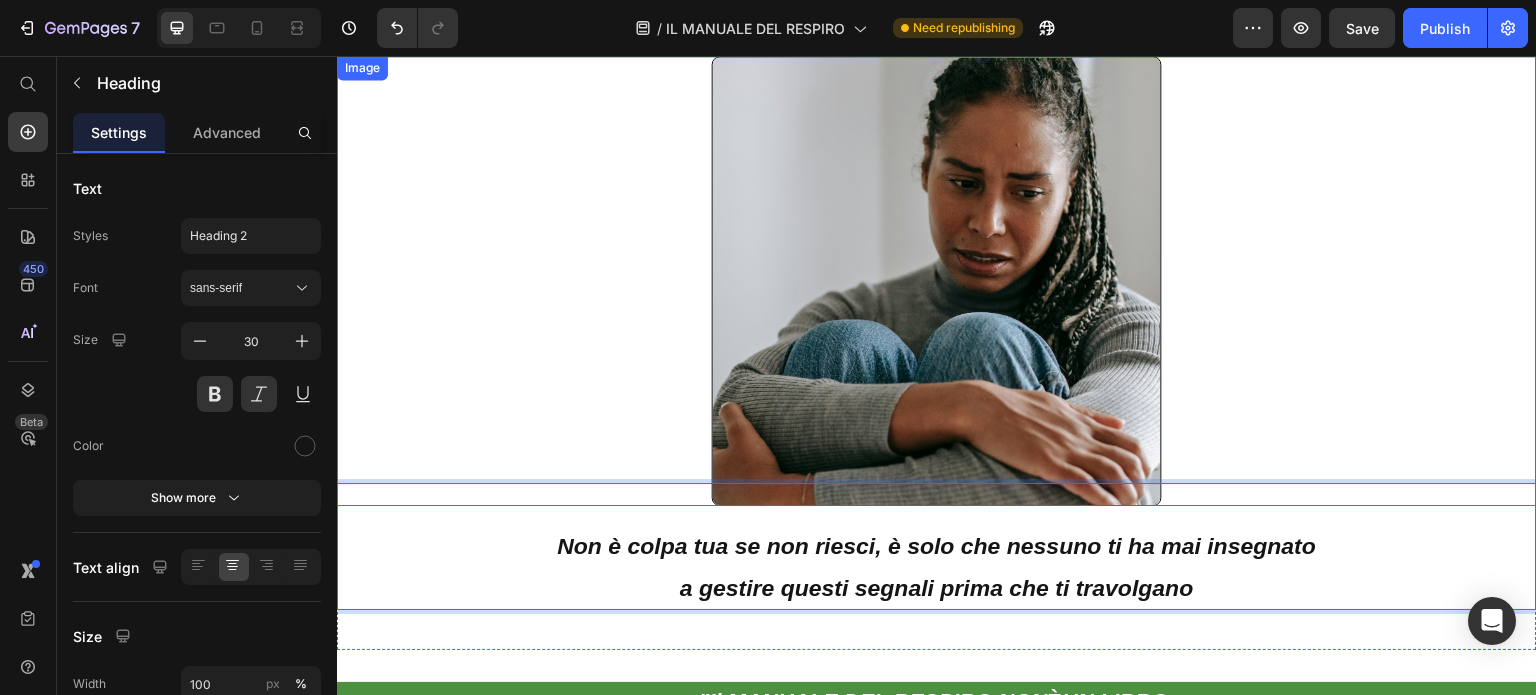 click at bounding box center [937, 281] 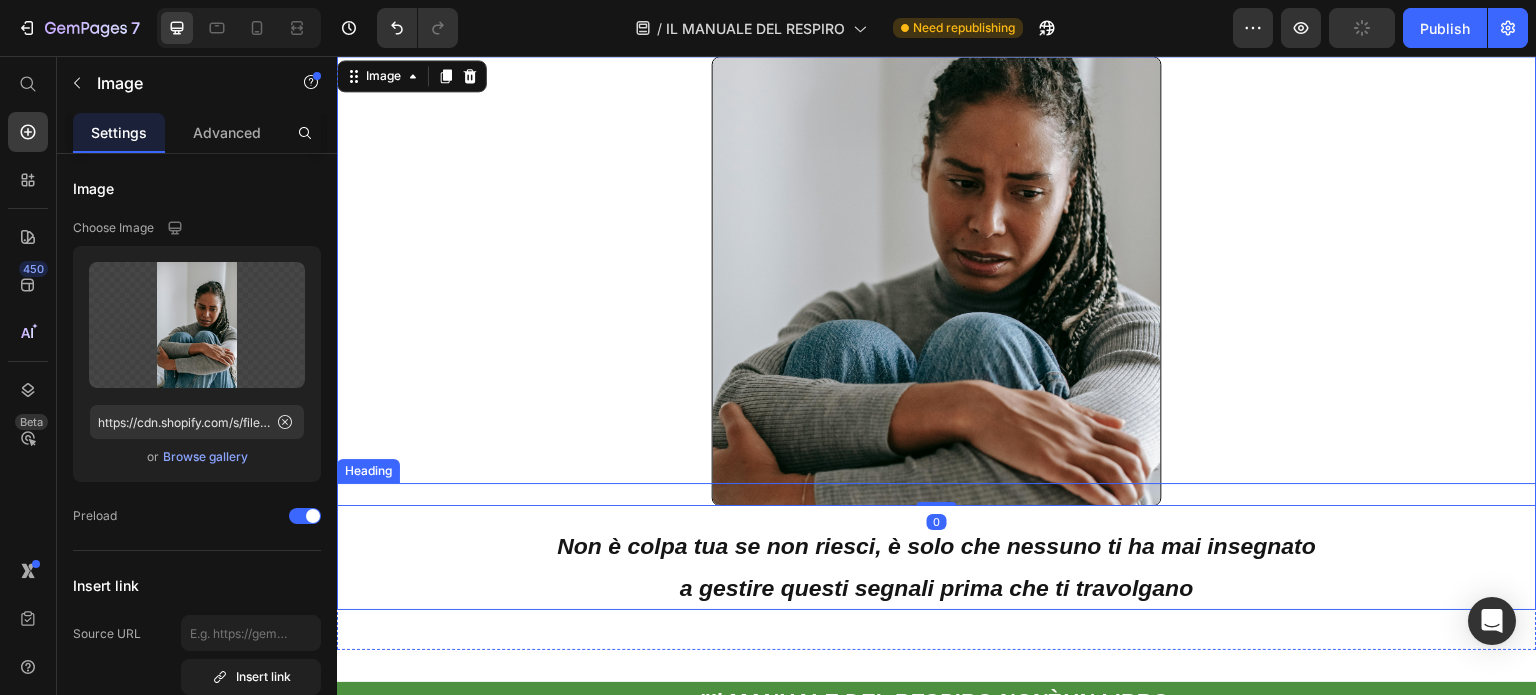click on "⁠⁠⁠⁠⁠⁠⁠ Non è colpa tua se non riesci, è solo che nessuno ti ha mai insegnato  a gestire questi segnali prima che ti travolgano" at bounding box center [937, 546] 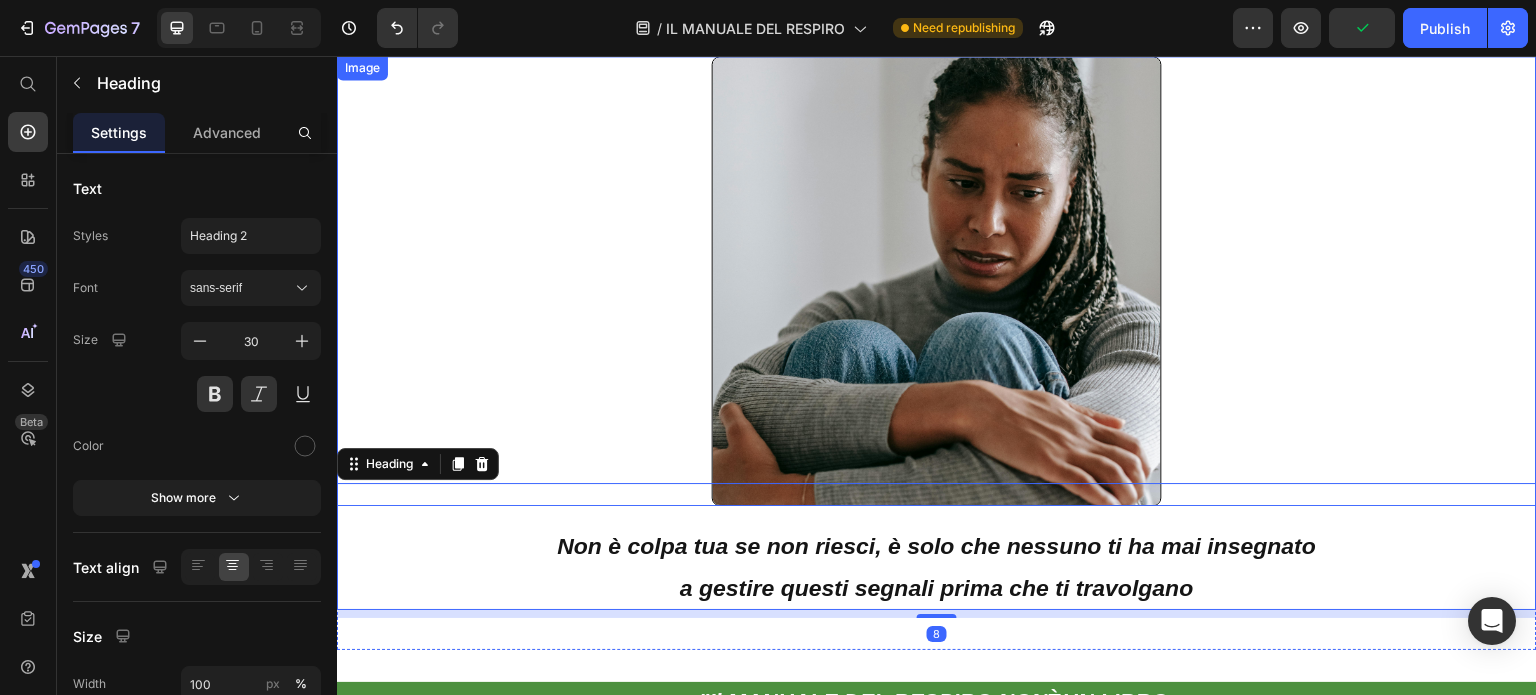 click at bounding box center [937, 281] 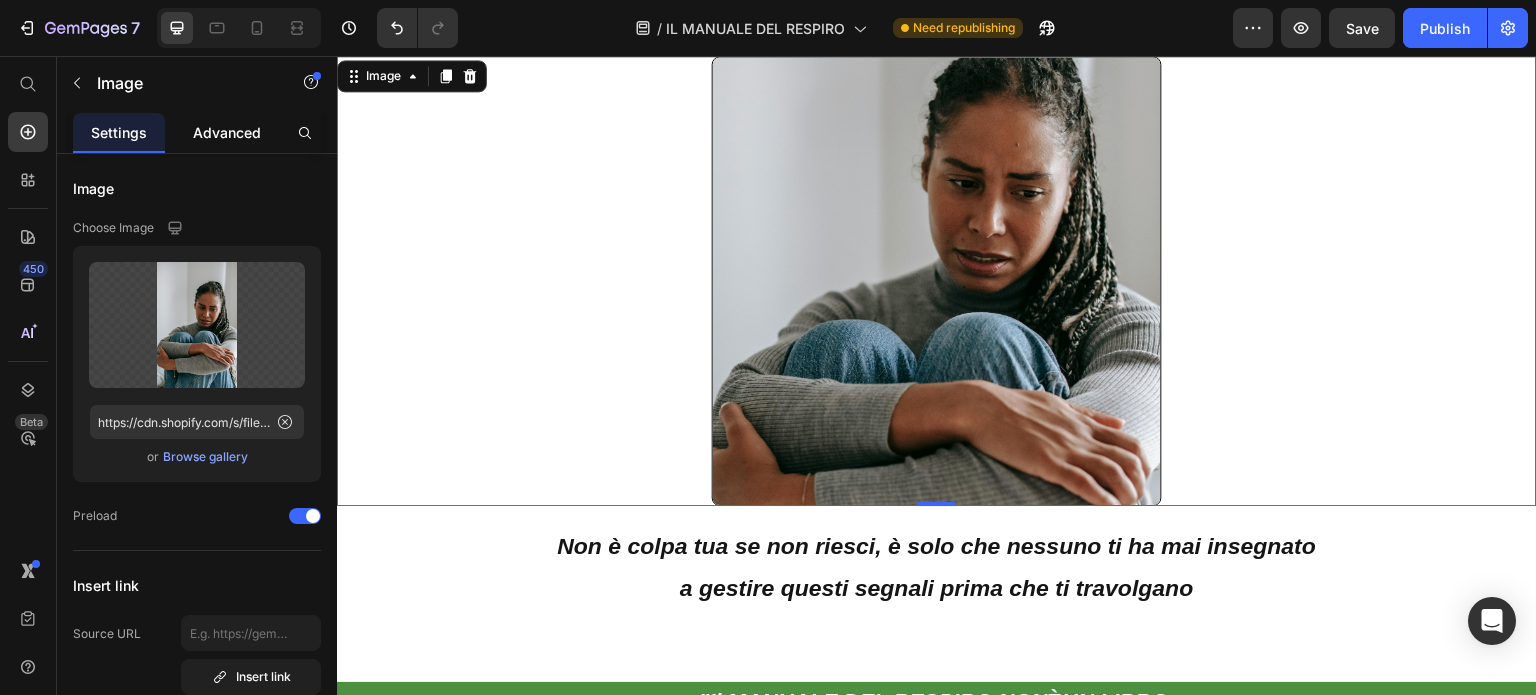 click on "Advanced" at bounding box center [227, 132] 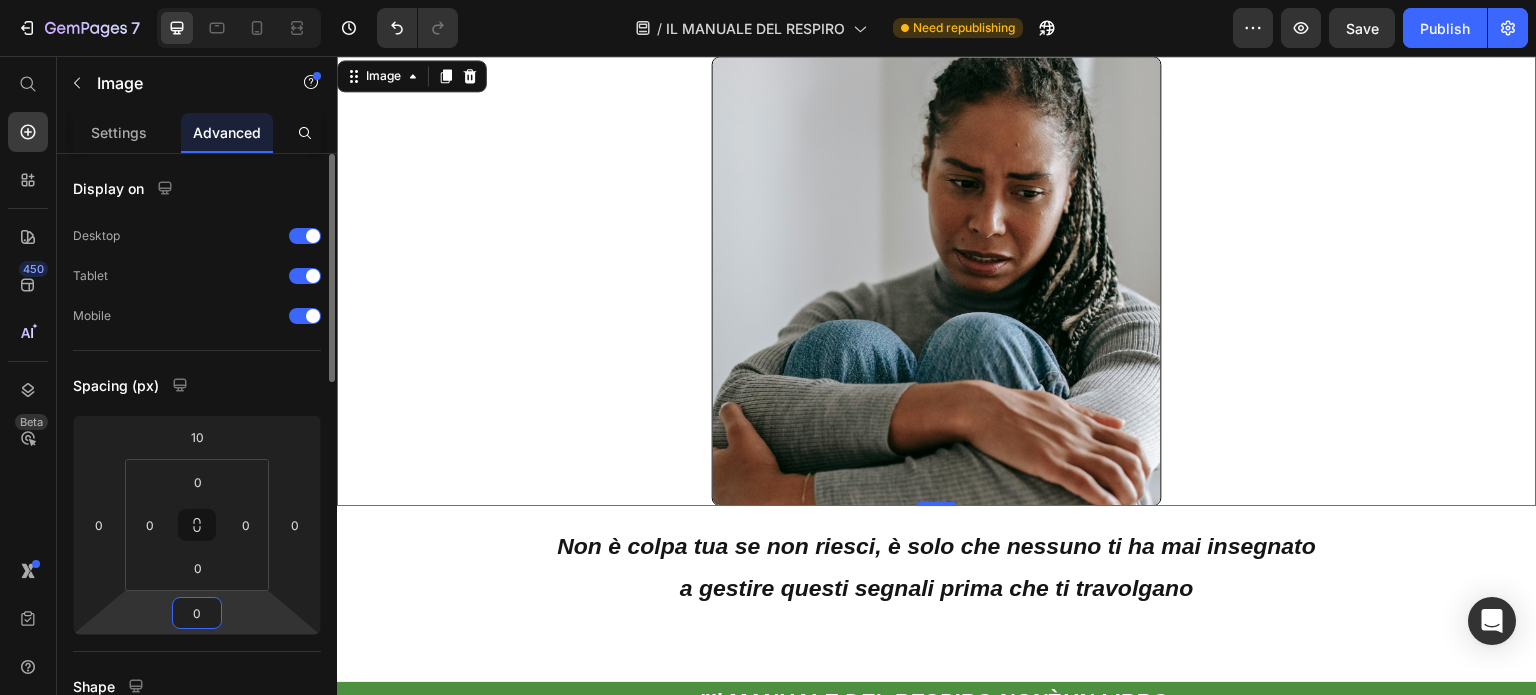 click on "0" at bounding box center (197, 613) 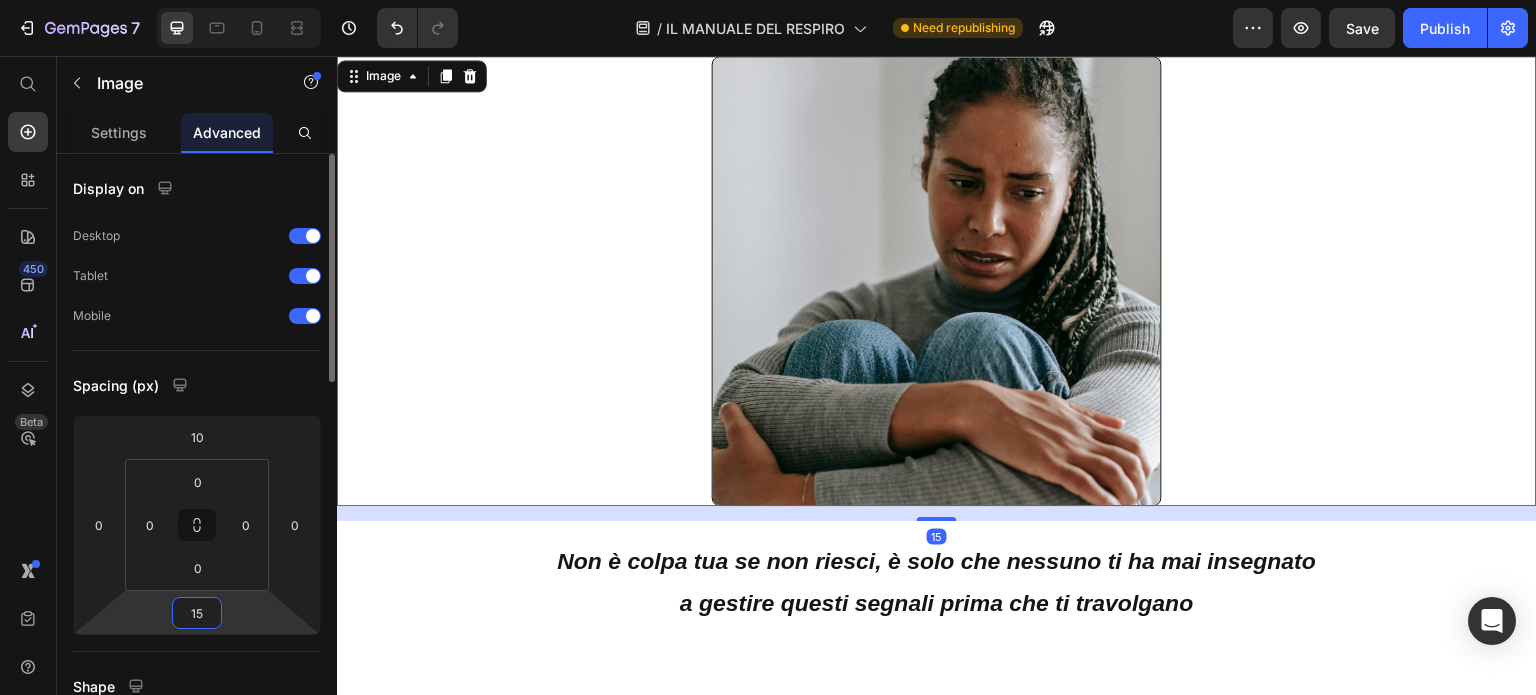 scroll, scrollTop: 3115, scrollLeft: 0, axis: vertical 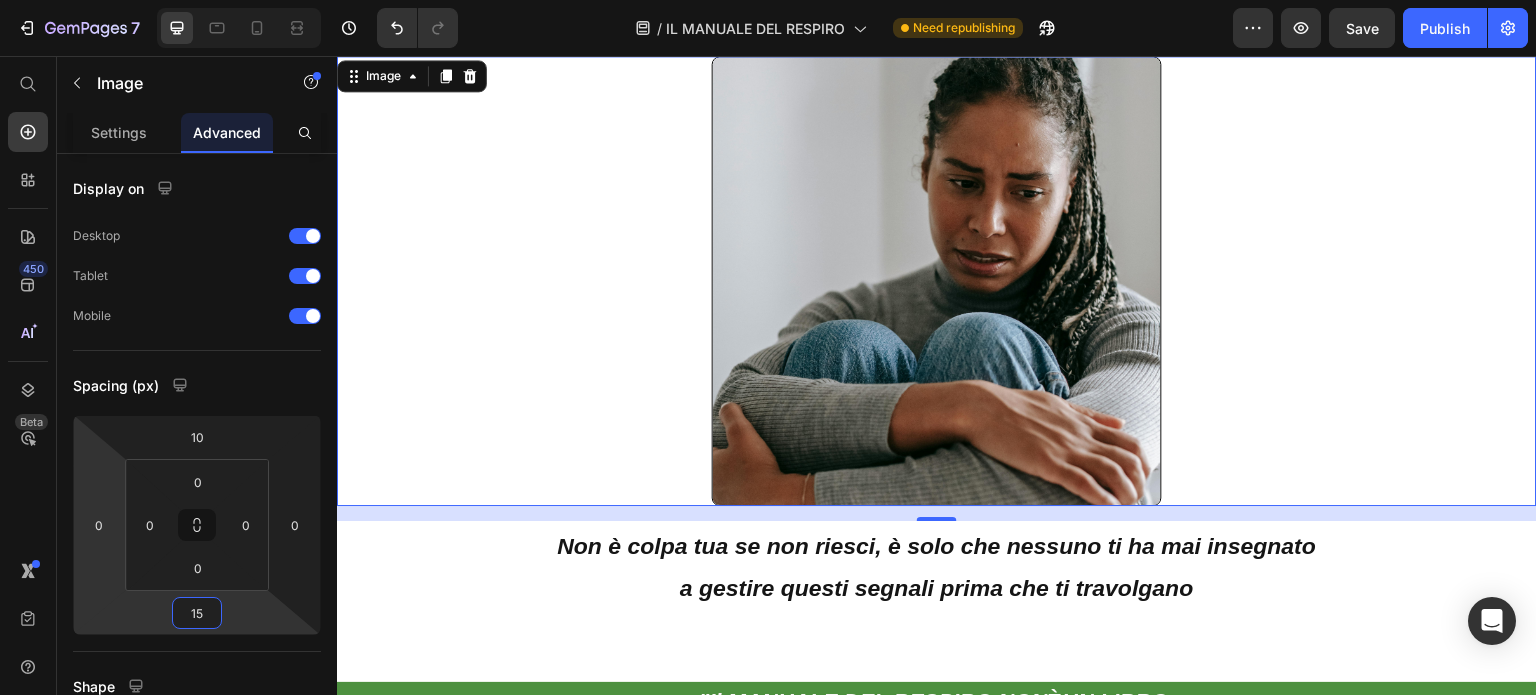 type on "15" 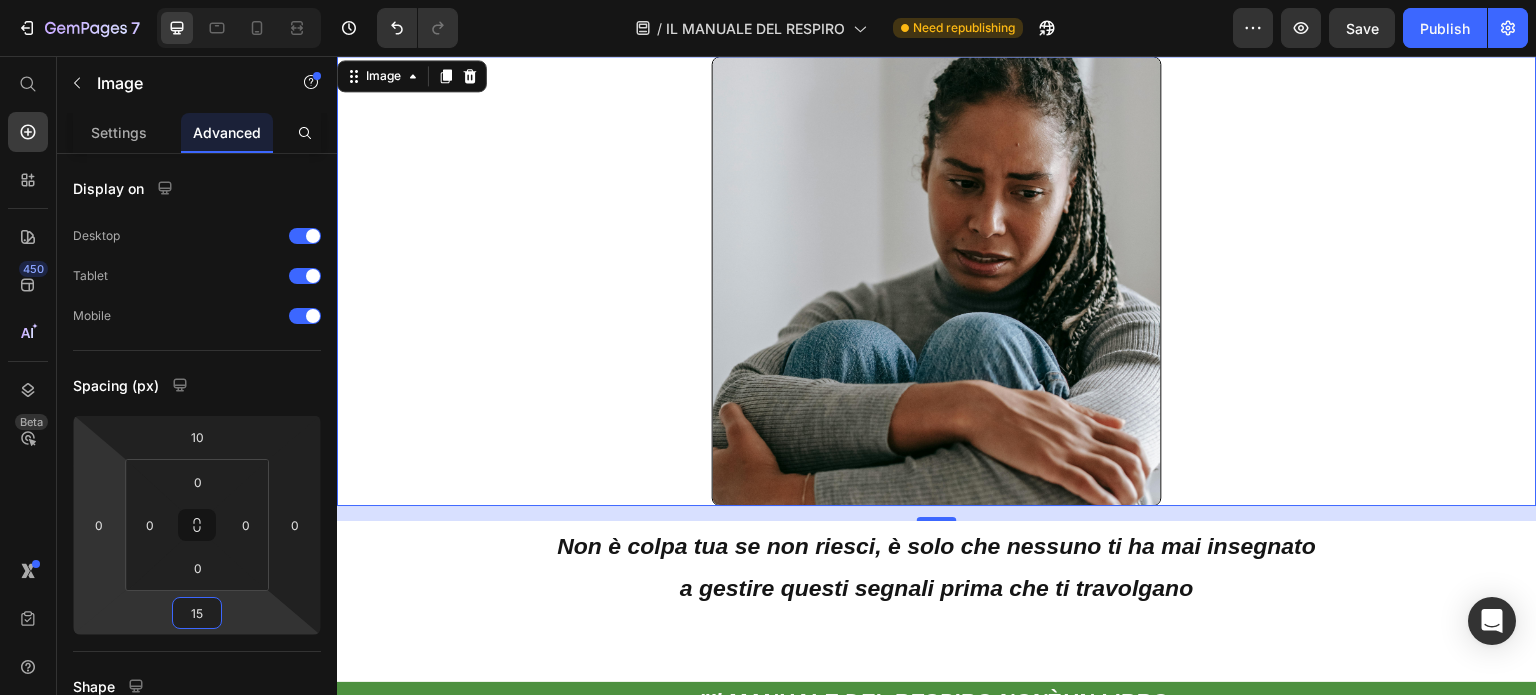 click at bounding box center (937, 281) 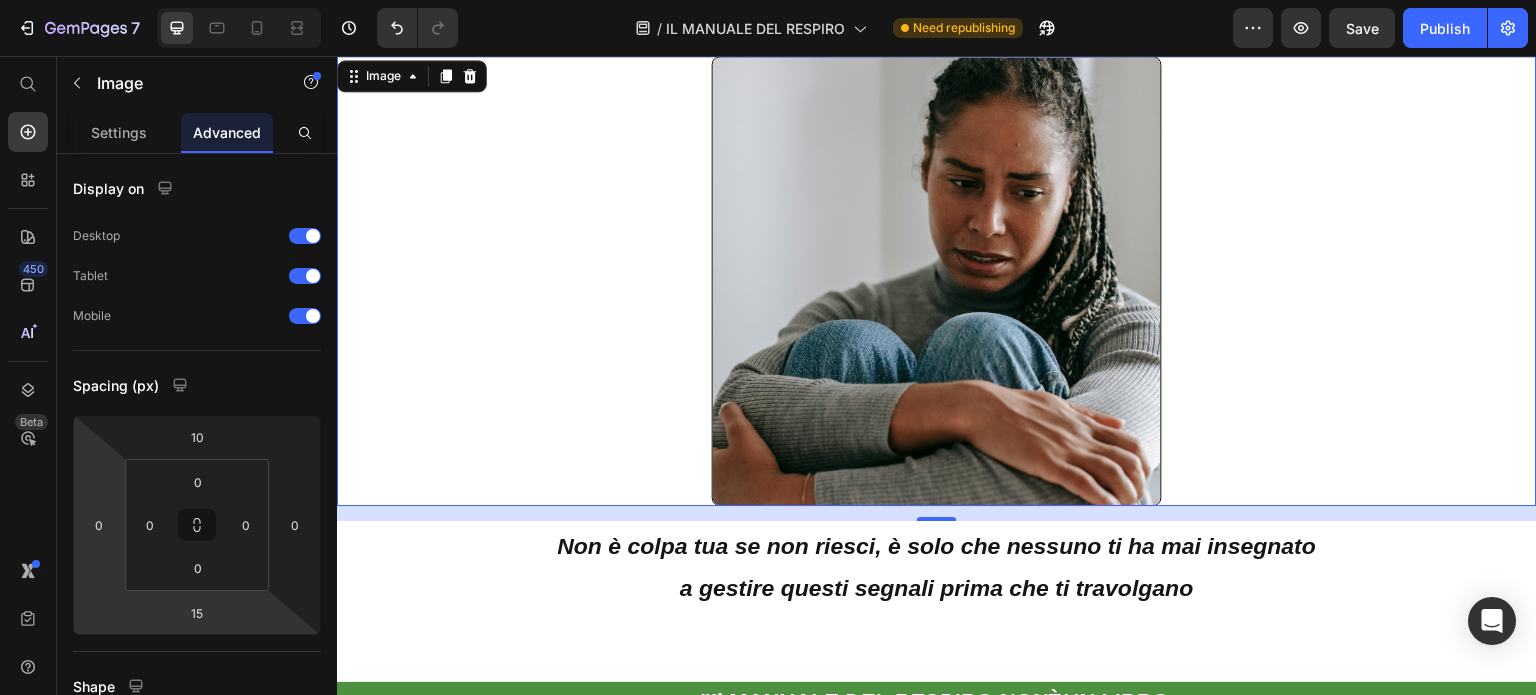 click at bounding box center (937, 281) 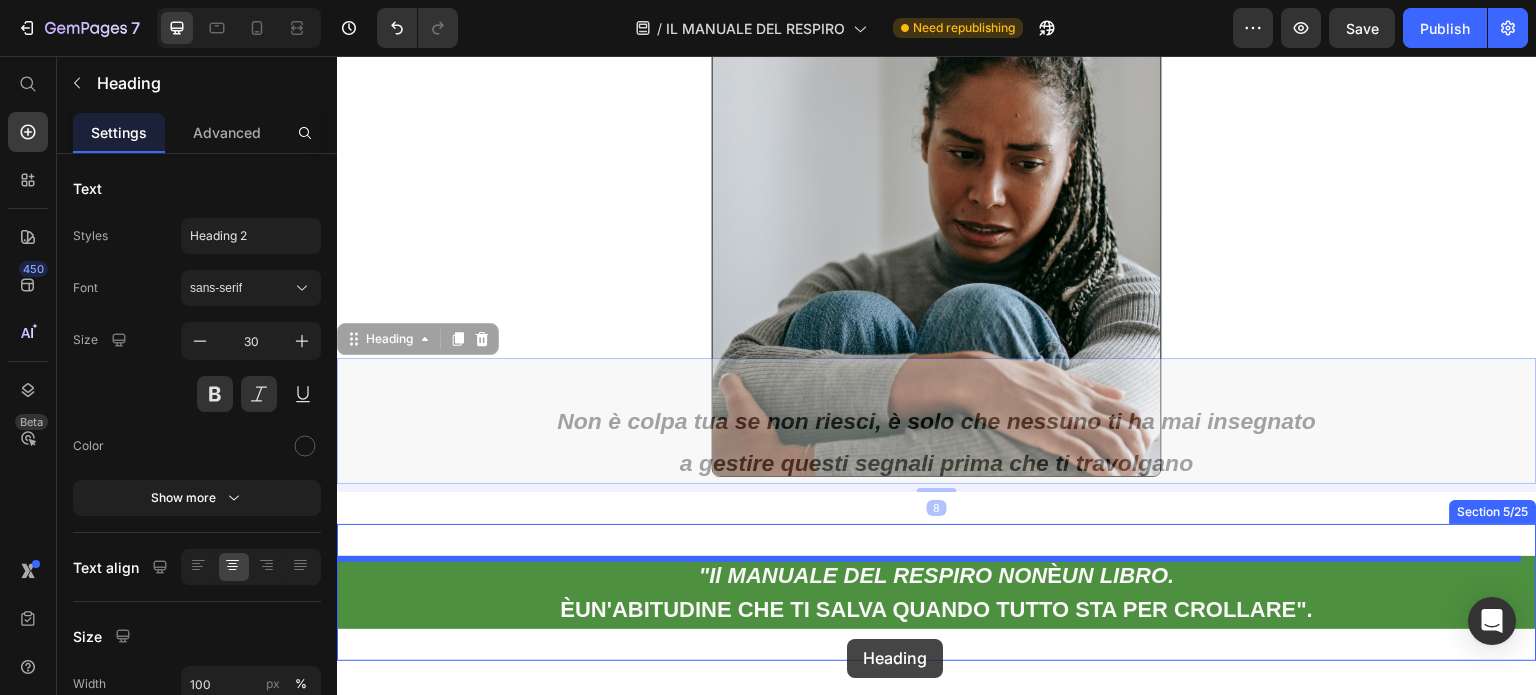 scroll, scrollTop: 3260, scrollLeft: 0, axis: vertical 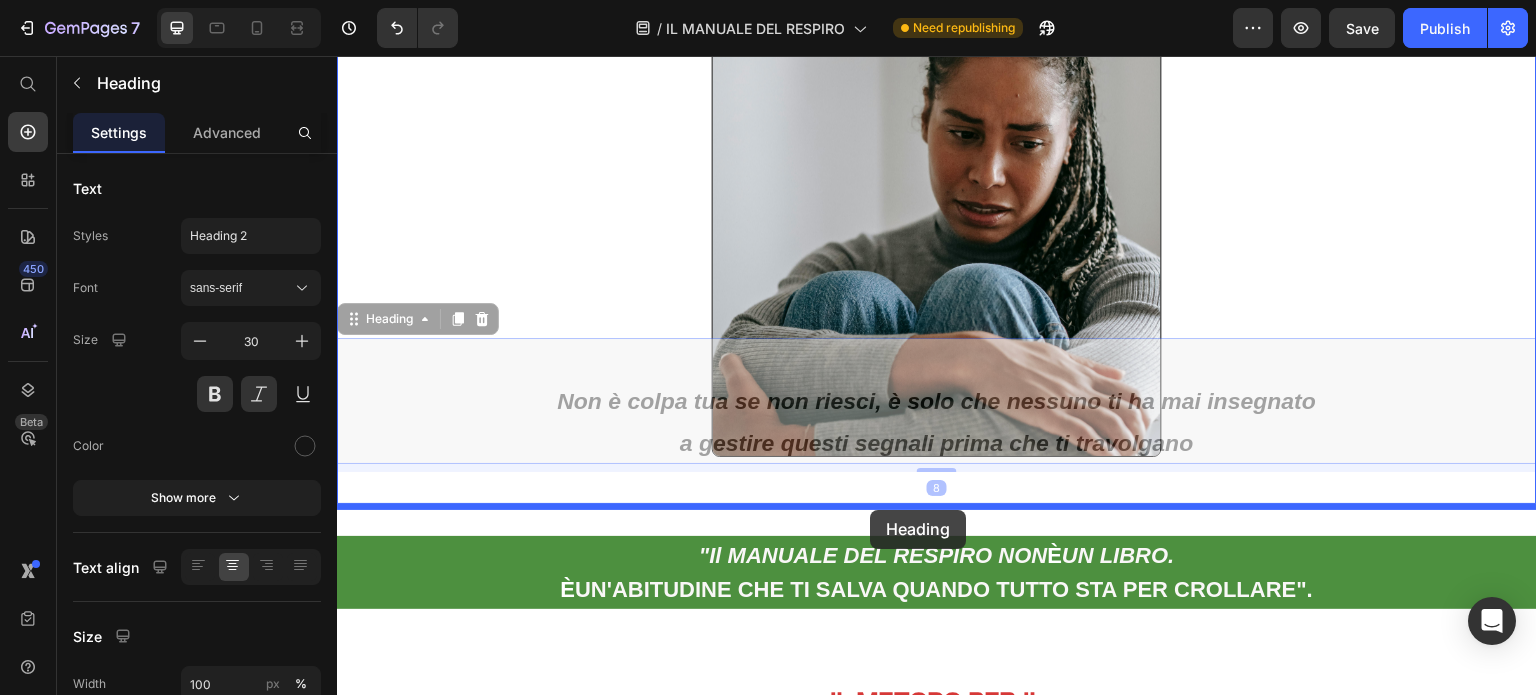 drag, startPoint x: 838, startPoint y: 558, endPoint x: 870, endPoint y: 510, distance: 57.68882 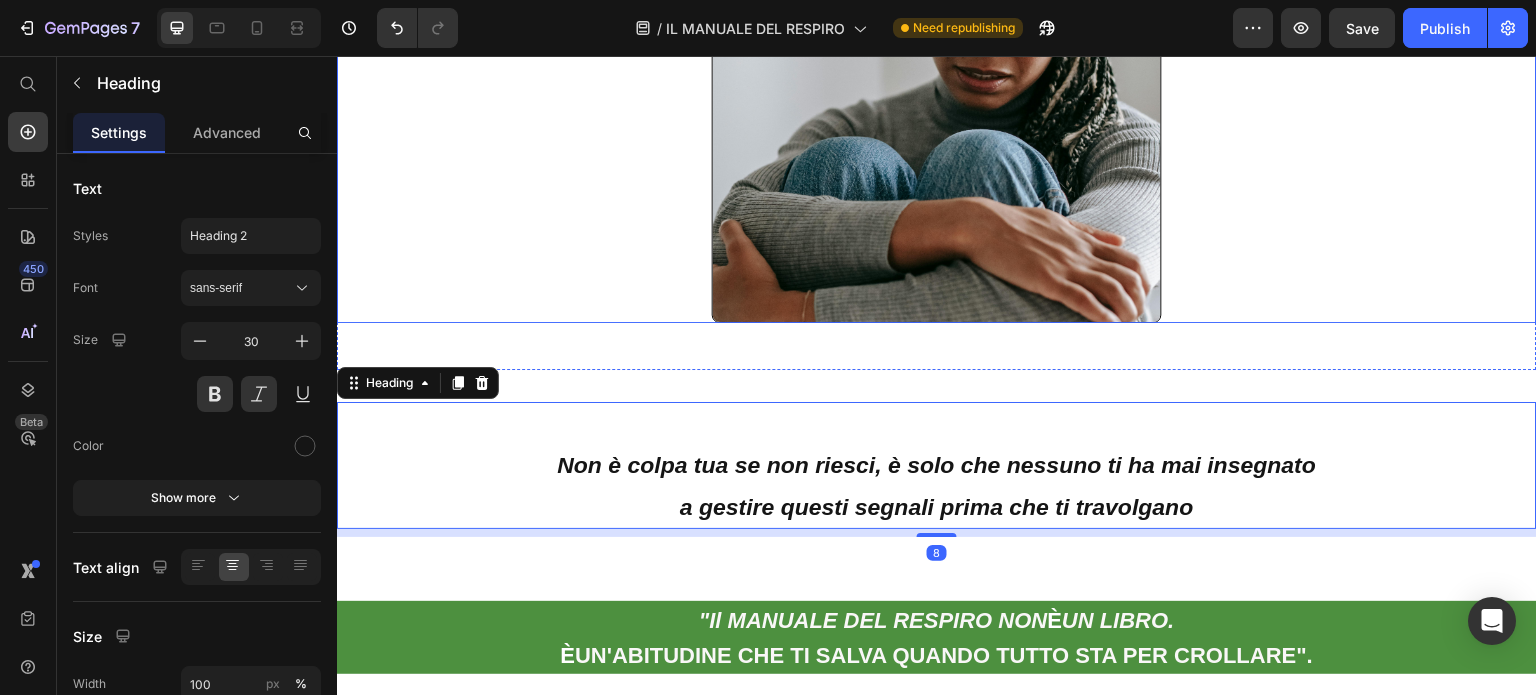 click at bounding box center (937, 98) 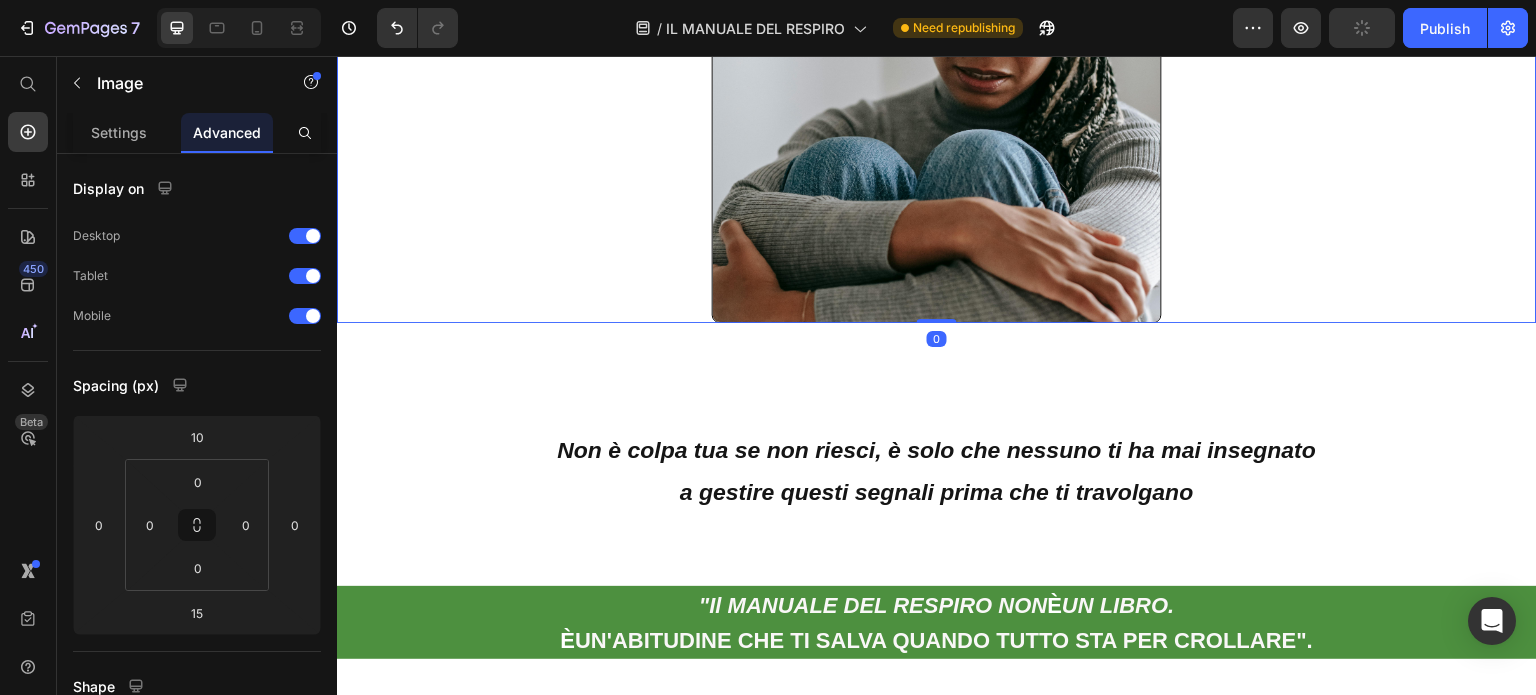 drag, startPoint x: 931, startPoint y: 337, endPoint x: 935, endPoint y: 283, distance: 54.147945 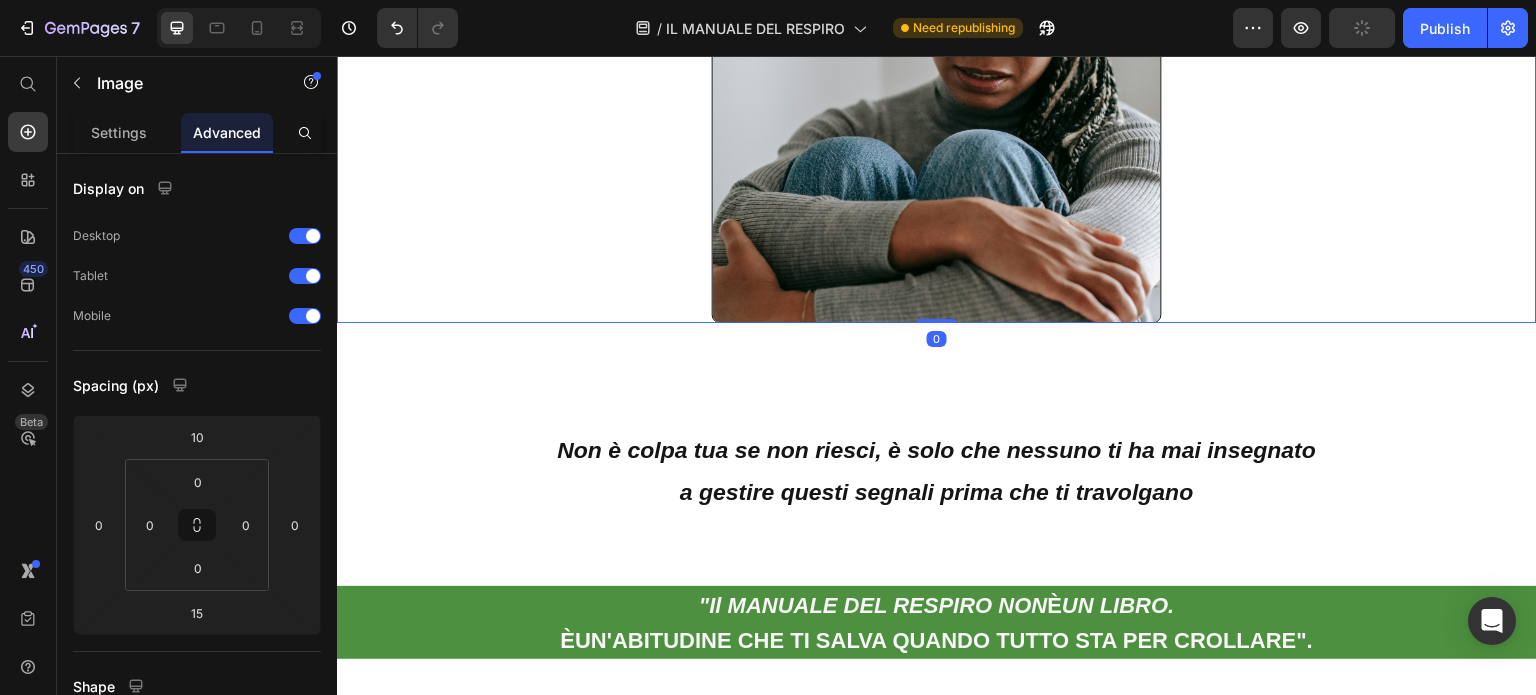 click on "Image   0" at bounding box center [937, 98] 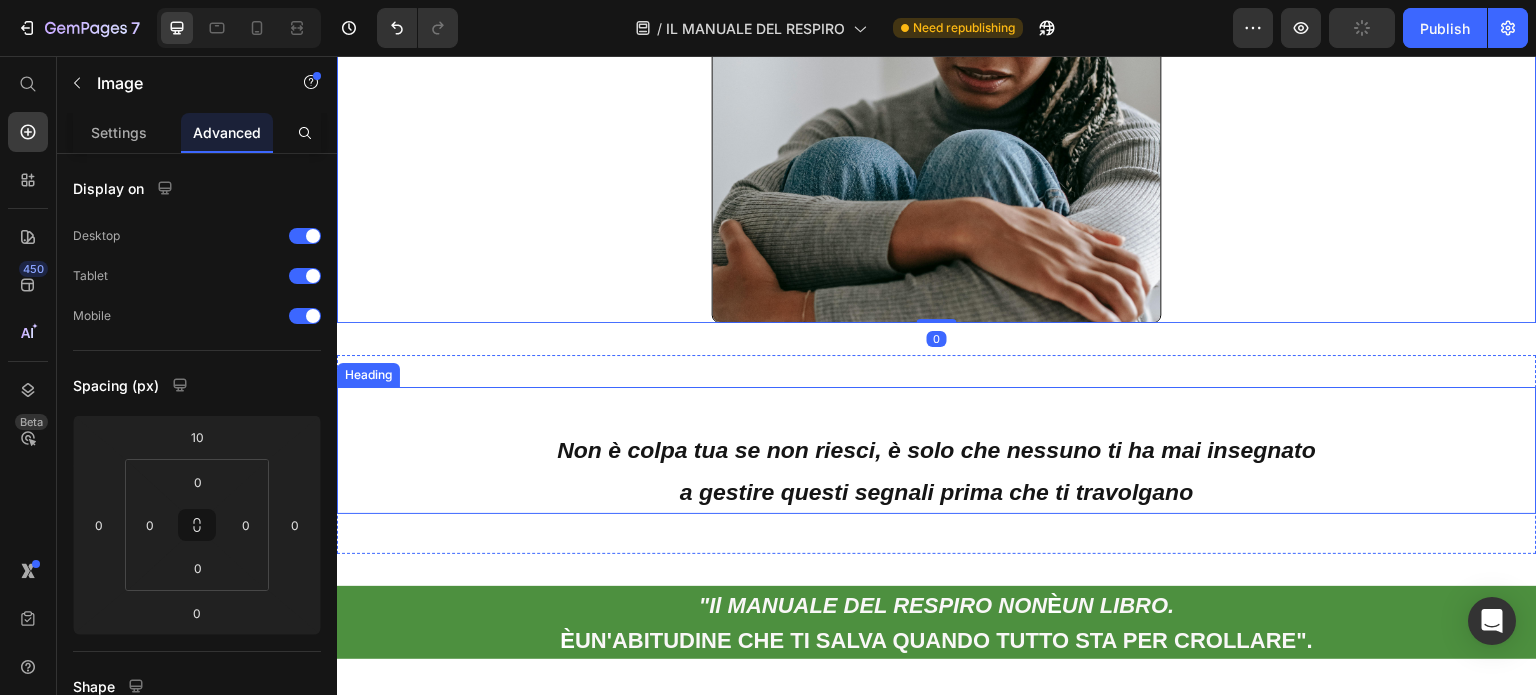 click on "Non è colpa tua se non riesci, è solo che nessuno ti ha mai insegnato  a gestire questi segnali prima che ti travolgano" at bounding box center [937, 450] 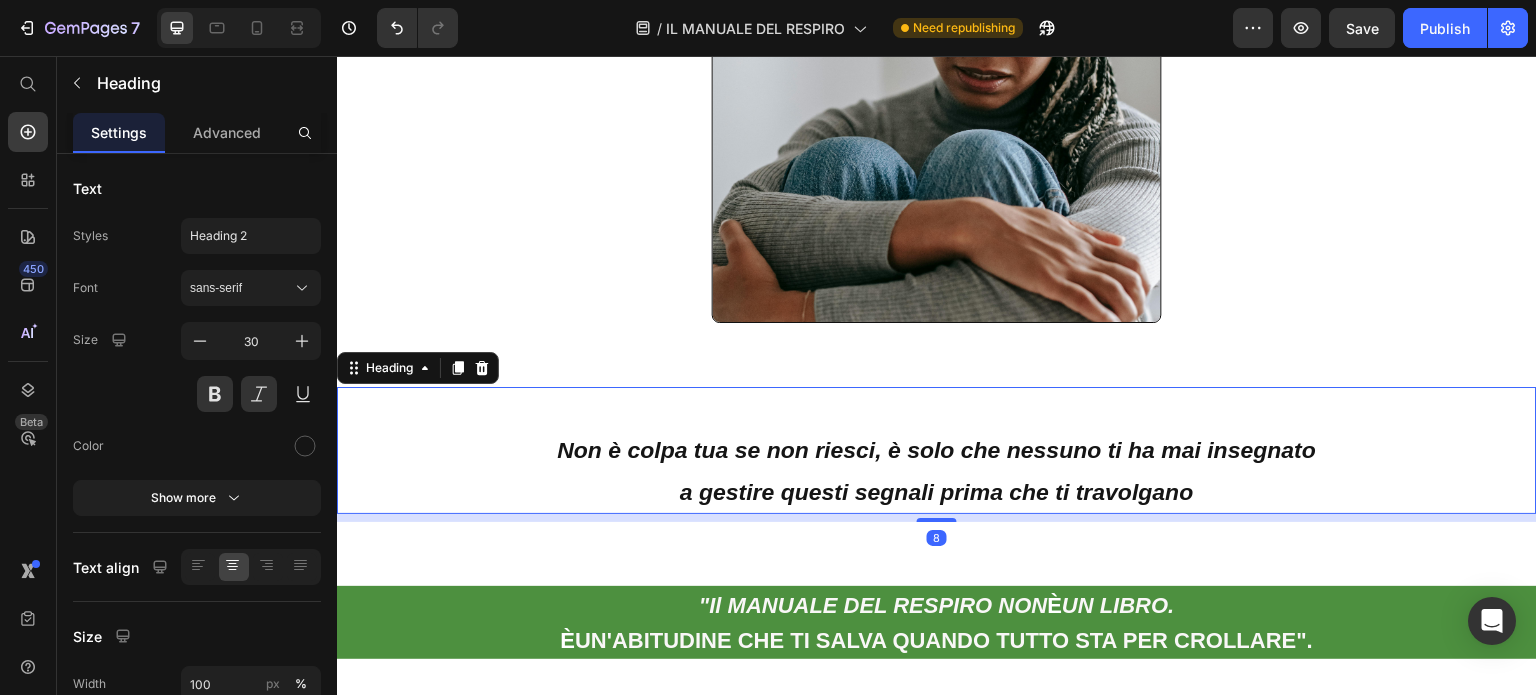 drag, startPoint x: 925, startPoint y: 517, endPoint x: 927, endPoint y: 472, distance: 45.044422 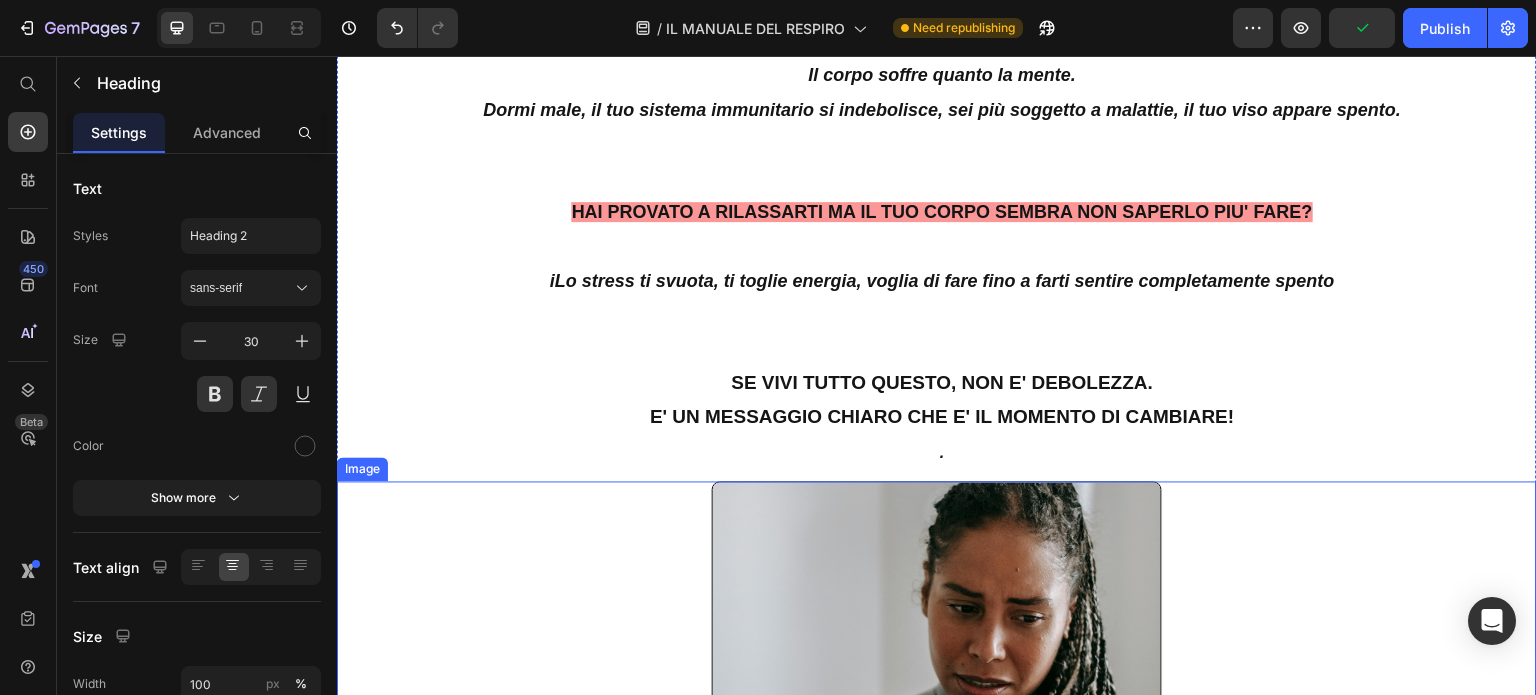 scroll, scrollTop: 2560, scrollLeft: 0, axis: vertical 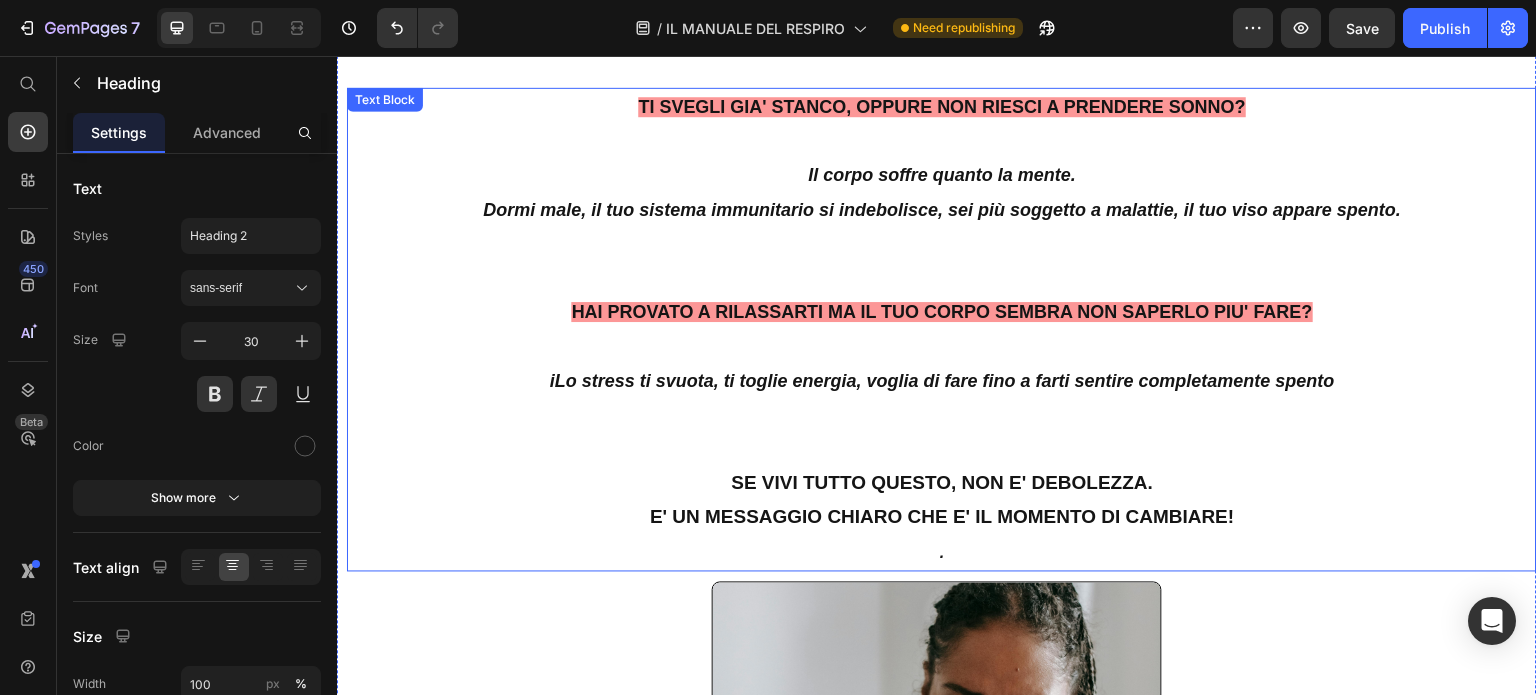 click on "iLo stress ti svuota, ti toglie energia, voglia di fare fino a farti sentire completamente spento" at bounding box center (941, 381) 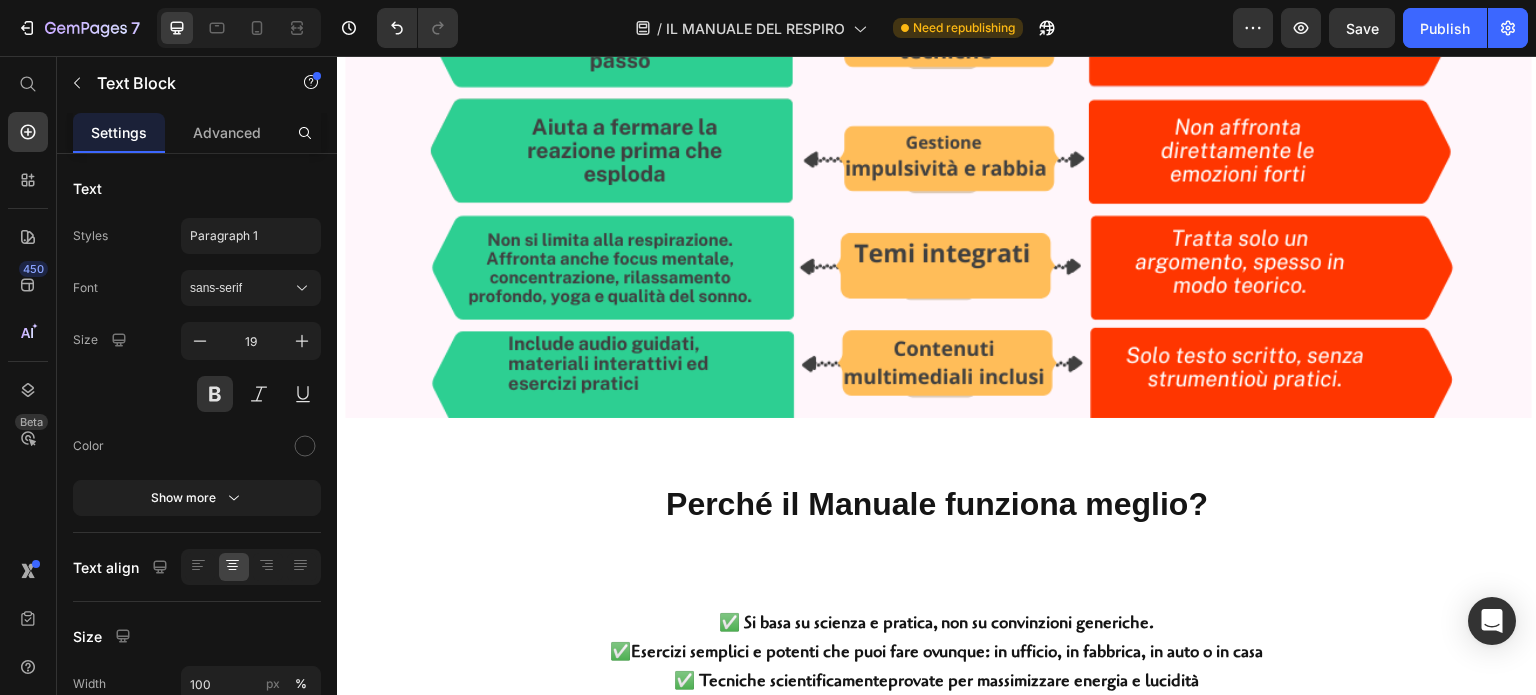 scroll, scrollTop: 4860, scrollLeft: 0, axis: vertical 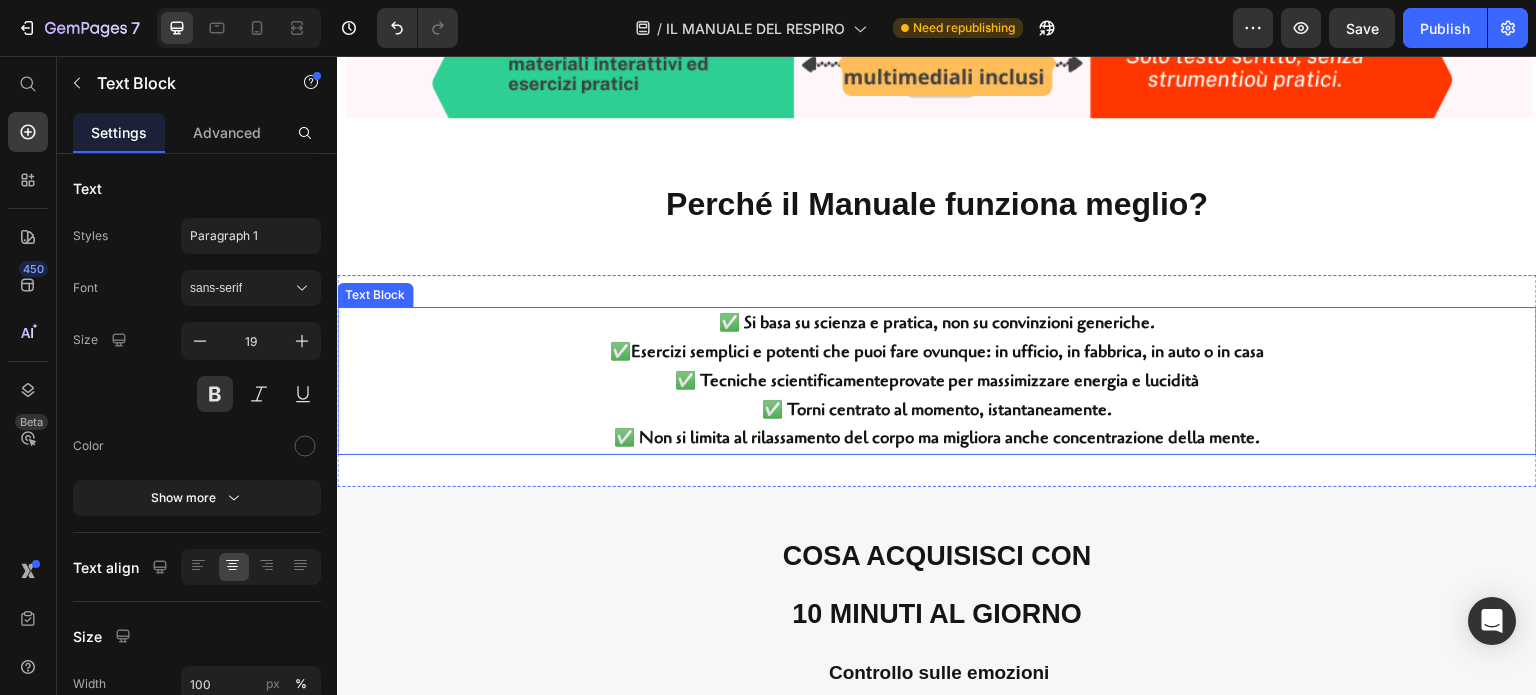 click on "✅ Esercizi semplici e potenti che puoi fare ovunque: in ufficio, in fabbrica, in auto o in casa" at bounding box center (937, 352) 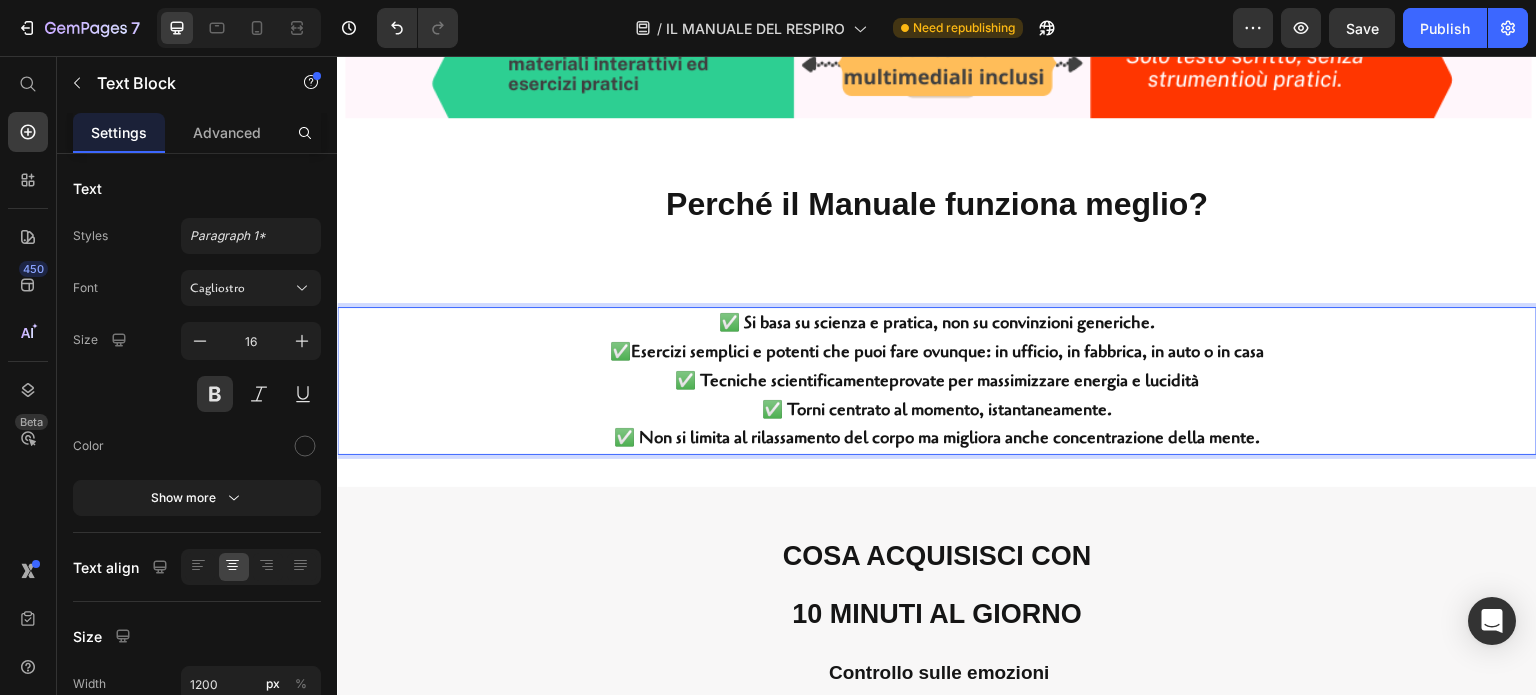 click on "✅ Esercizi semplici e potenti che puoi fare ovunque: in ufficio, in fabbrica, in auto o in casa" at bounding box center [937, 352] 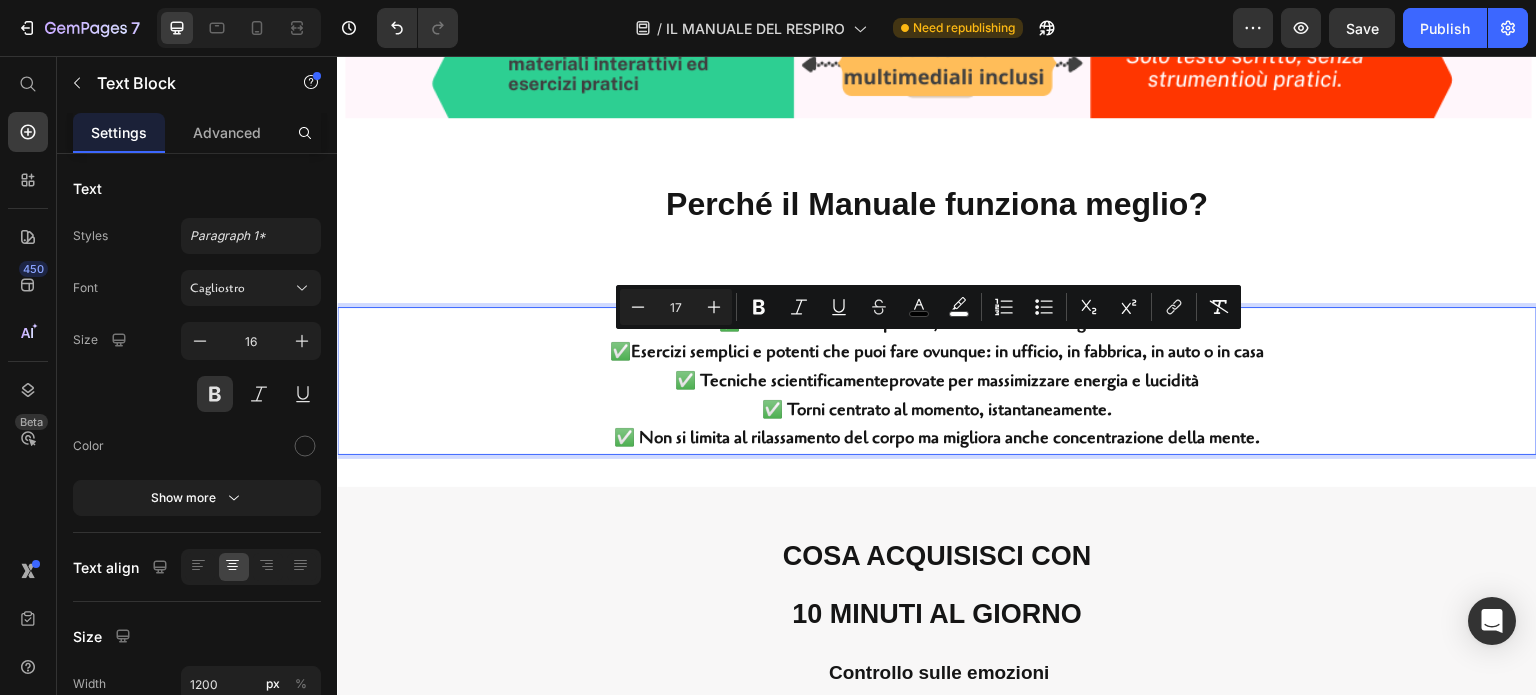 drag, startPoint x: 594, startPoint y: 348, endPoint x: 1275, endPoint y: 347, distance: 681.00073 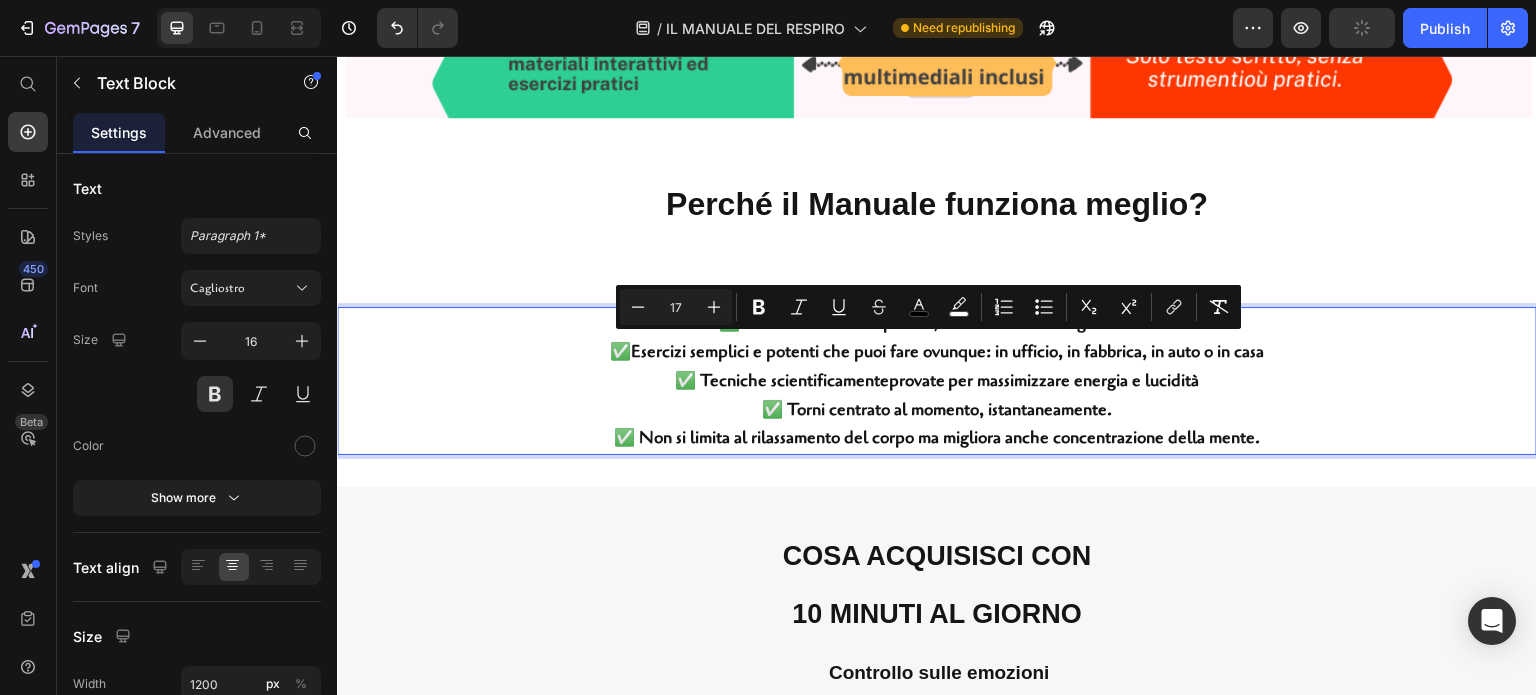 click on "✅ Torni centrato al momento, istantaneamente." at bounding box center [937, 410] 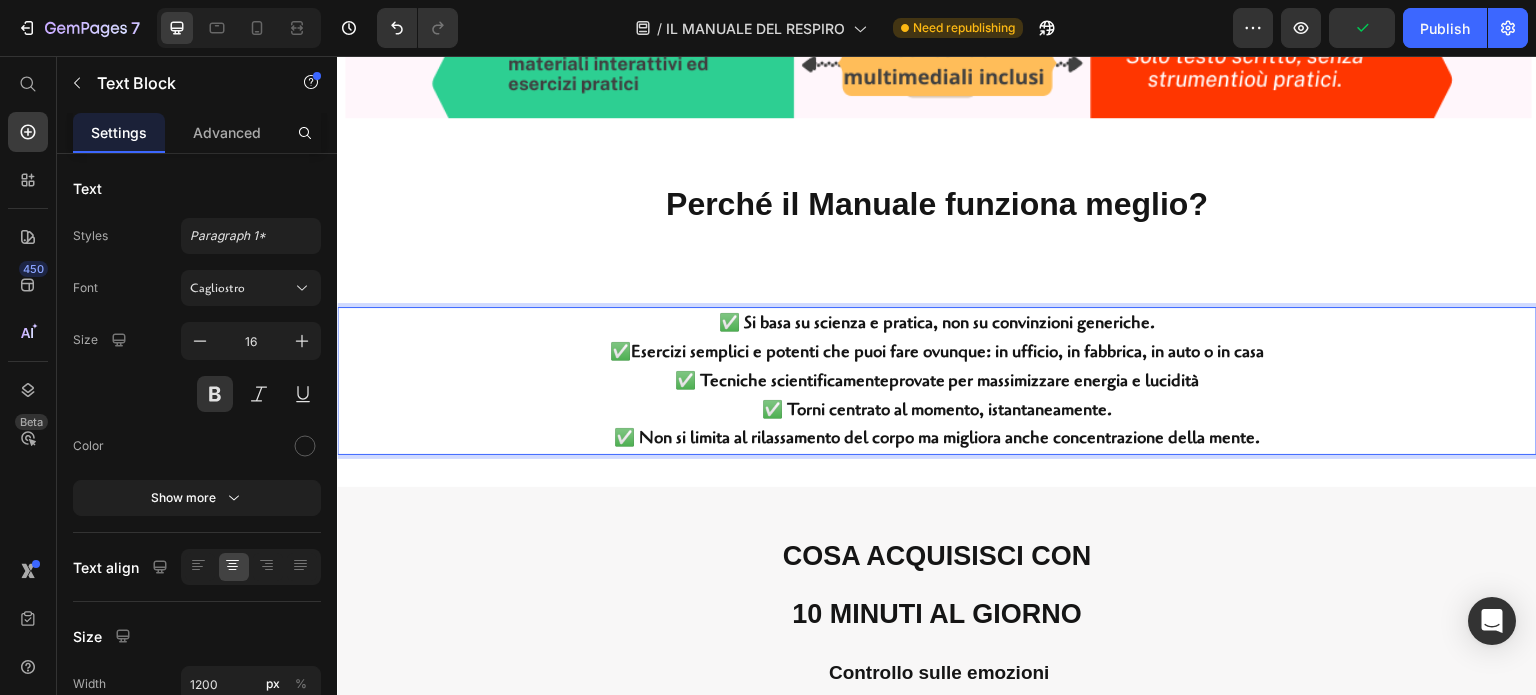 click on "✅ Non si limita al rilassamento del corpo ma migliora anche concentrazione della mente." at bounding box center [937, 438] 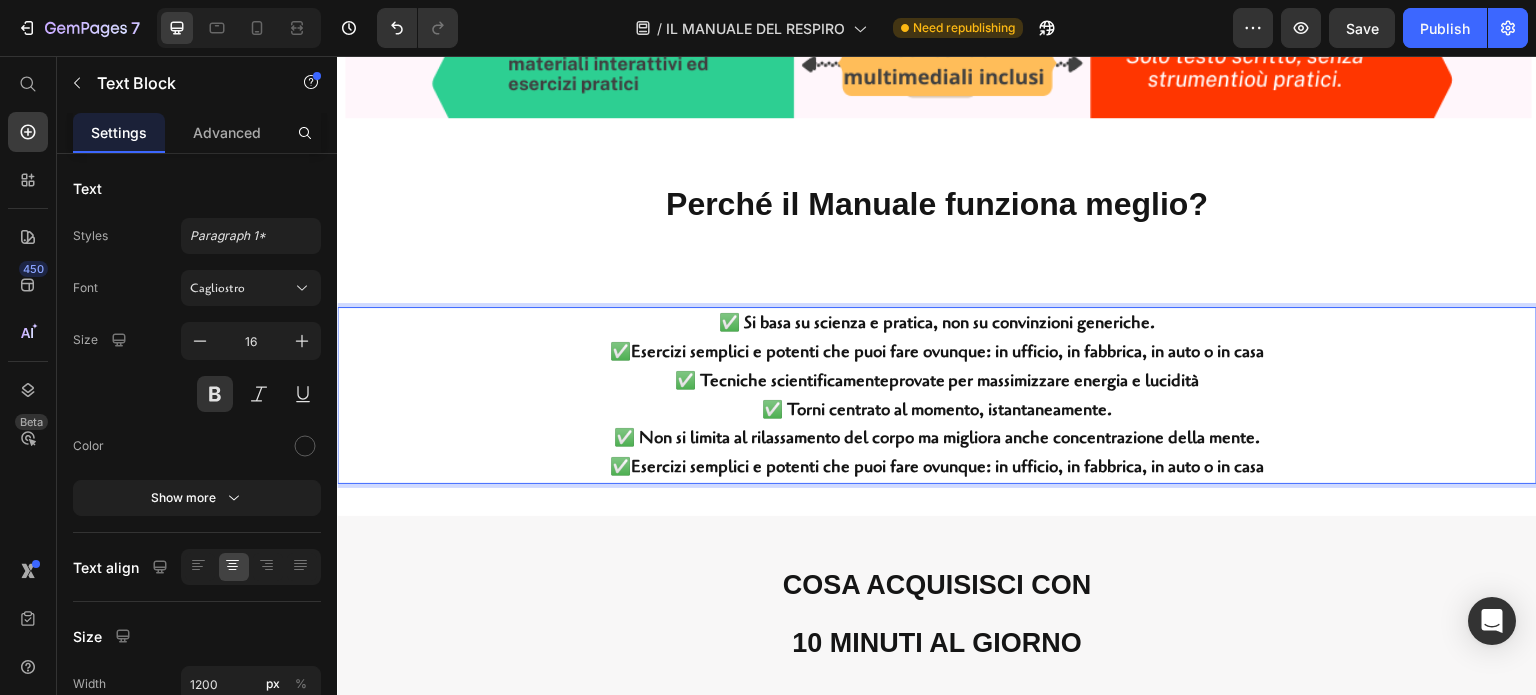 click on "Esercizi semplici e potenti che puoi fare ovunque: in ufficio, in fabbrica, in auto o in casa" at bounding box center (947, 466) 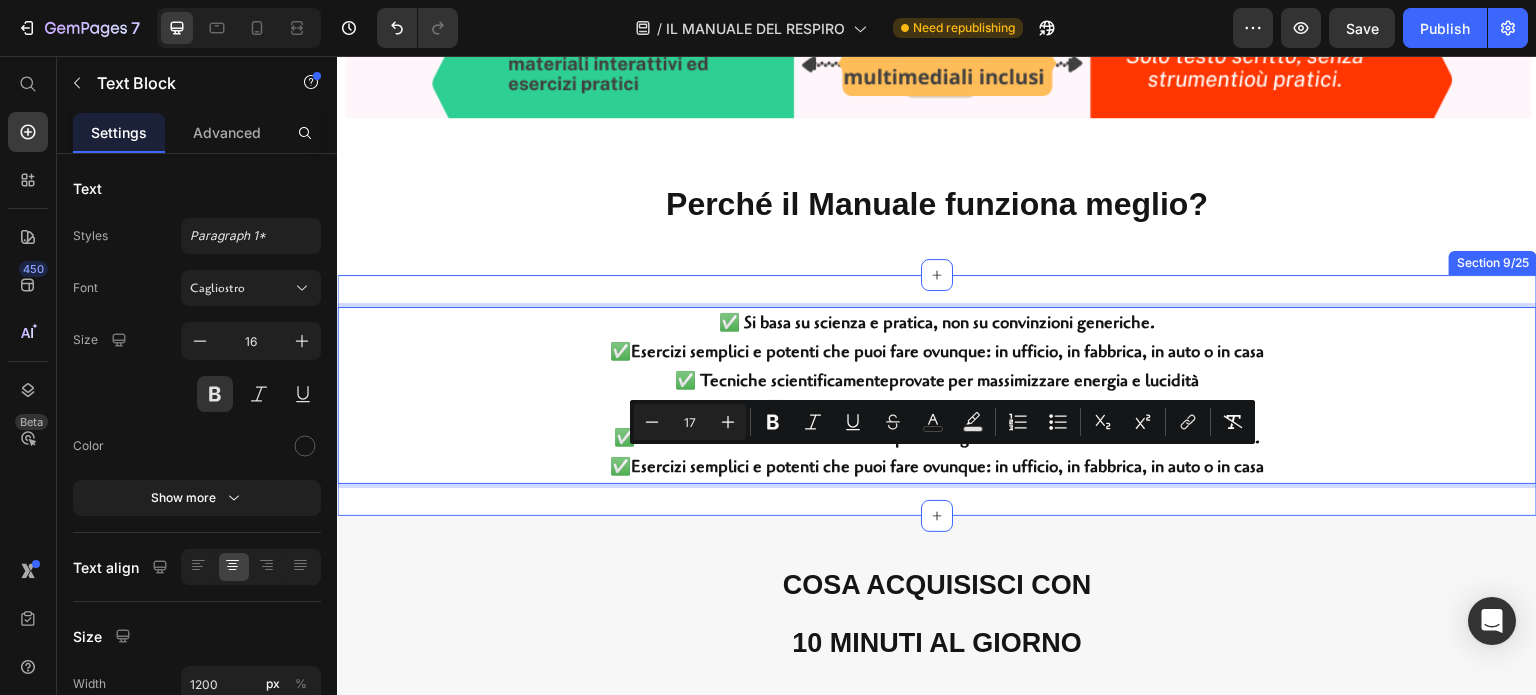 drag, startPoint x: 621, startPoint y: 469, endPoint x: 1290, endPoint y: 511, distance: 670.3171 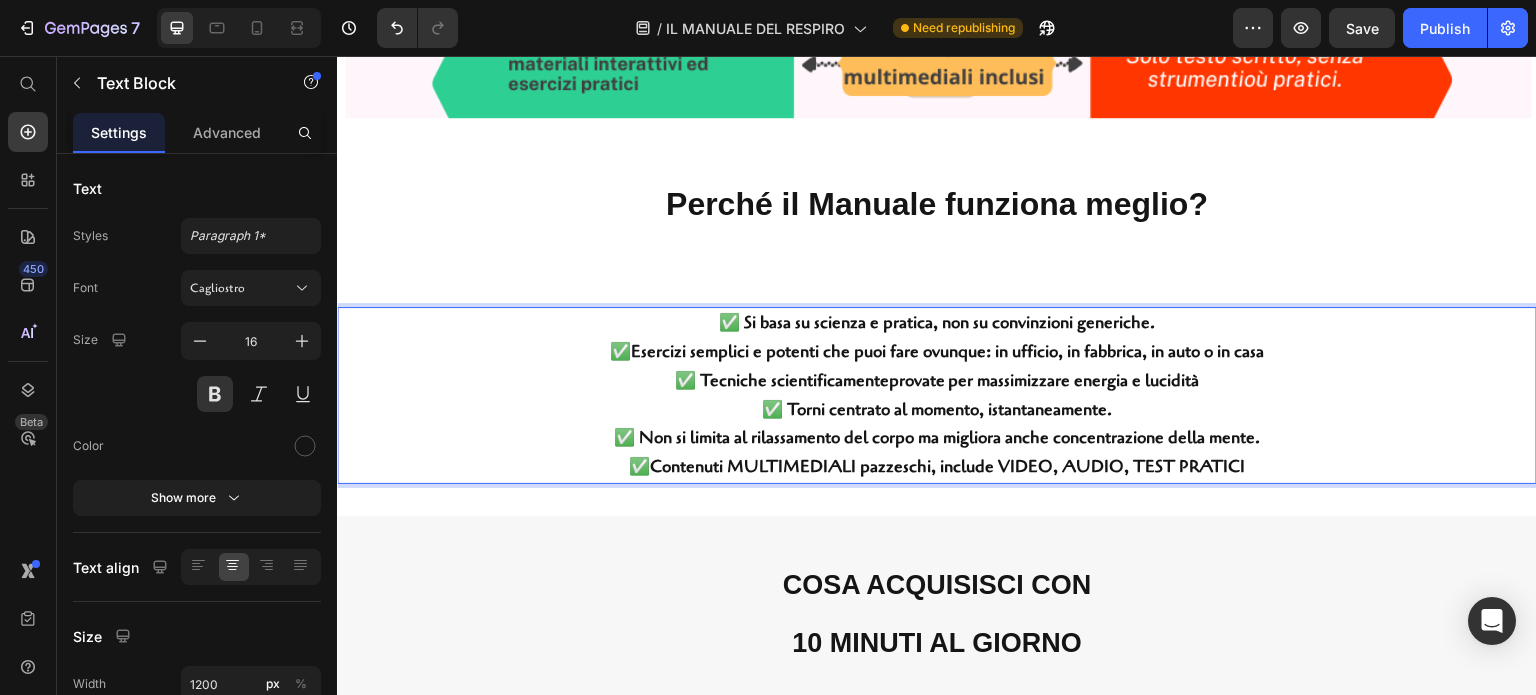 click on "Contenuti MULTIMEDIALI pazzeschi, include VIDEO, AUDIO, TEST PRATICI" at bounding box center (947, 466) 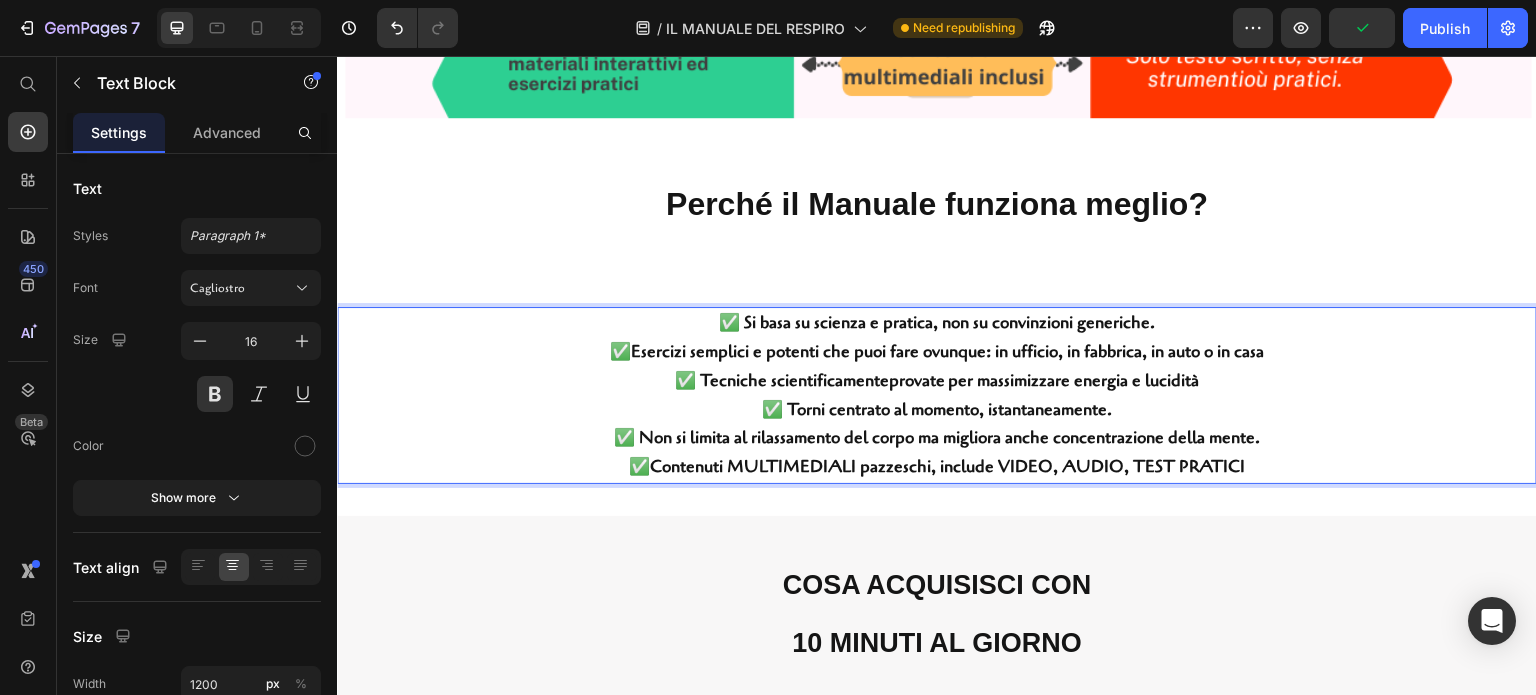 click on "Contenuti MULTIMEDIALI pazzeschi, include VIDEO, AUDIO, TEST PRATICI" at bounding box center (947, 466) 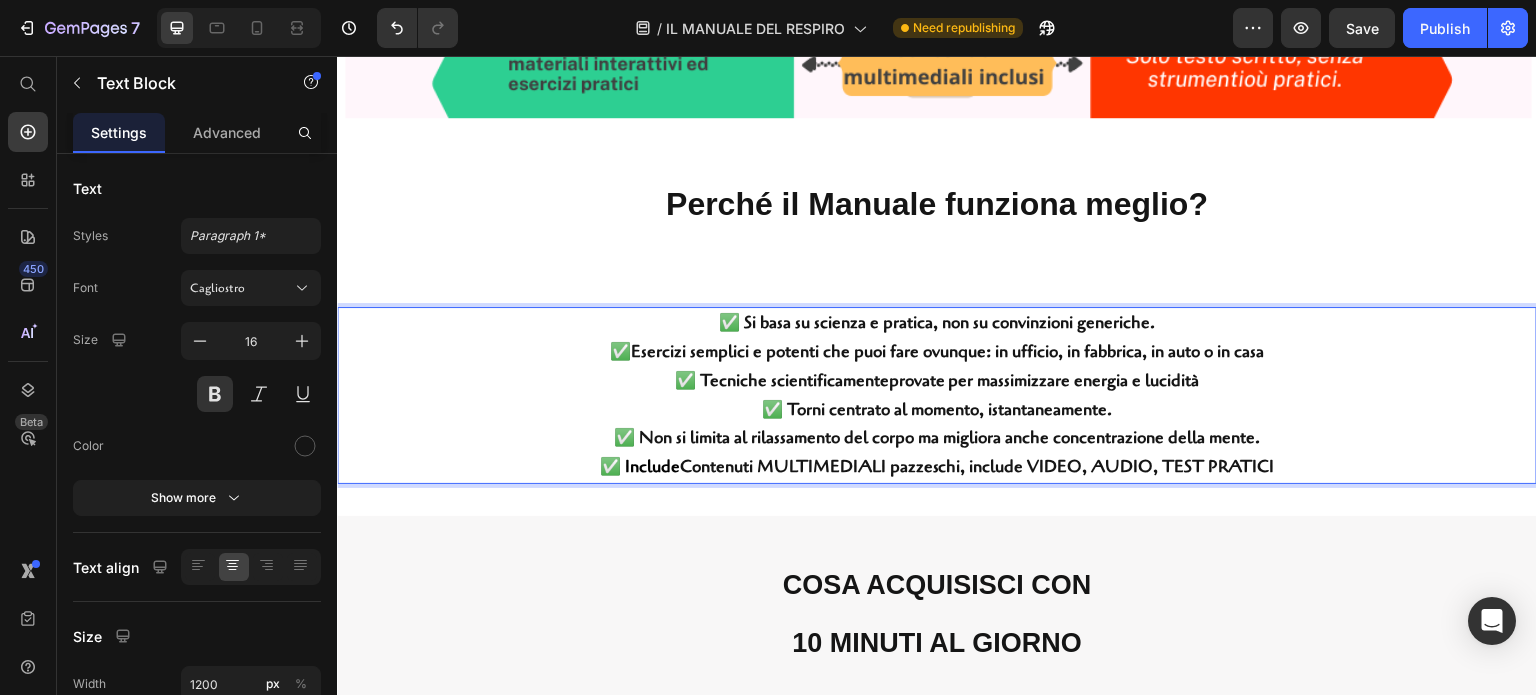 click on "Contenuti MULTIMEDIALI pazzeschi, include VIDEO, AUDIO, TEST PRATICI" at bounding box center [977, 466] 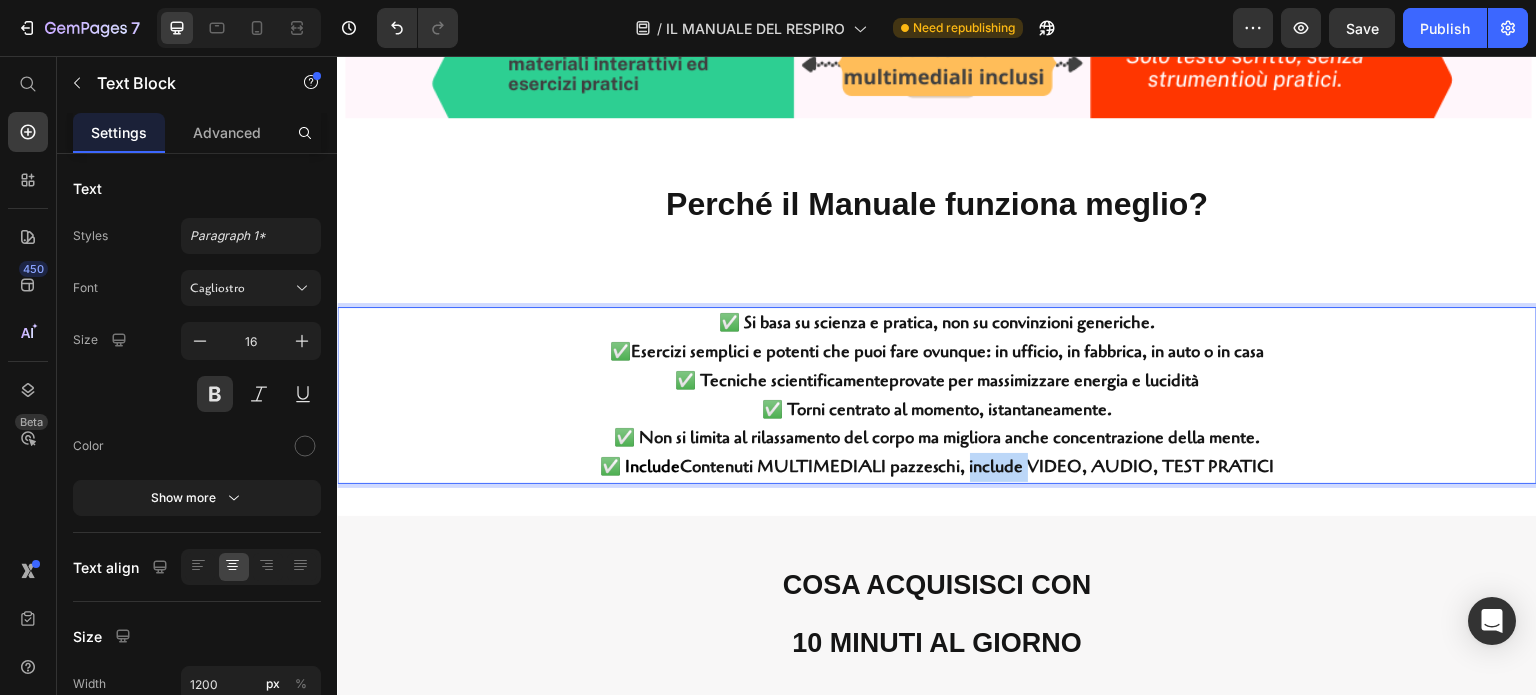drag, startPoint x: 965, startPoint y: 464, endPoint x: 1018, endPoint y: 476, distance: 54.34151 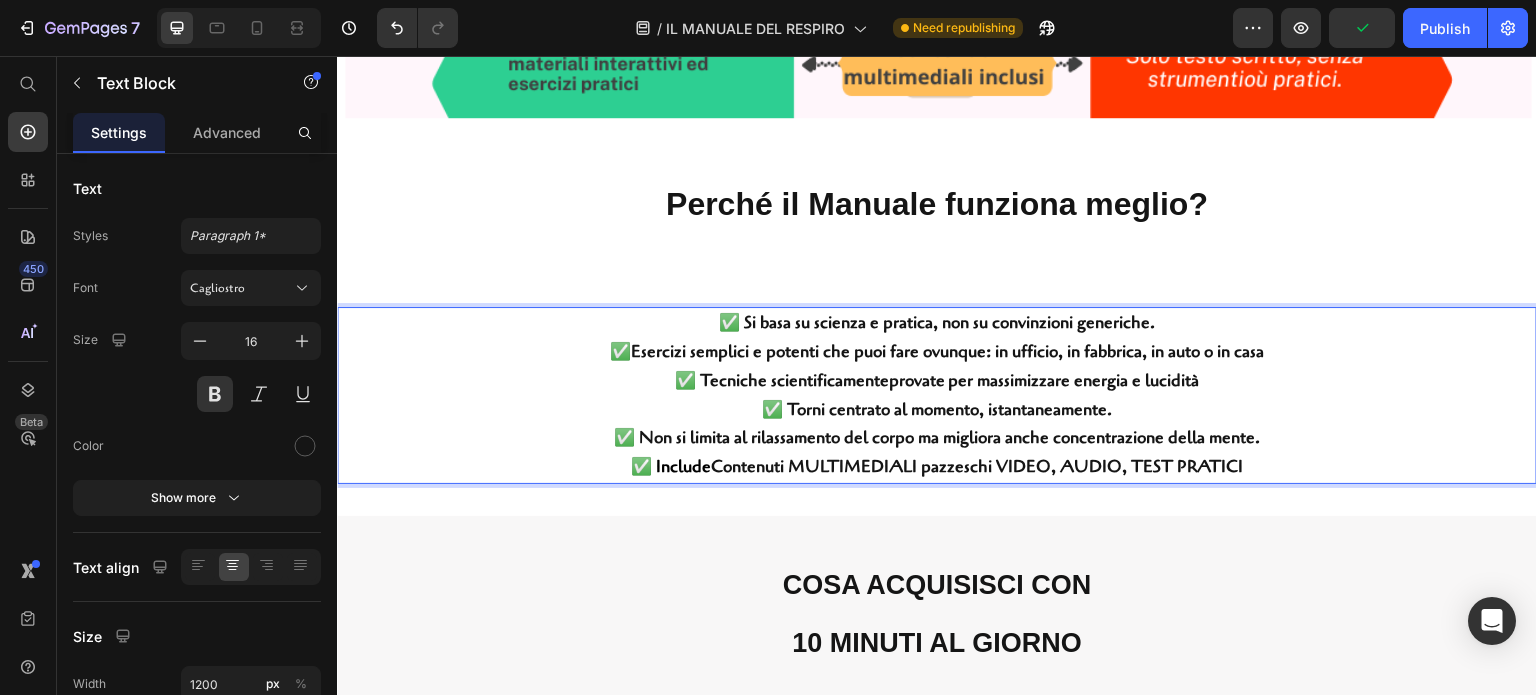 click on "✅ Include  Contenuti MULTIMEDIALI pazzeschi VIDEO, AUDIO, TEST PRATICI" at bounding box center [937, 467] 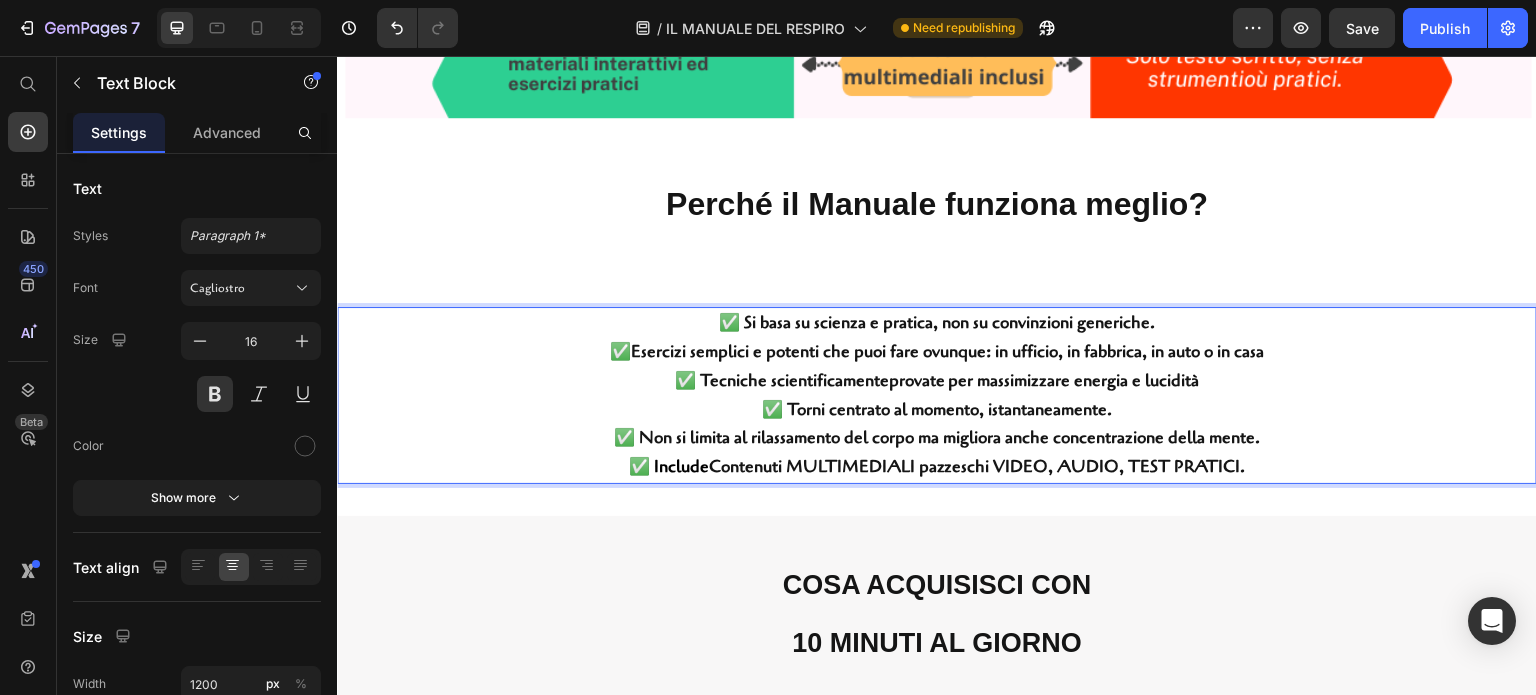 click on "✅ Include  Contenuti MULTIMEDIALI pazzeschi VIDEO, AUDIO, TEST PRATICI." at bounding box center (937, 467) 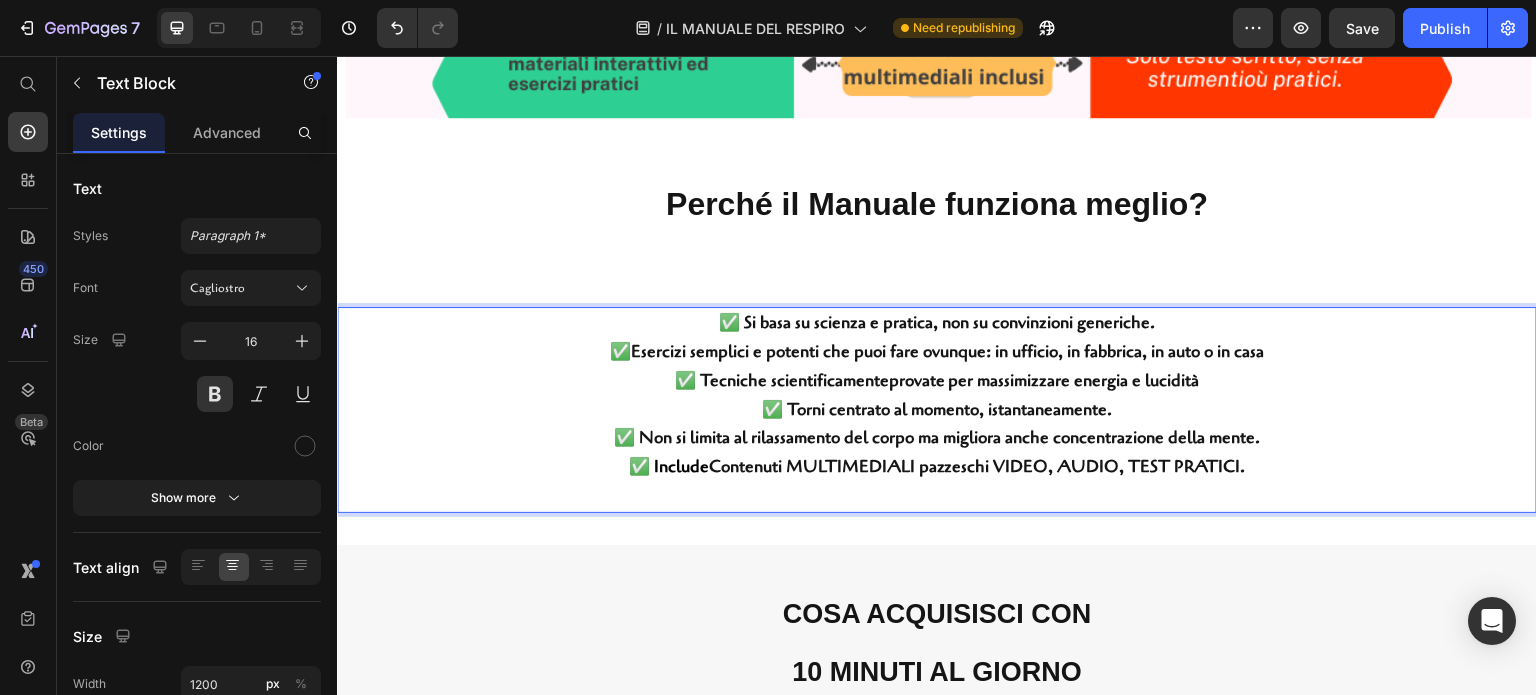 click on "✅ Tecniche scientificament e  provate per massimizzare energia e lucidità" at bounding box center (937, 380) 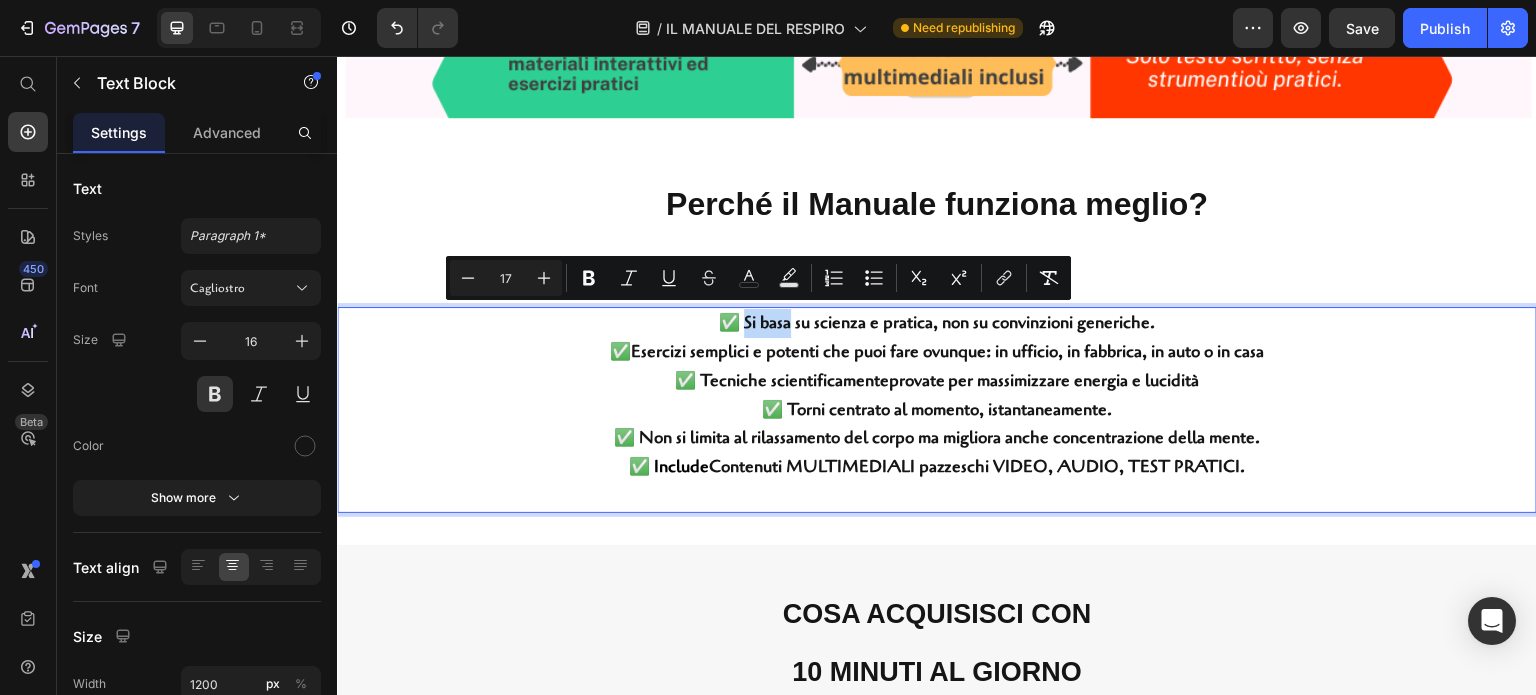 drag, startPoint x: 781, startPoint y: 325, endPoint x: 736, endPoint y: 330, distance: 45.276924 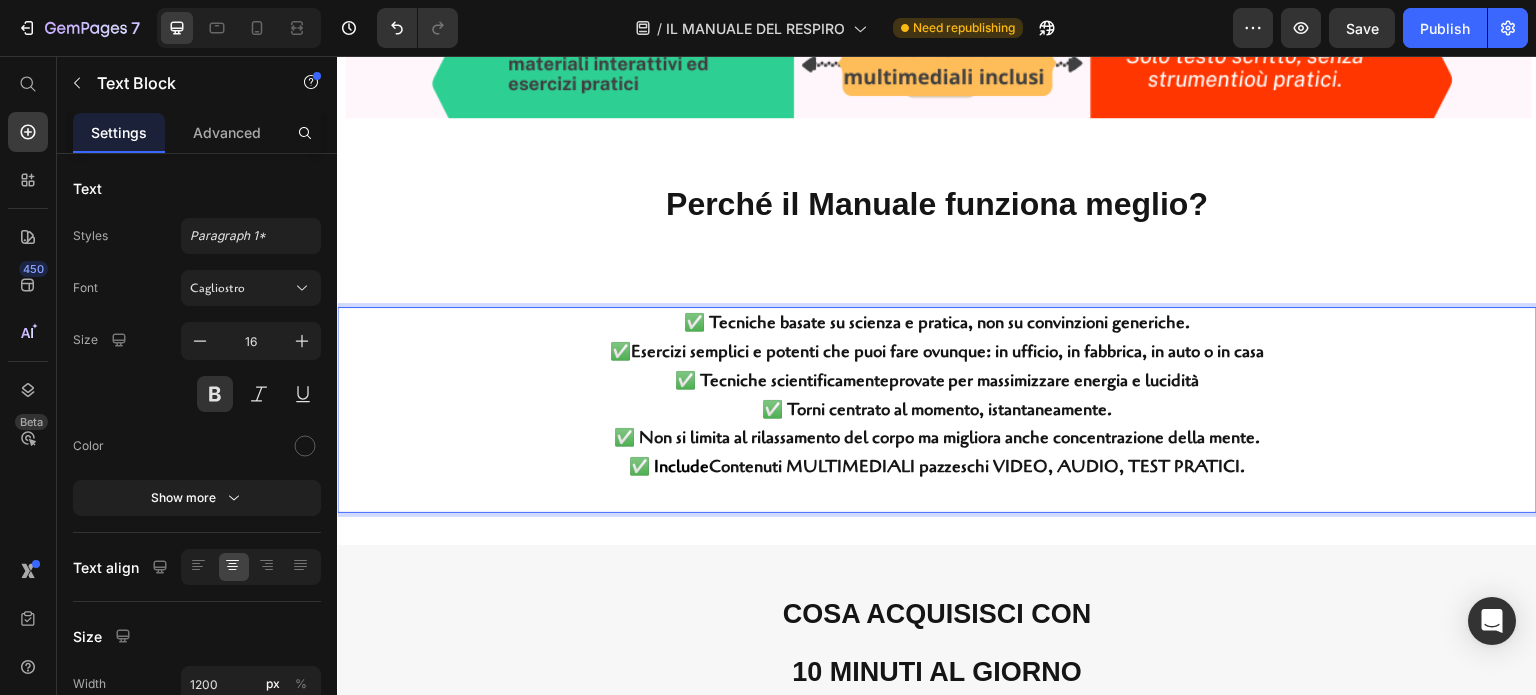 click on "✅ Tecniche scientificament e  provate per massimizzare energia e lucidità" at bounding box center (937, 380) 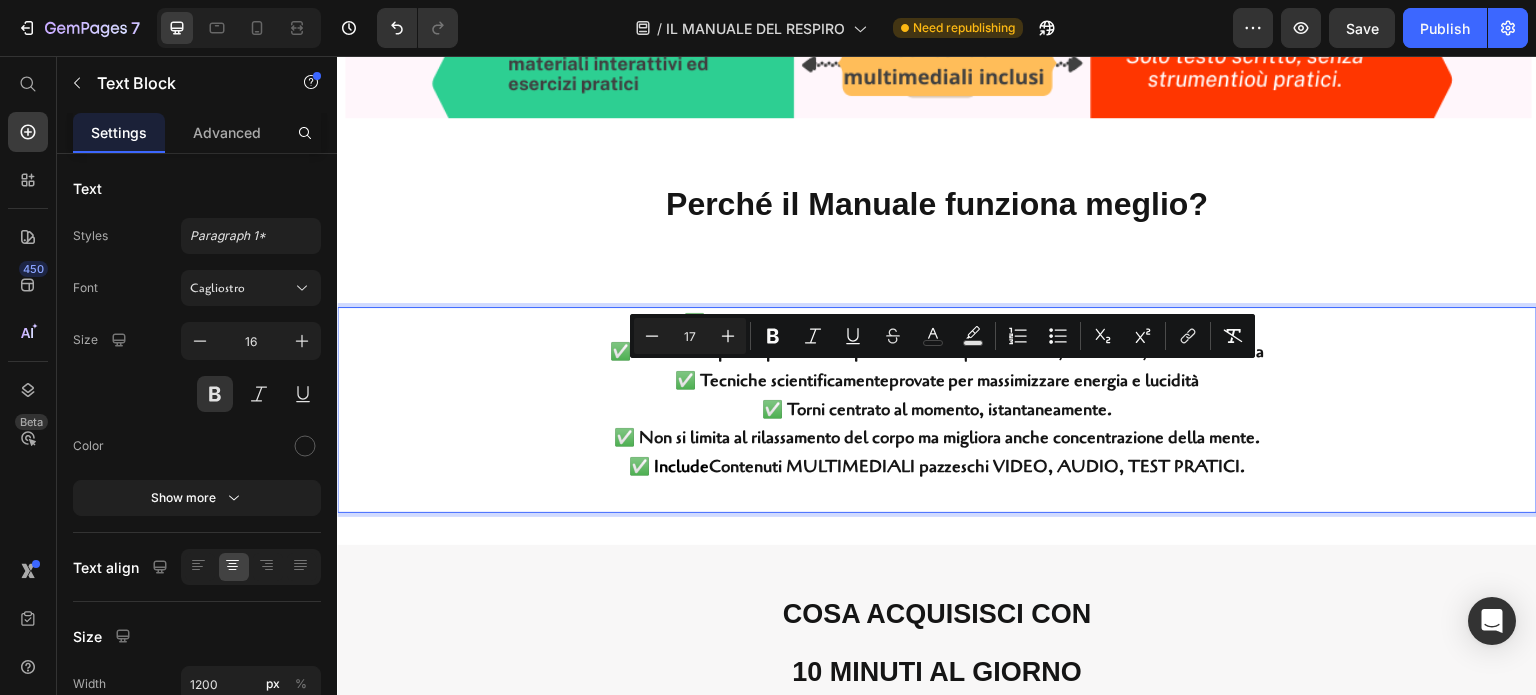 drag, startPoint x: 688, startPoint y: 380, endPoint x: 1220, endPoint y: 380, distance: 532 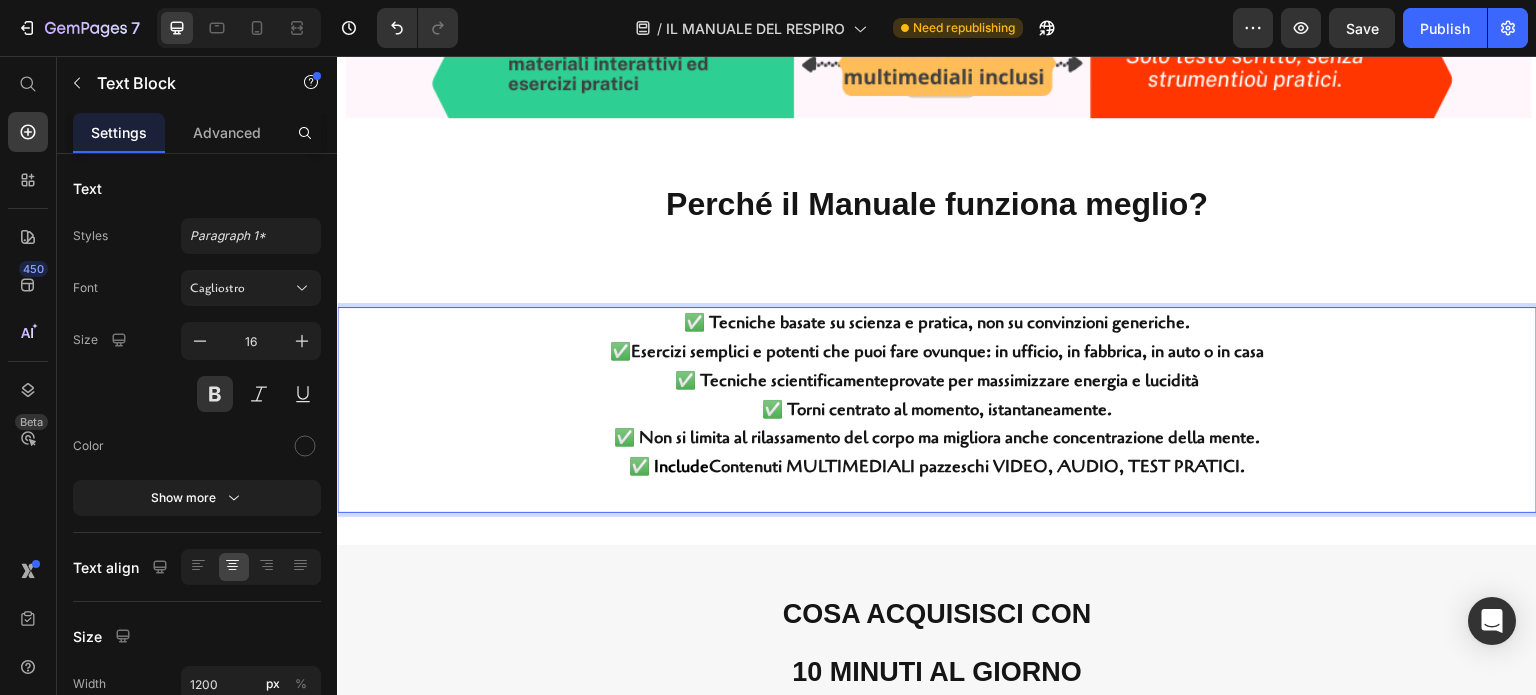 click on "✅ Tecniche scientificament e  provate per massimizzare energia e lucidità" at bounding box center (937, 381) 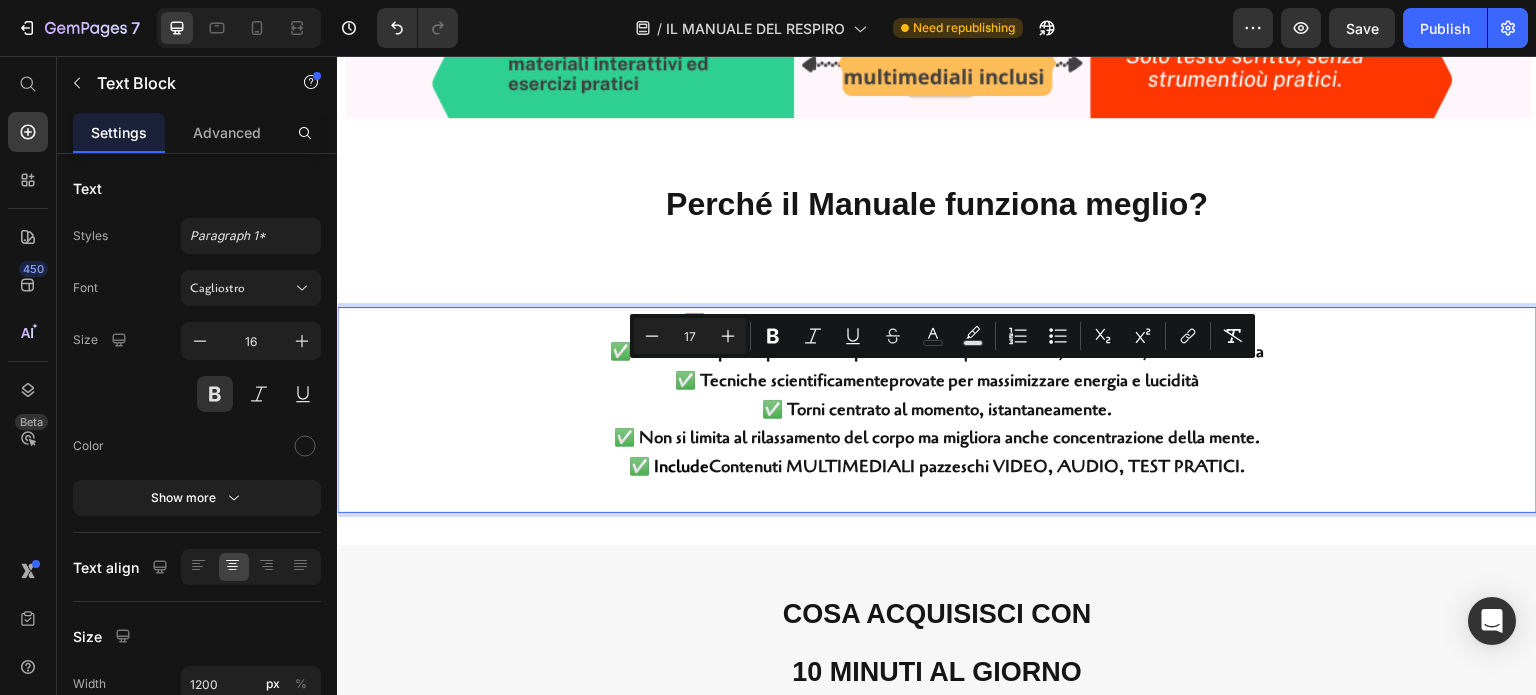 drag, startPoint x: 694, startPoint y: 377, endPoint x: 1208, endPoint y: 383, distance: 514.03503 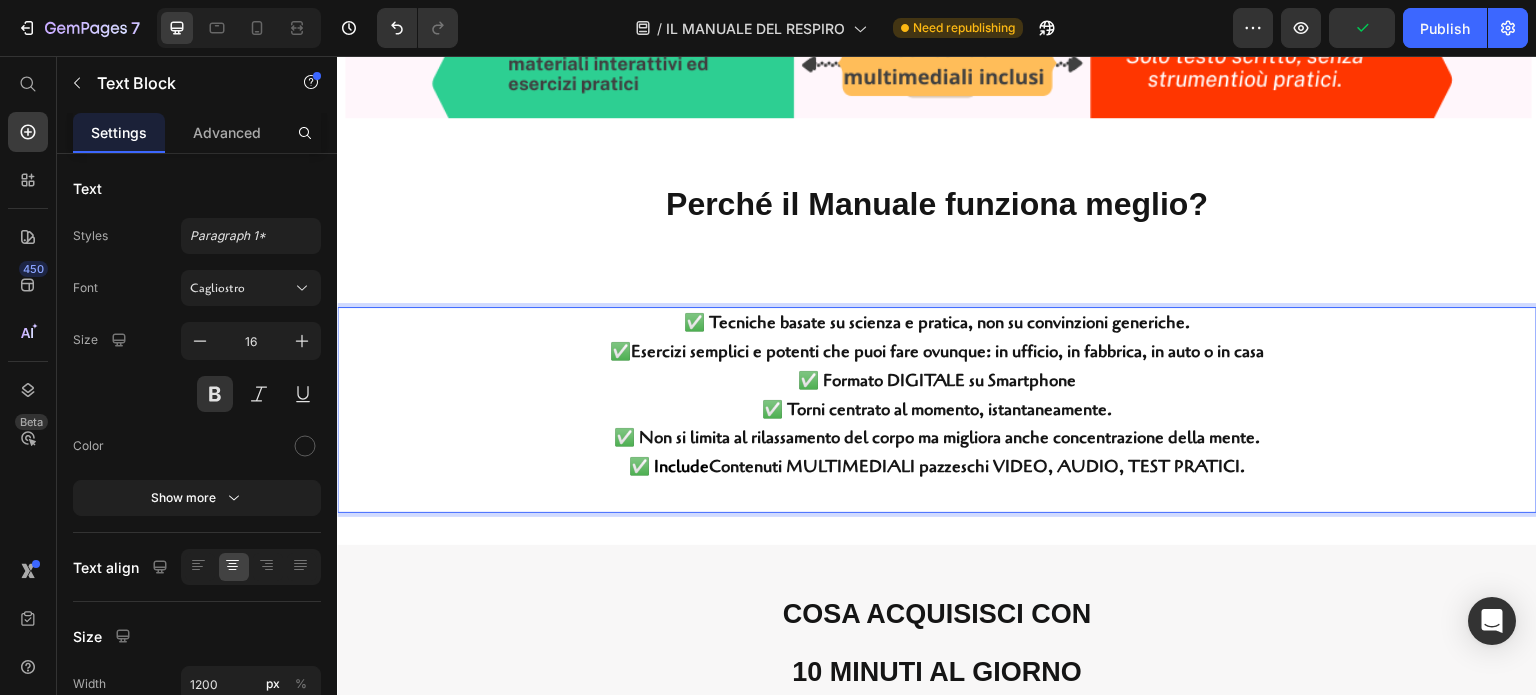 click on "✅ Formato DIGITALE su Smartphone" at bounding box center [937, 380] 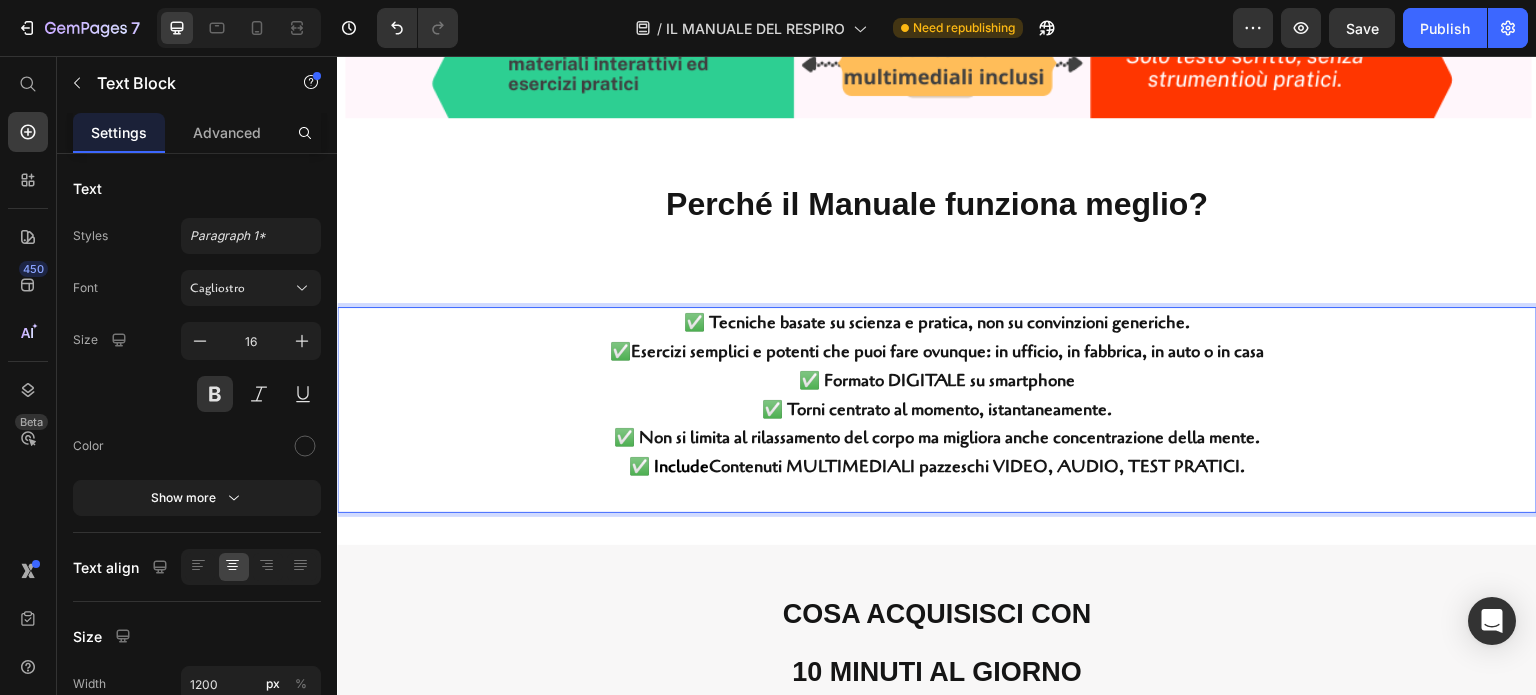 click on "✅ Formato DIGITALE su smartphone" at bounding box center (937, 381) 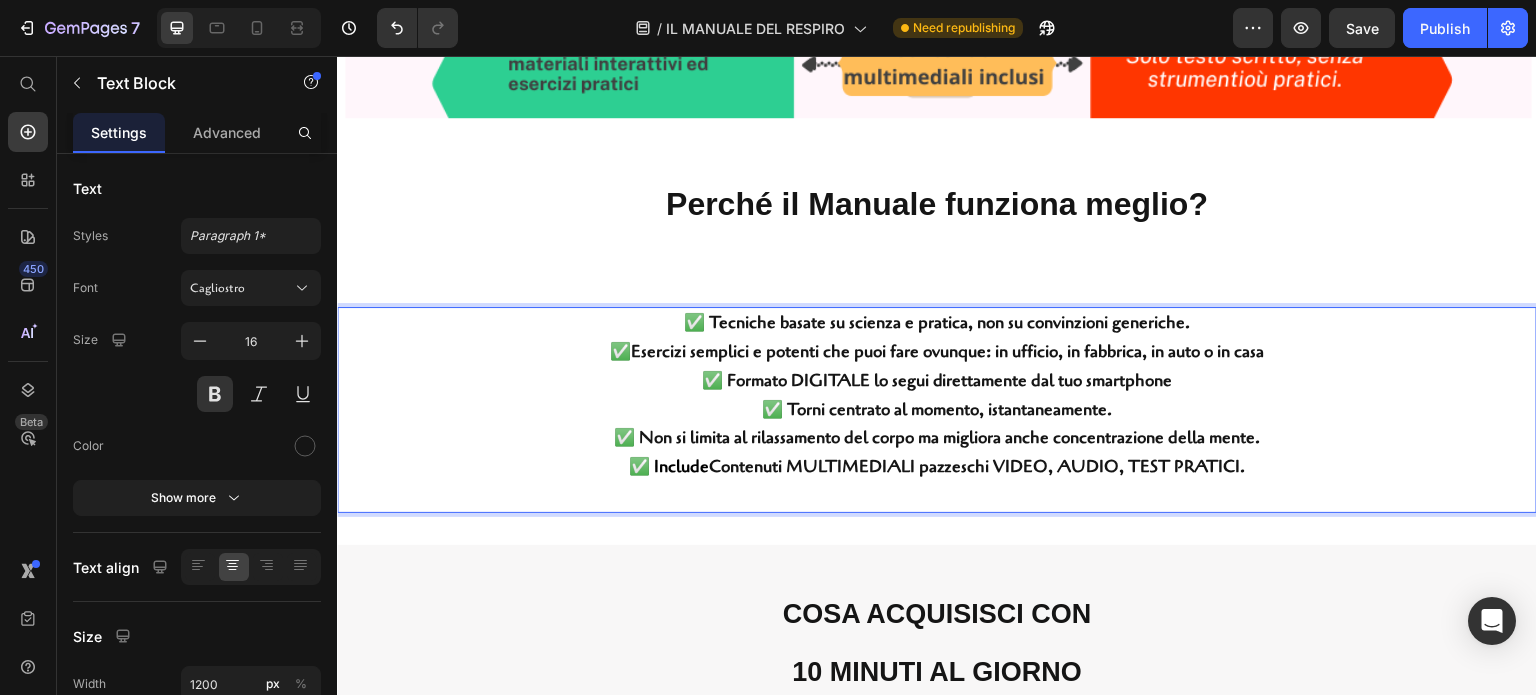 click on "✅ Formato DIGITALE lo segui direttamente dal tuo smartphone" at bounding box center (937, 380) 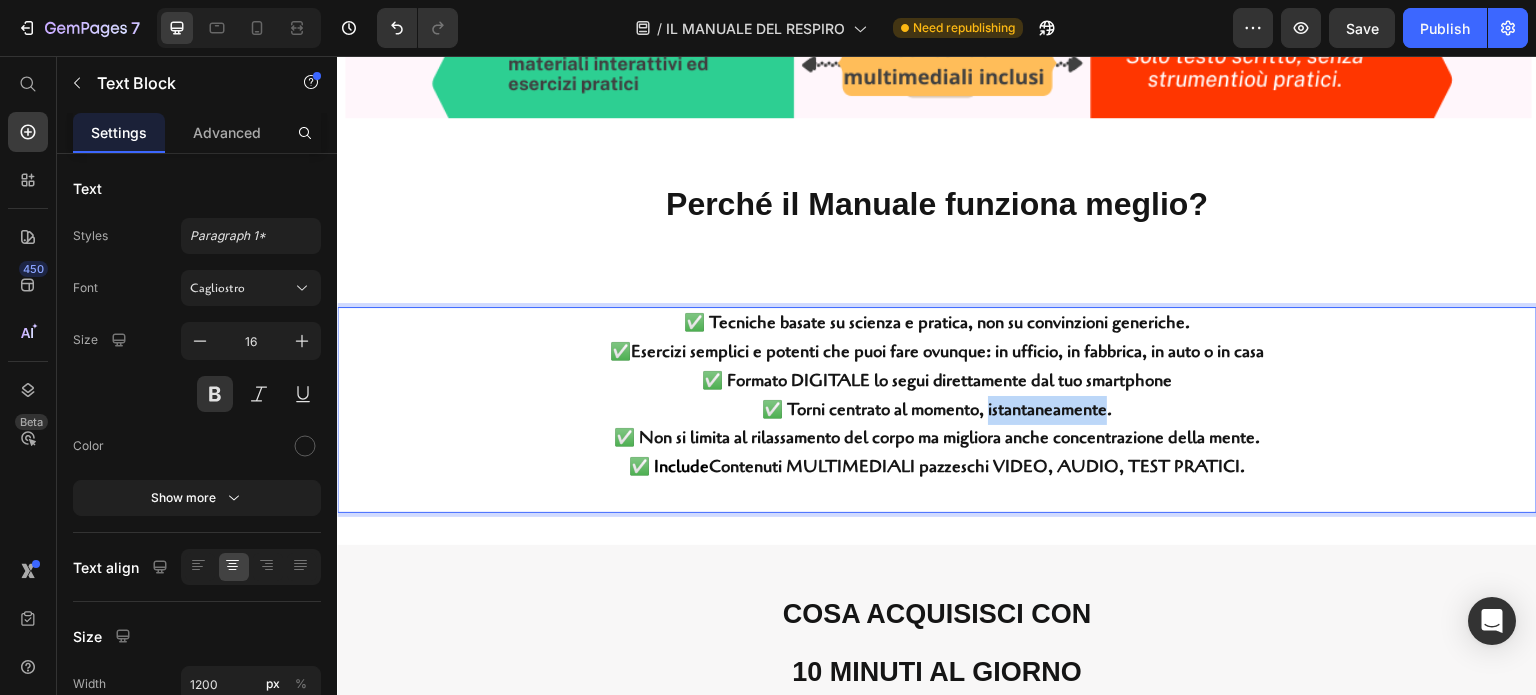 drag, startPoint x: 986, startPoint y: 408, endPoint x: 1103, endPoint y: 404, distance: 117.06836 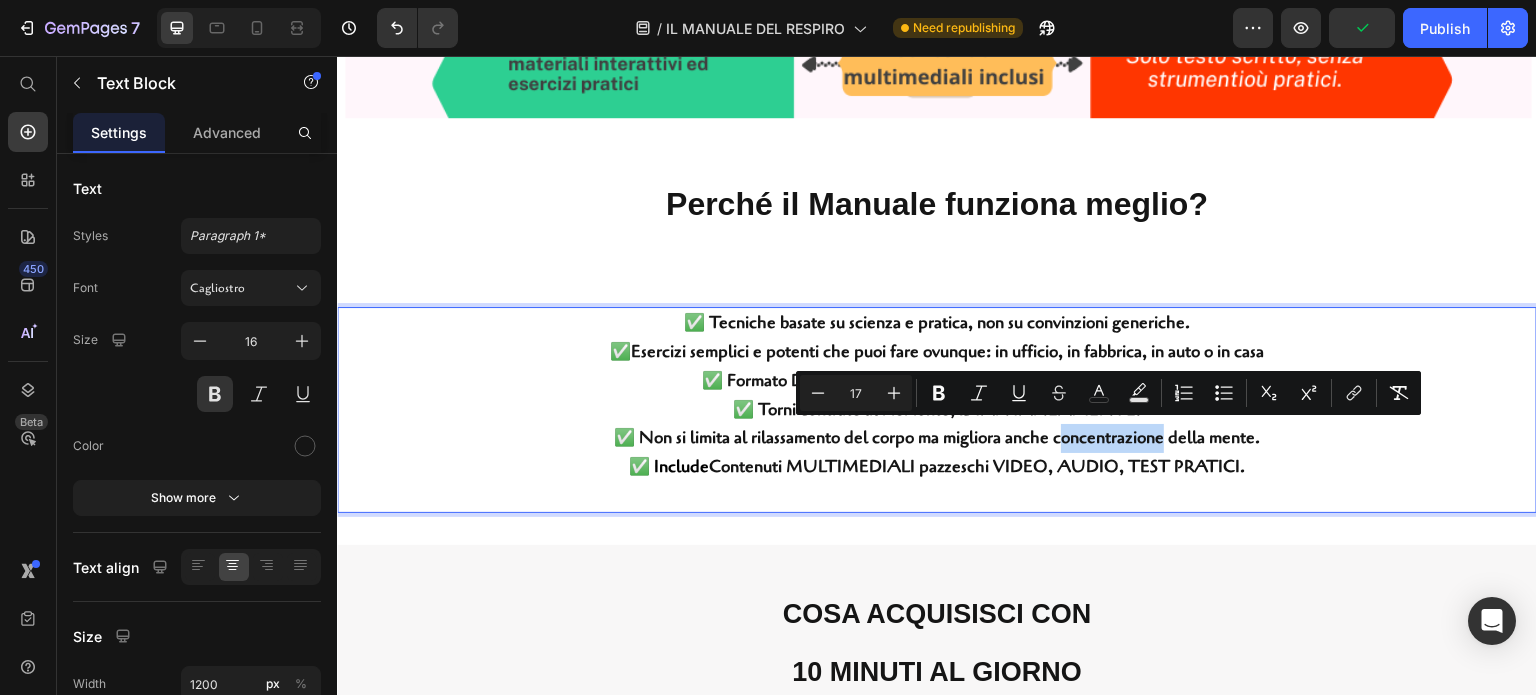 drag, startPoint x: 1056, startPoint y: 438, endPoint x: 1155, endPoint y: 437, distance: 99.00505 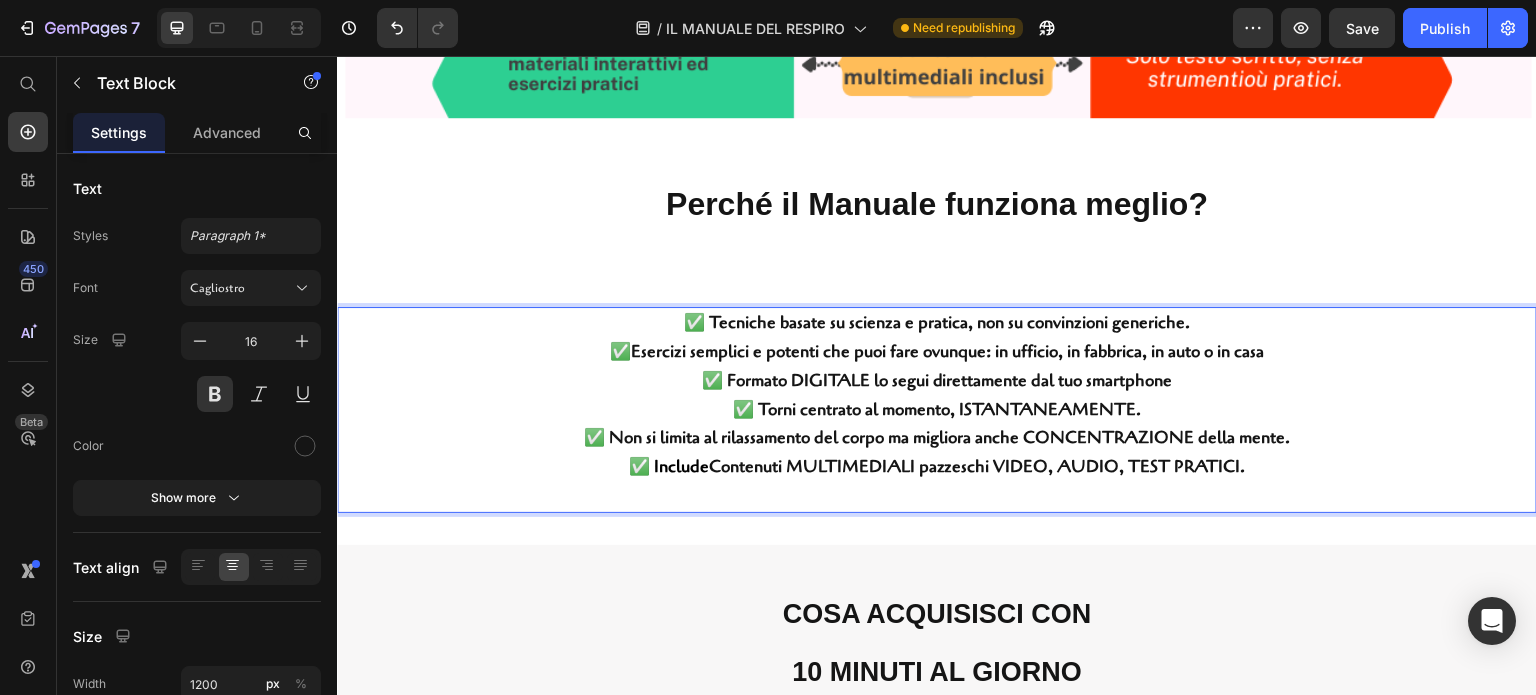 click on "Contenuti MULTIMEDIALI pazzeschi VIDEO, AUDIO, TEST PRATICI." at bounding box center (977, 466) 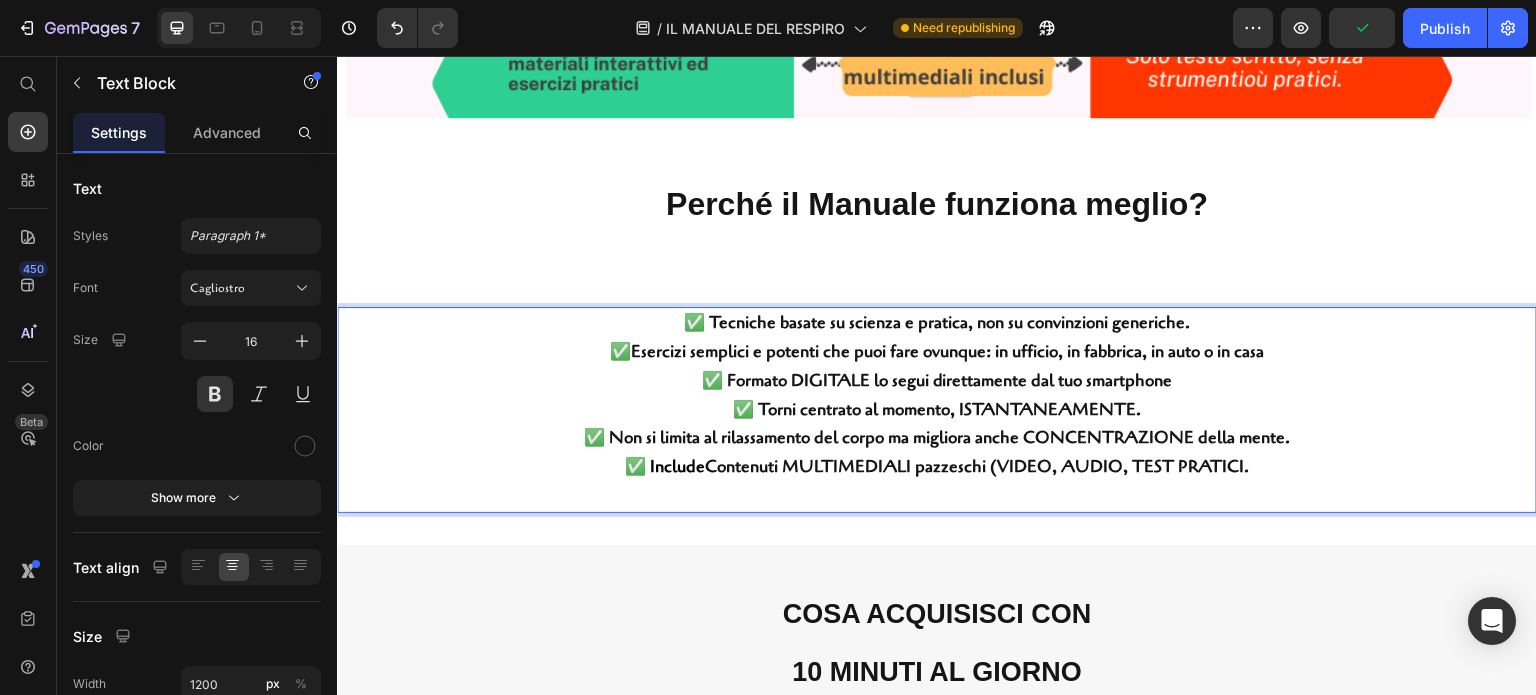 click on "Contenuti MULTIMEDIALI pazzeschi (VIDEO, AUDIO, TEST PRATICI." at bounding box center [977, 466] 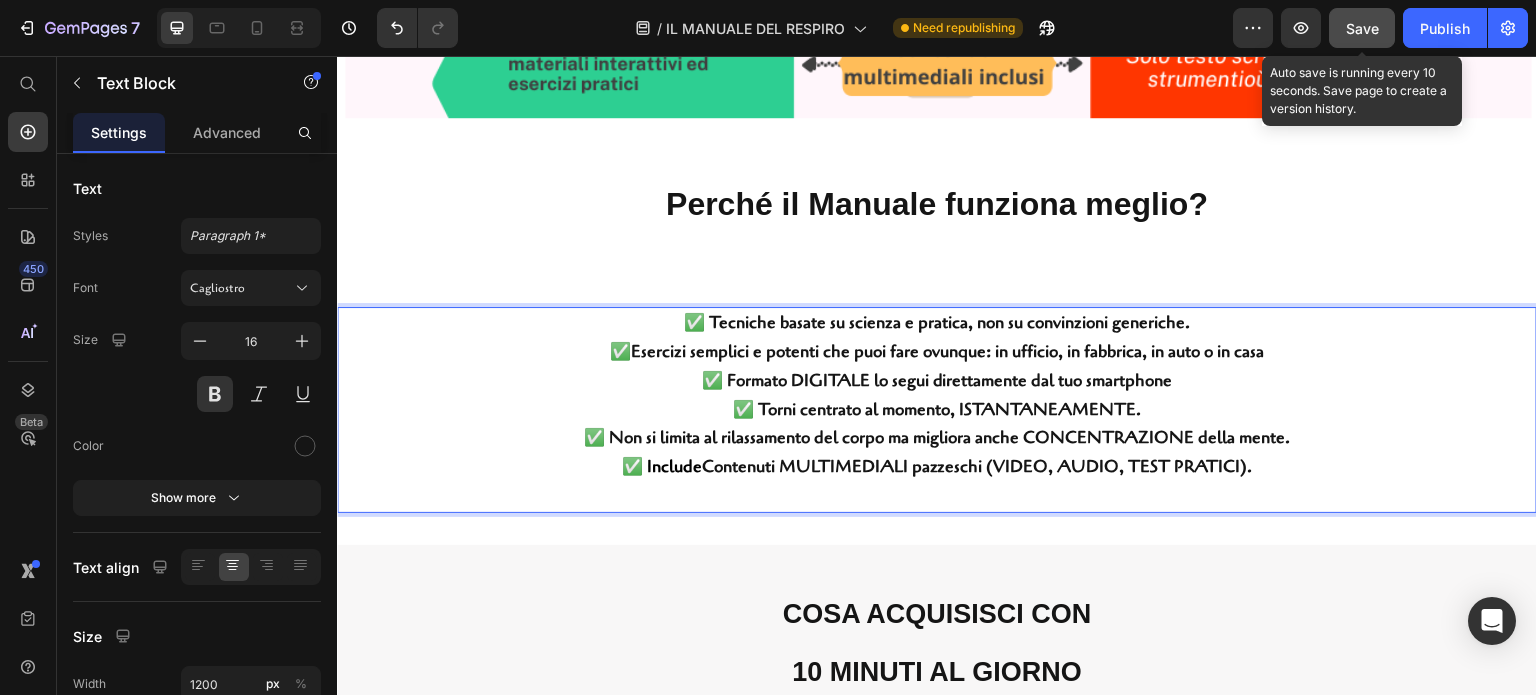 click on "Save" at bounding box center (1362, 28) 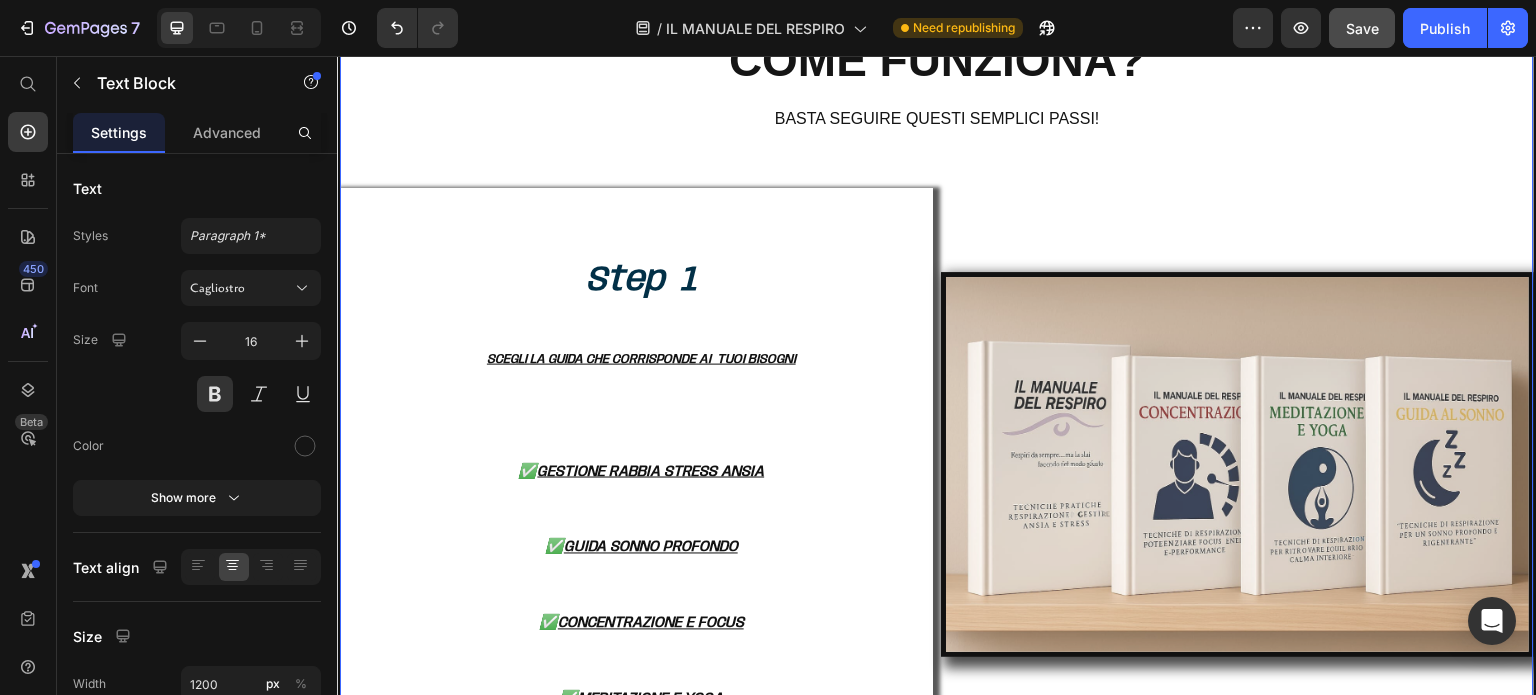 scroll, scrollTop: 8660, scrollLeft: 0, axis: vertical 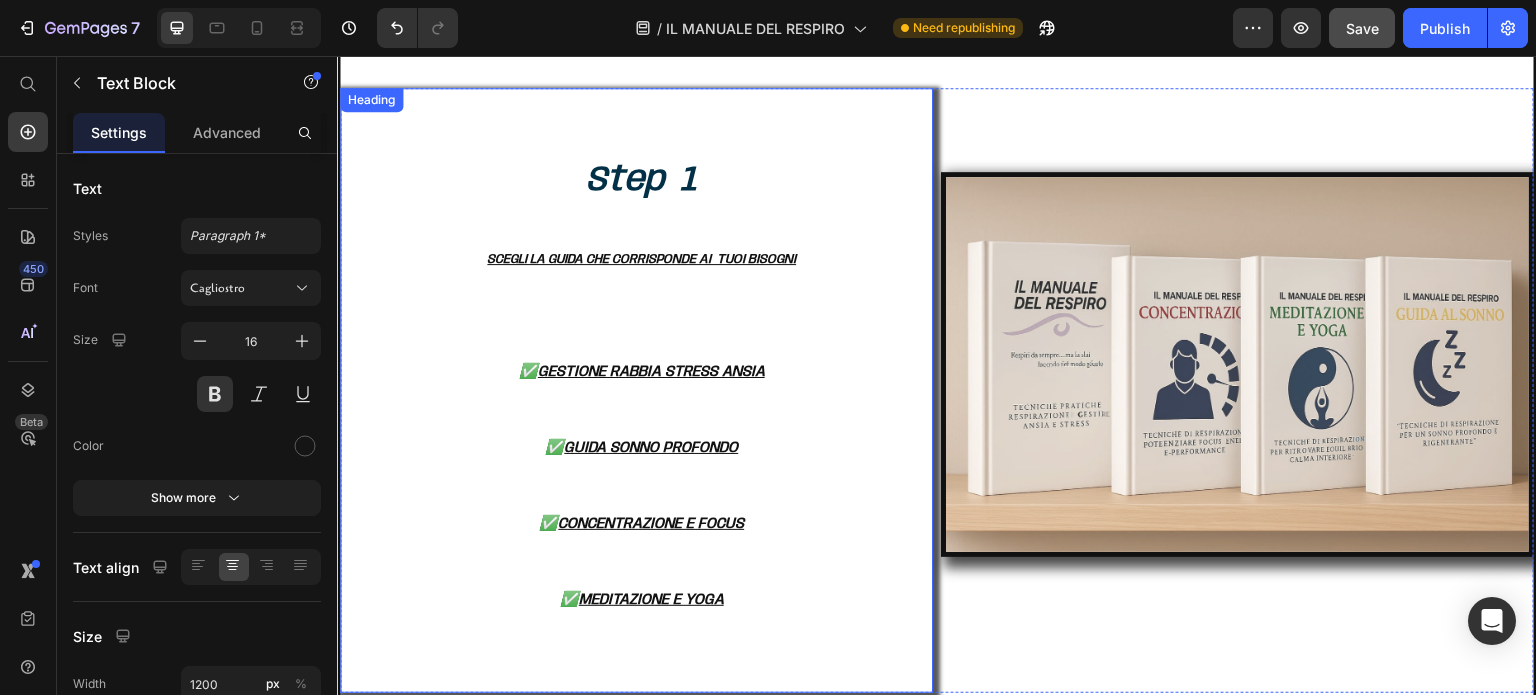 click on "Step  1 SCEGLI LA GUIDA CHE CORRISPONDE AI  TUOI BISOGNI ✅ GESTIONE RABBIA STRESS ANSIA ✅ GUIDA SONNO PROFONDO ✅ CONCENTRAZIONE E FOCUS  ✅ MEDITAZIONE E YOGA" at bounding box center [641, 390] 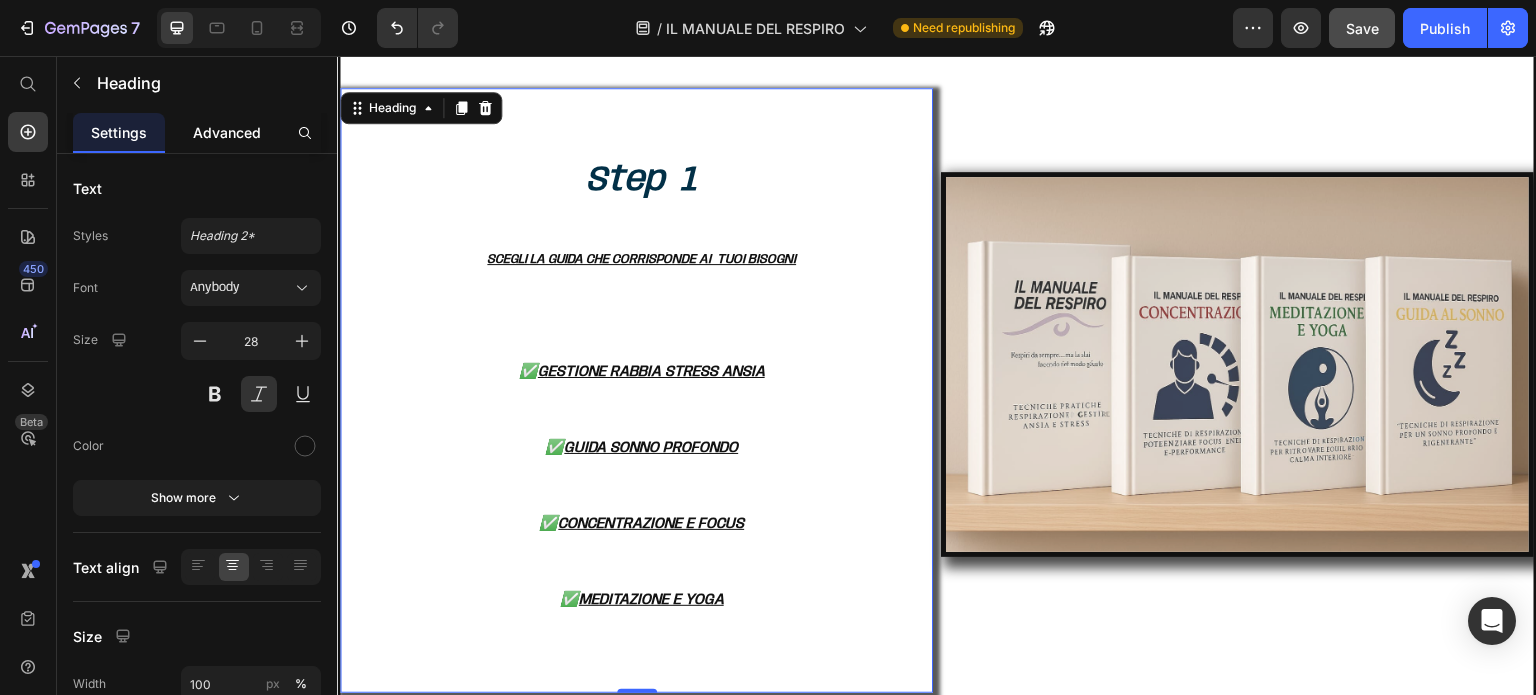 click on "Advanced" at bounding box center [227, 132] 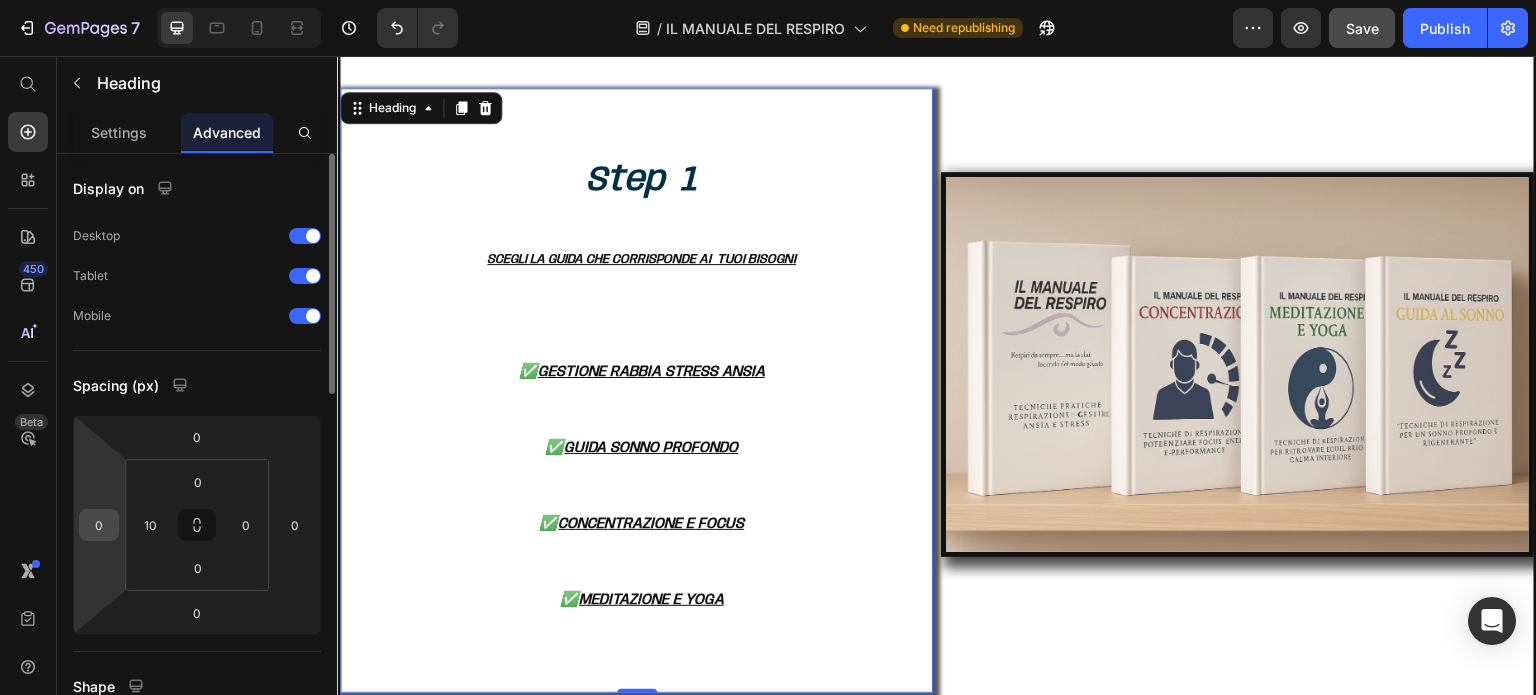 click on "0" at bounding box center [99, 525] 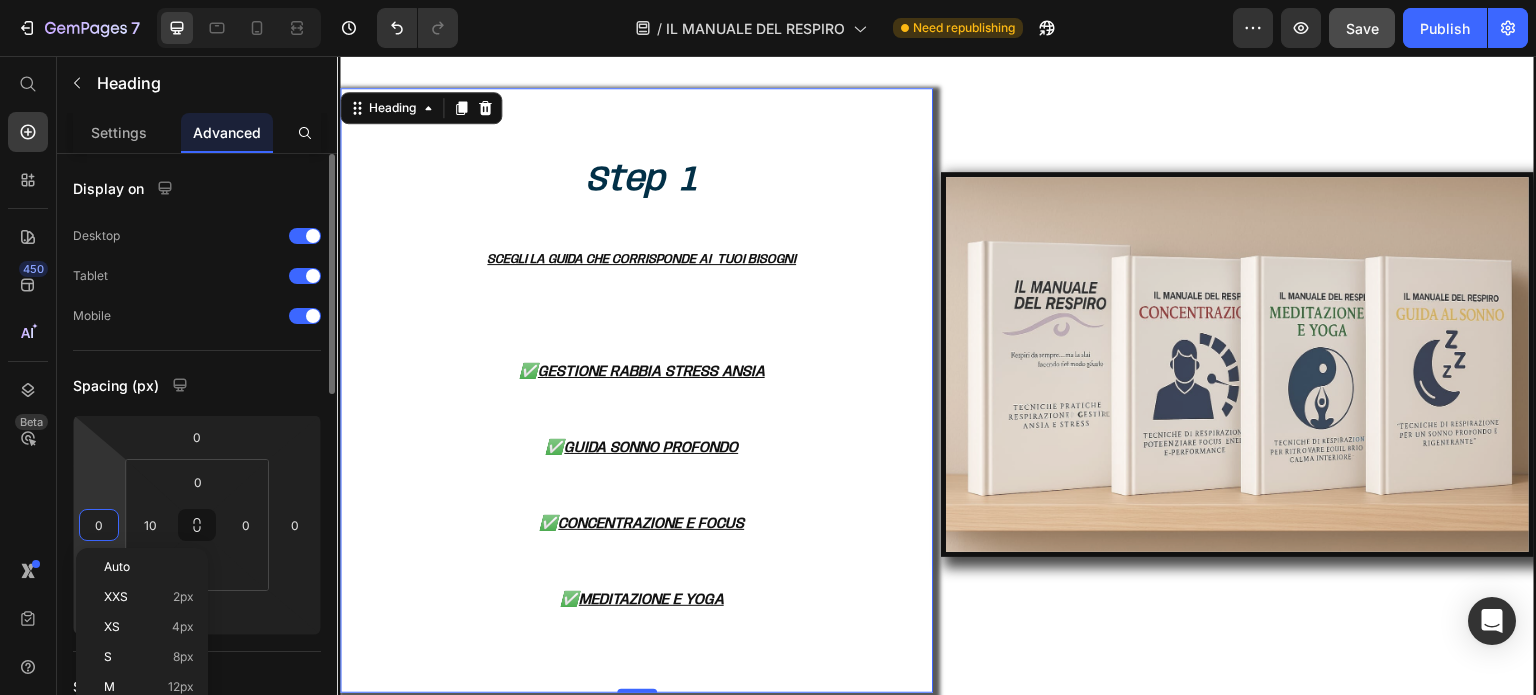 type on "5" 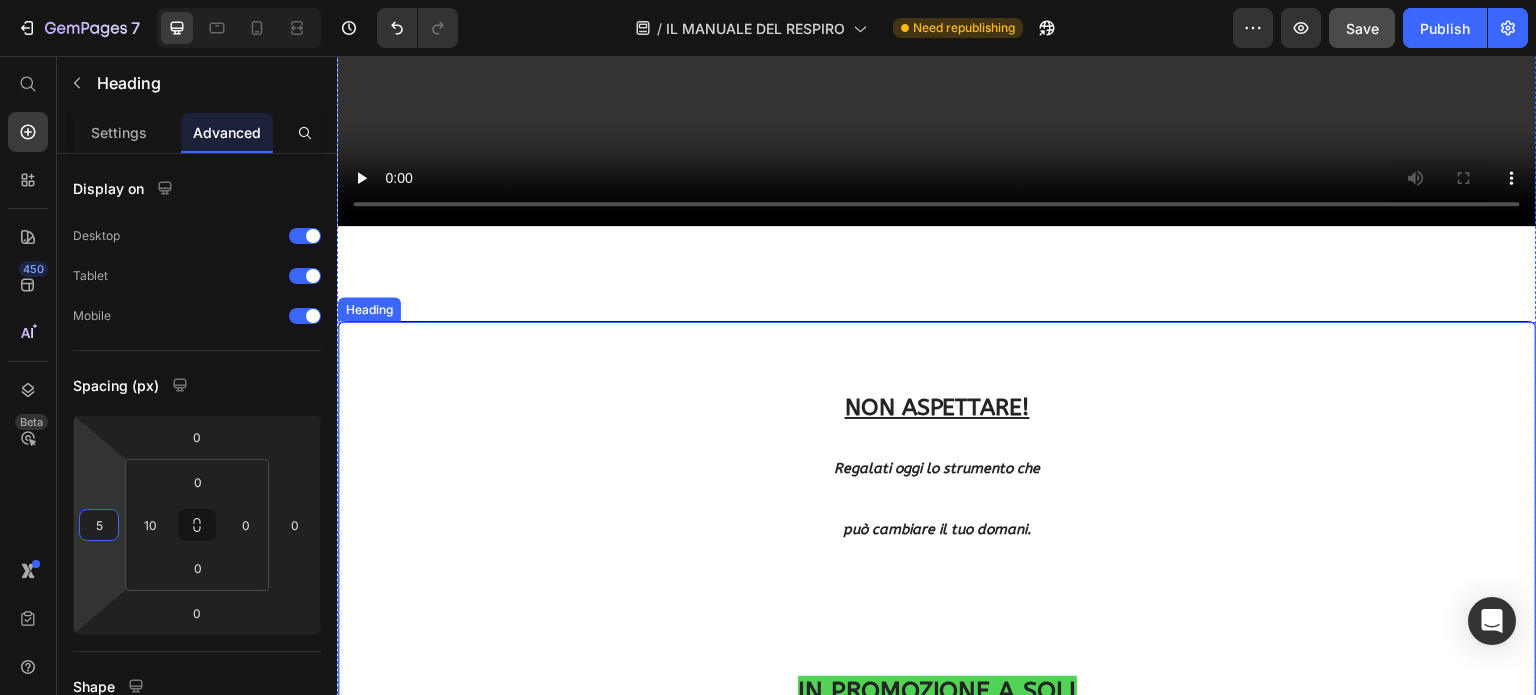 scroll, scrollTop: 16165, scrollLeft: 0, axis: vertical 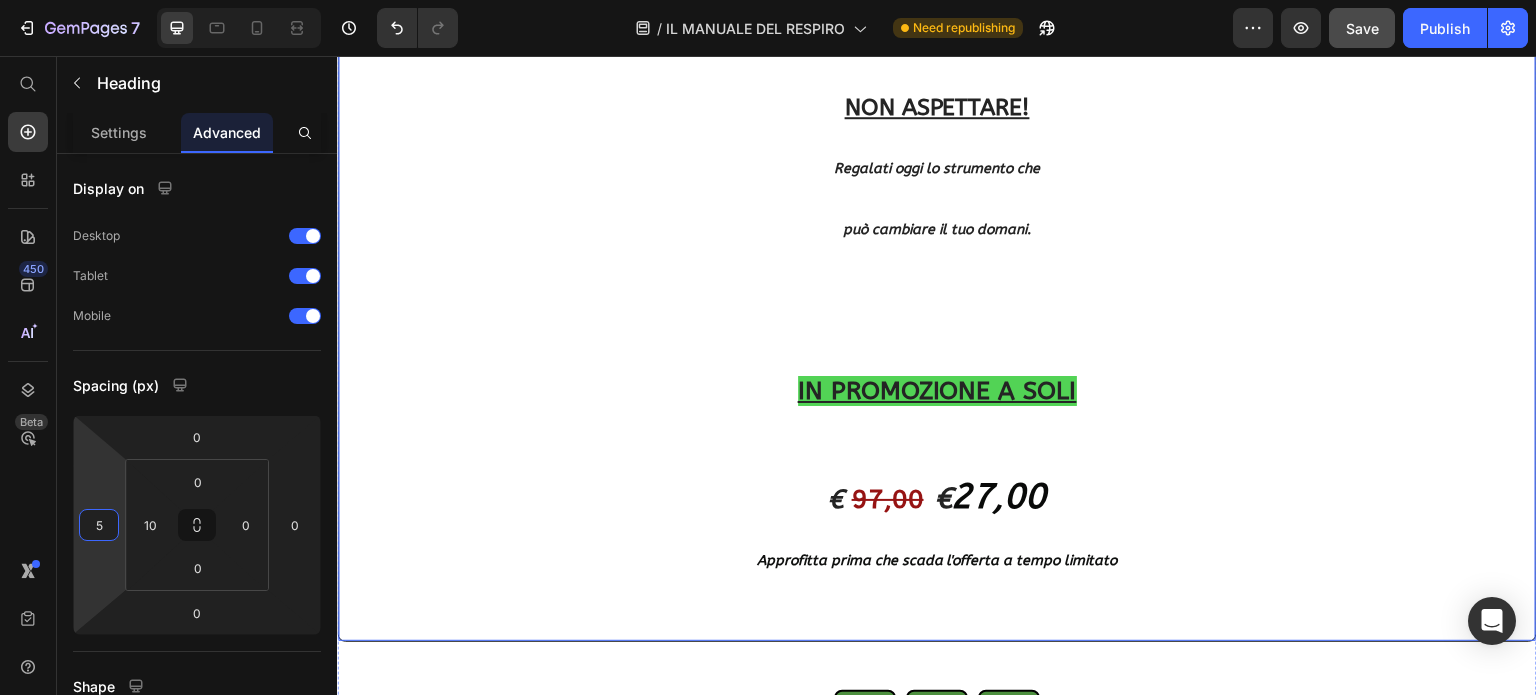 click on "NON ASPETTARE! Regalati oggi lo strumento che  può cambiare il tuo domani. IN PROMOZIONE A SOLI  €   97,00   €  27,00 Approfitta prima che scada l'offerta a tempo limitato" at bounding box center [937, 331] 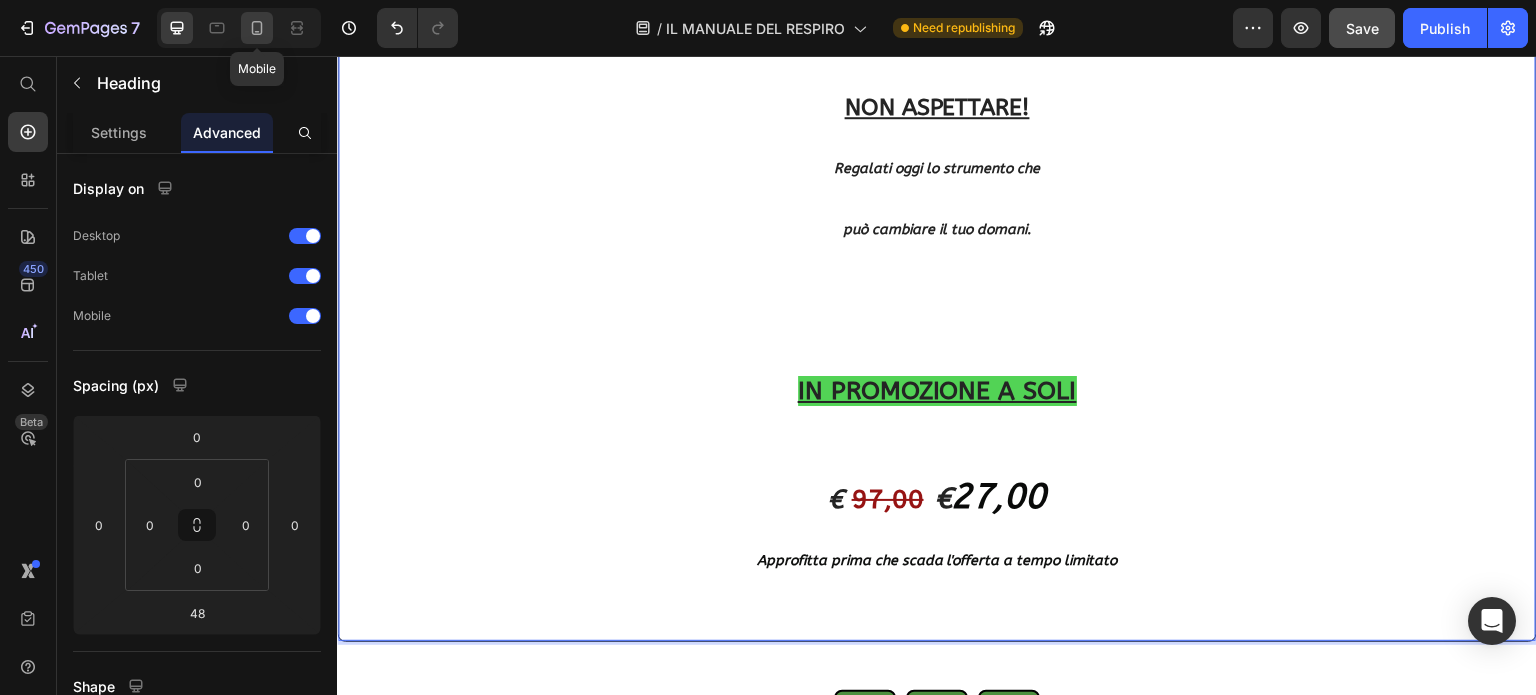 drag, startPoint x: 256, startPoint y: 23, endPoint x: 292, endPoint y: 33, distance: 37.363083 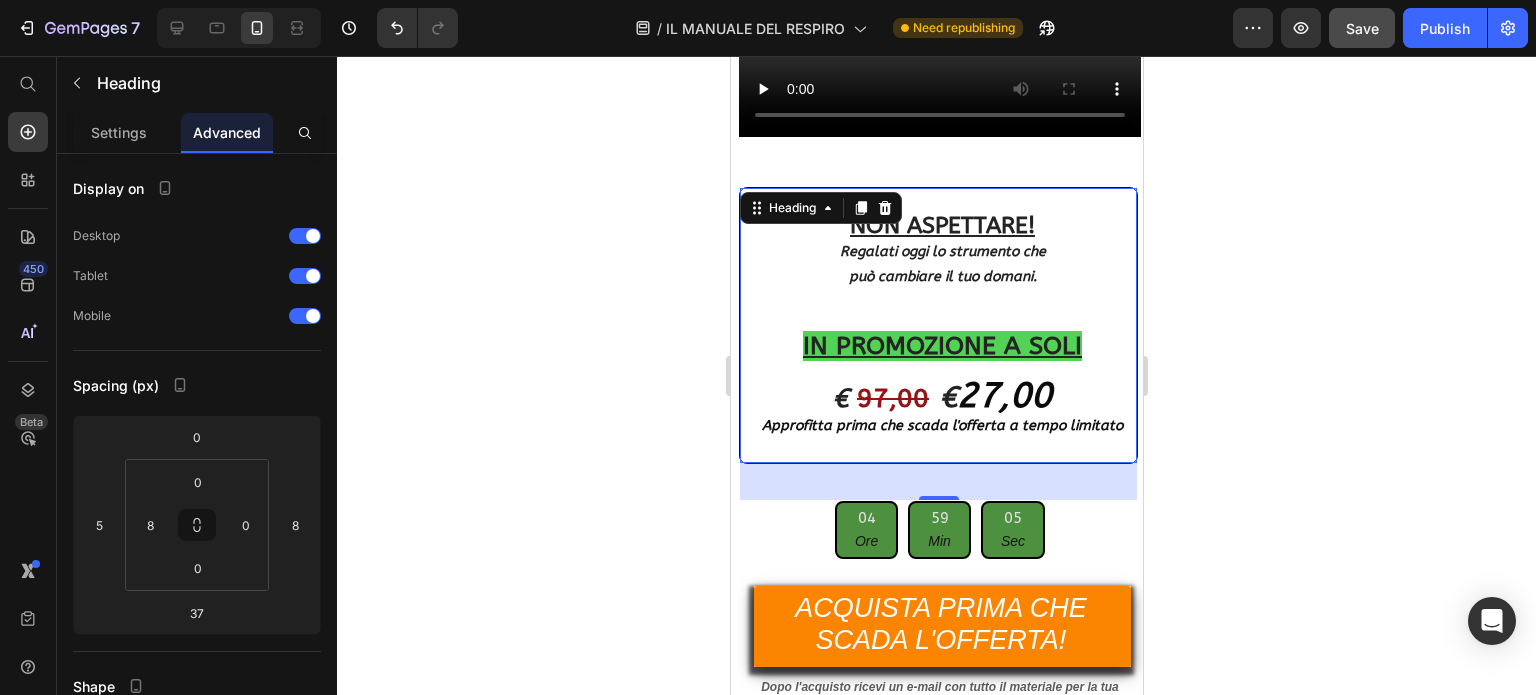 scroll, scrollTop: 14507, scrollLeft: 0, axis: vertical 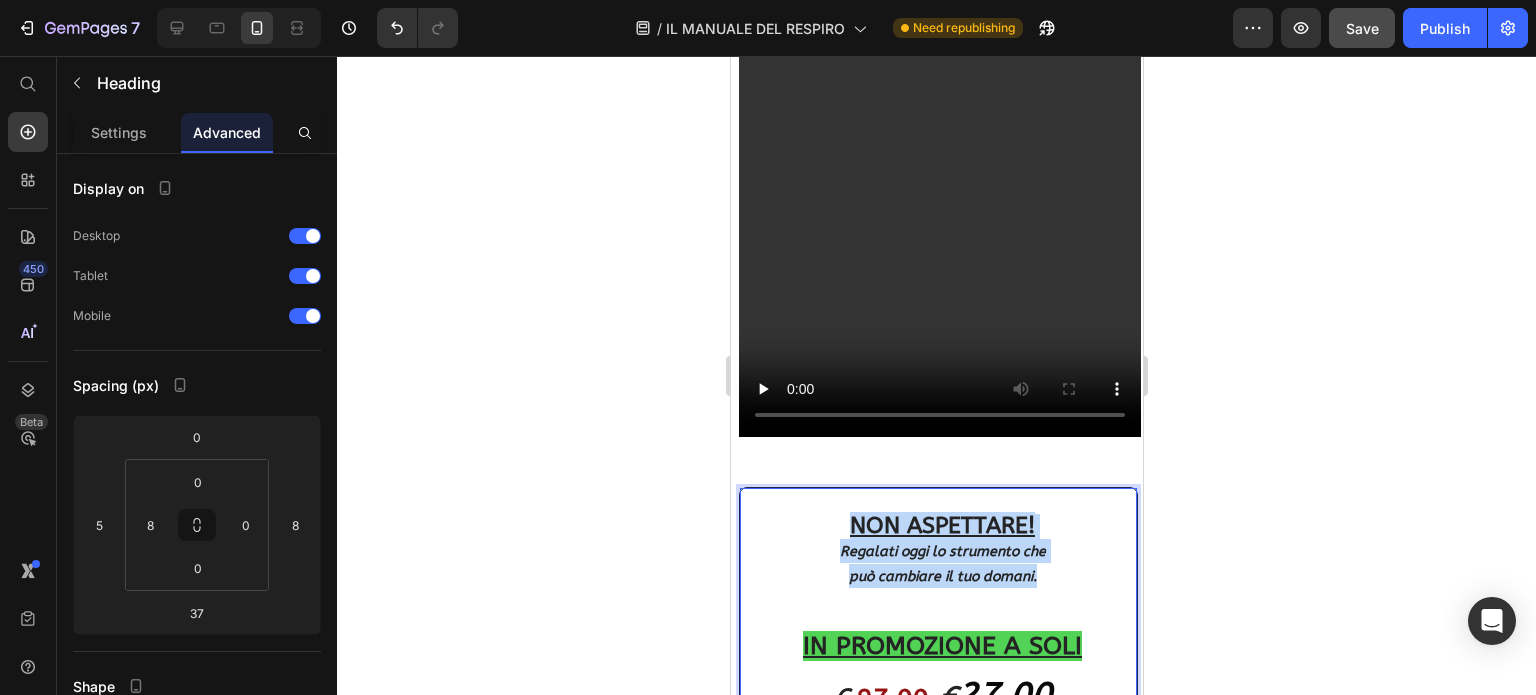 drag, startPoint x: 839, startPoint y: 458, endPoint x: 981, endPoint y: 507, distance: 150.2165 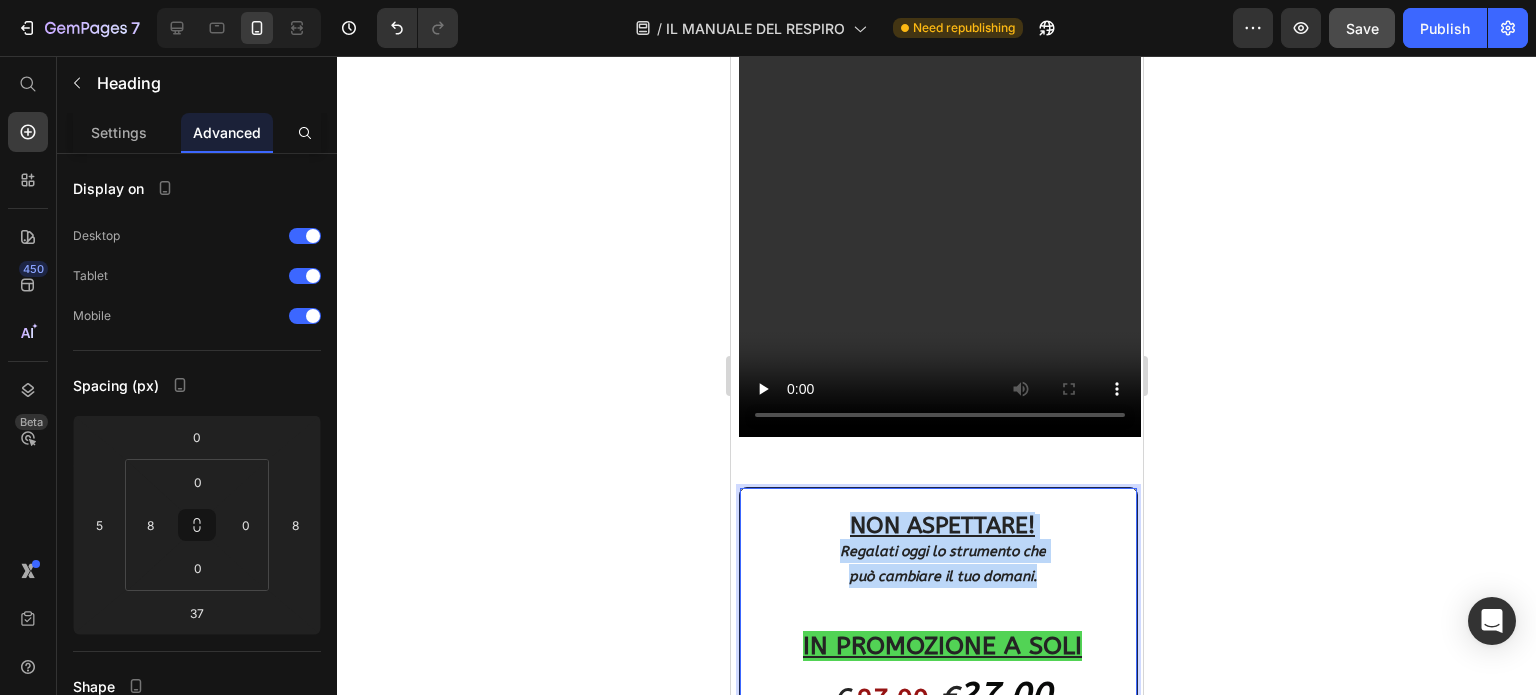 click on "NON ASPETTARE! Regalati oggi lo strumento che  può cambiare il tuo domani. IN PROMOZIONE A SOLI  €   97,00   €  27,00 Approfitta prima che scada l'offerta a tempo limitato" at bounding box center [941, 625] 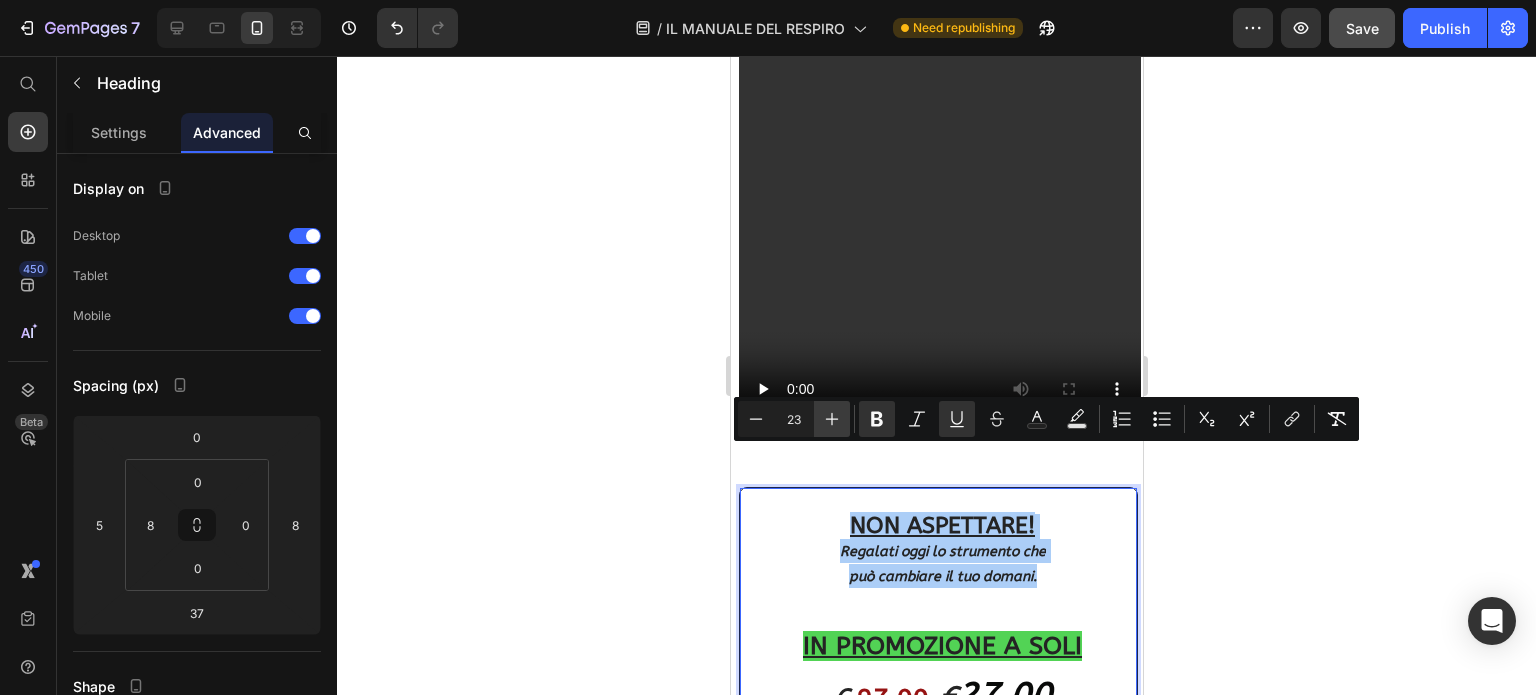 click 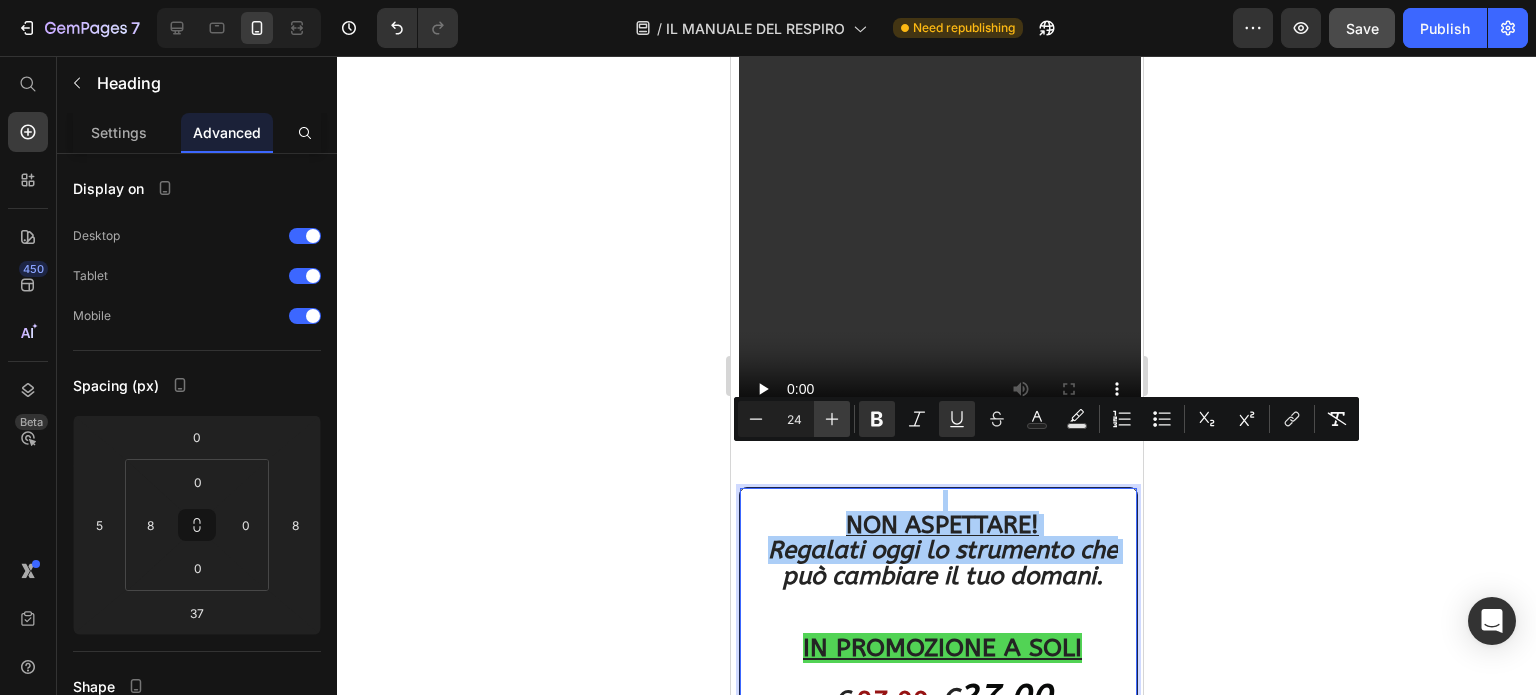 click 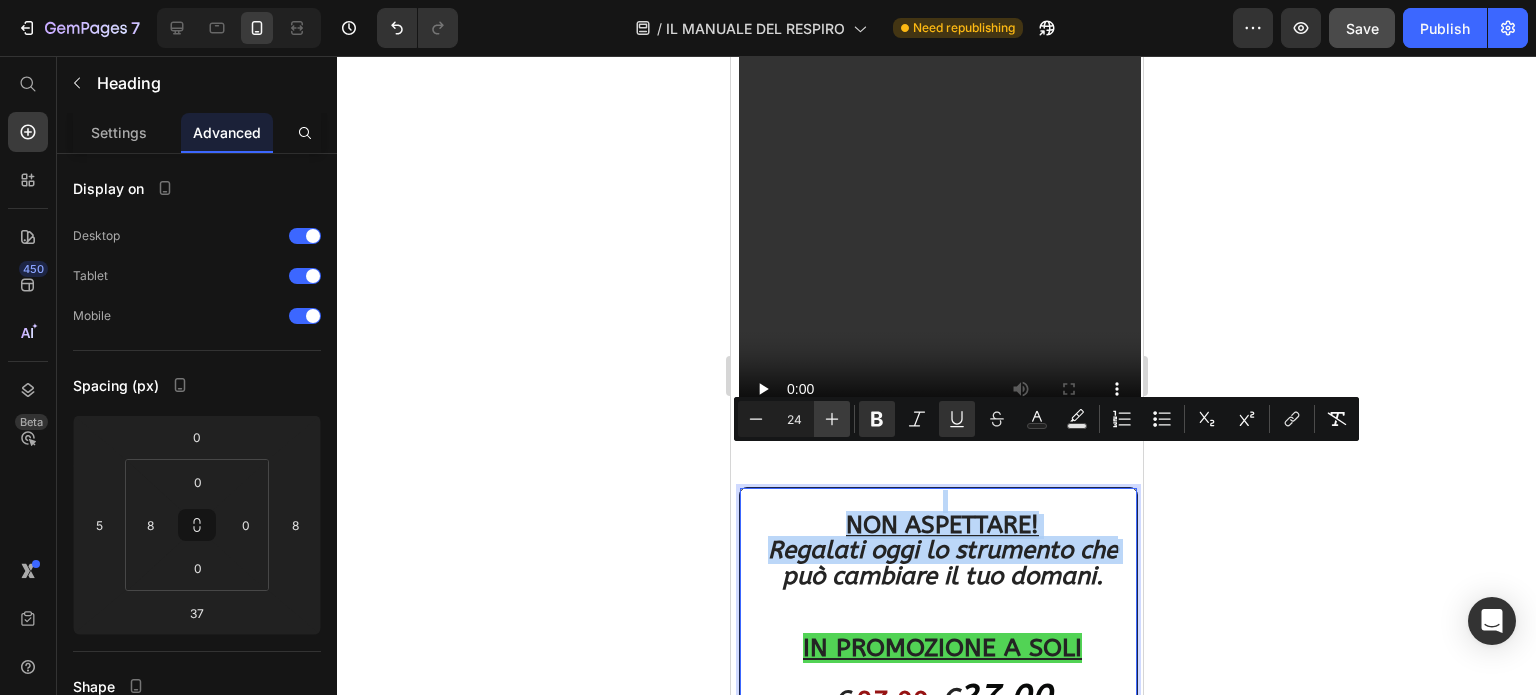 type on "25" 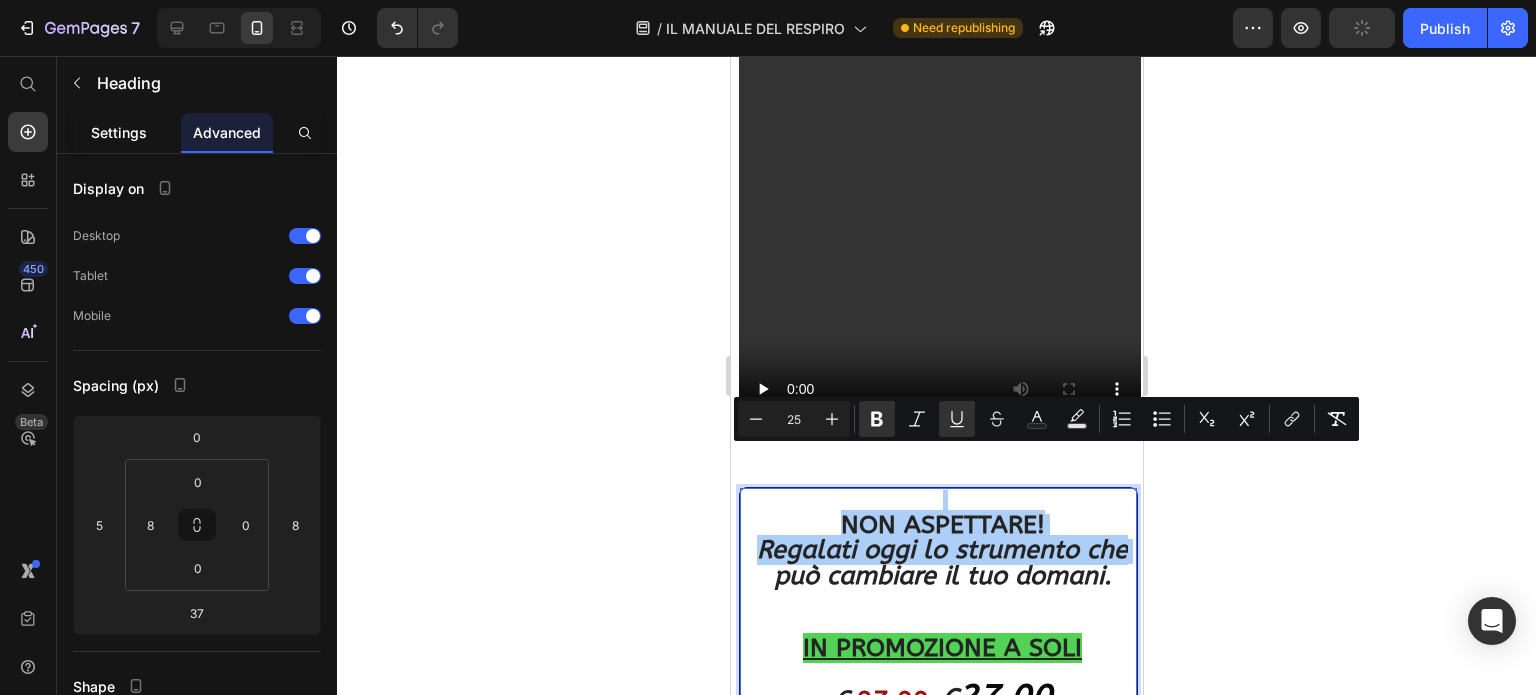 click on "Settings" at bounding box center (119, 132) 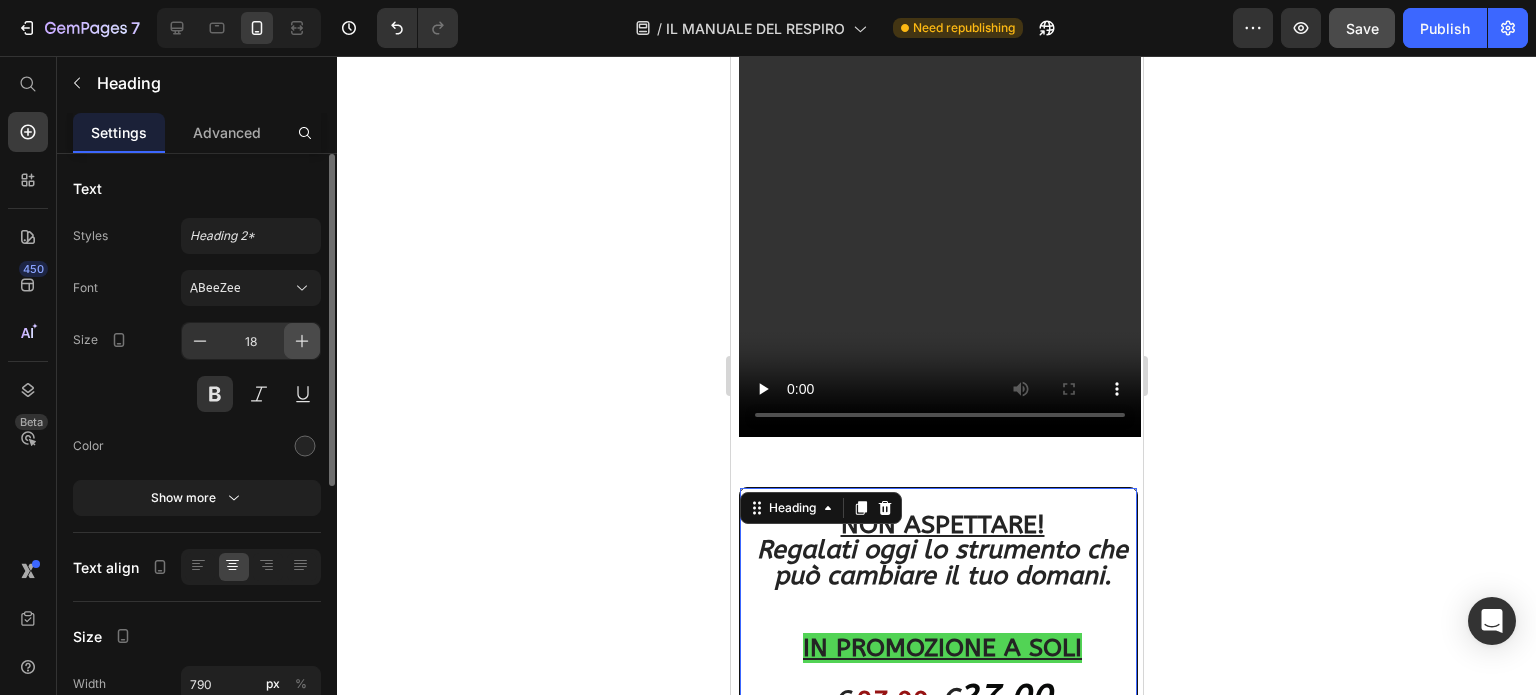 click 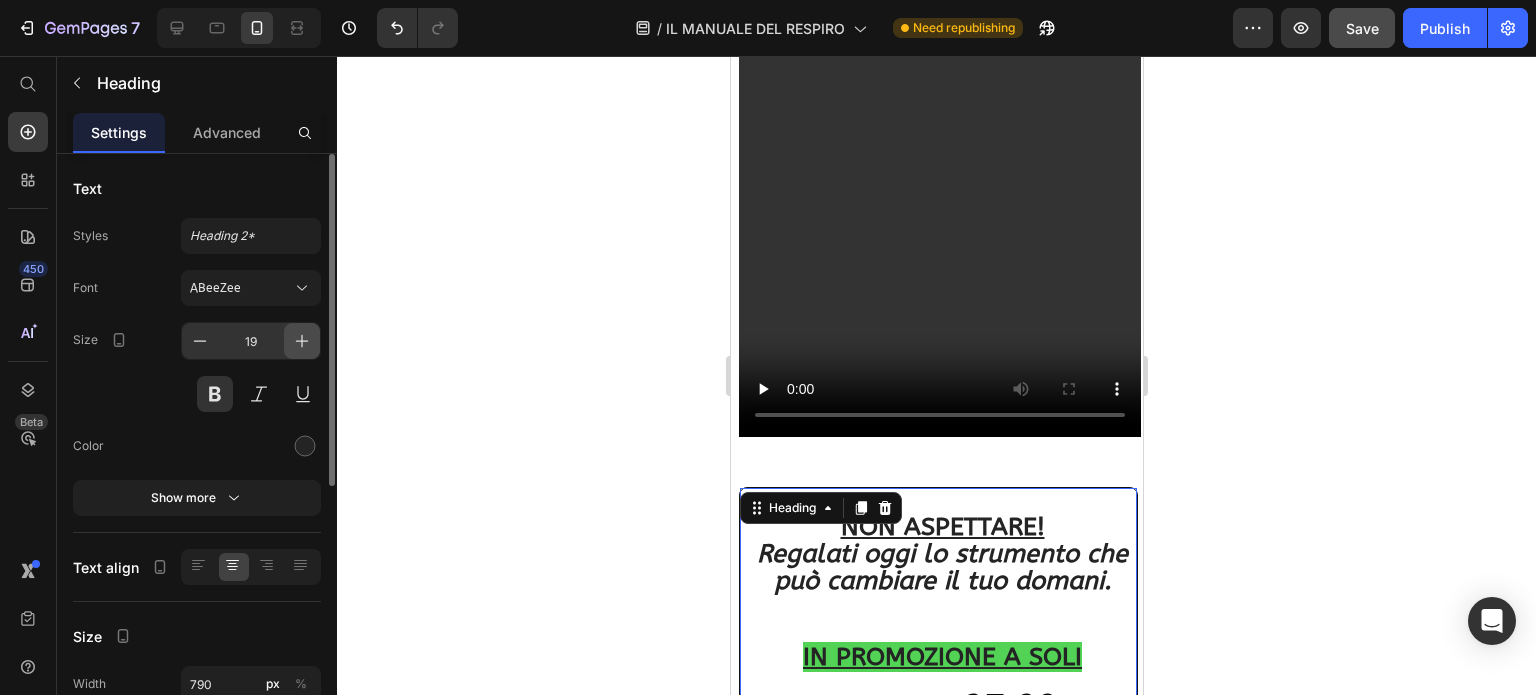 click 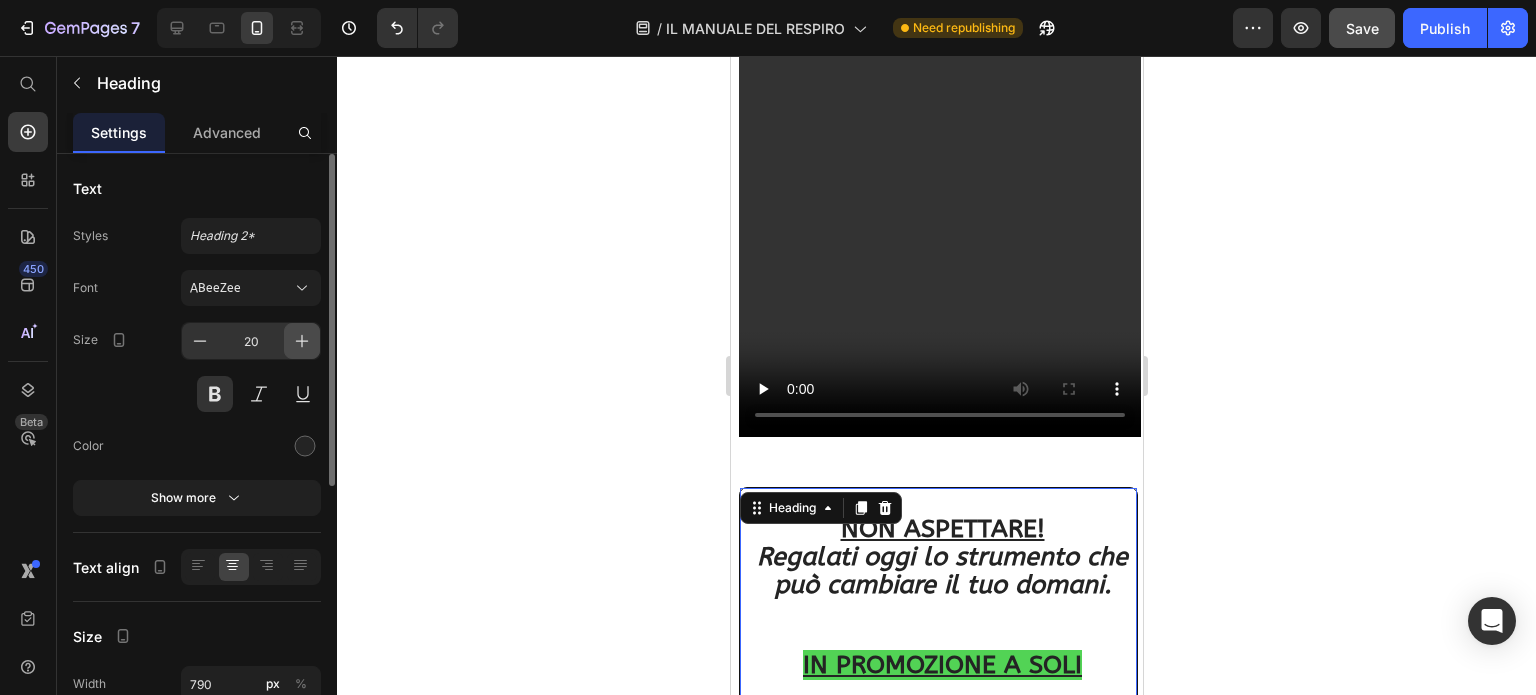 click 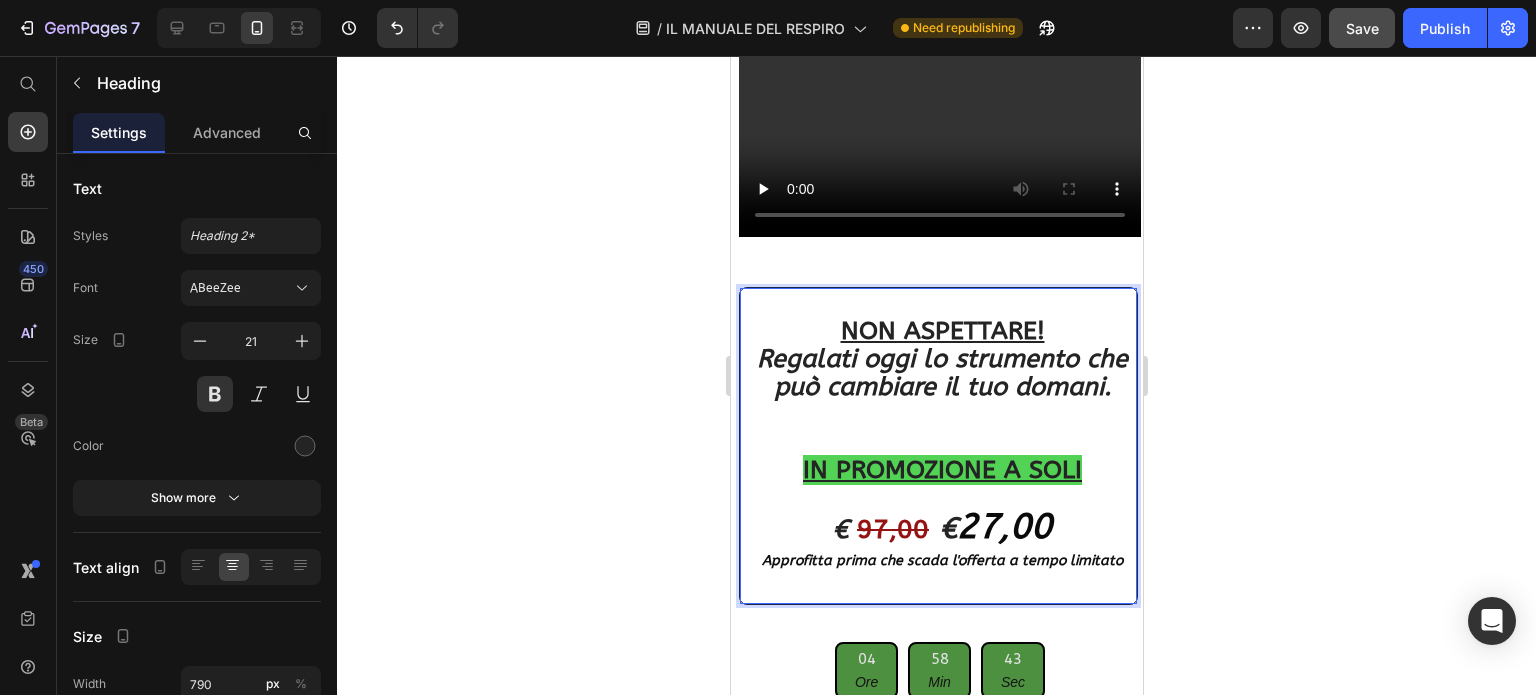 scroll, scrollTop: 14807, scrollLeft: 0, axis: vertical 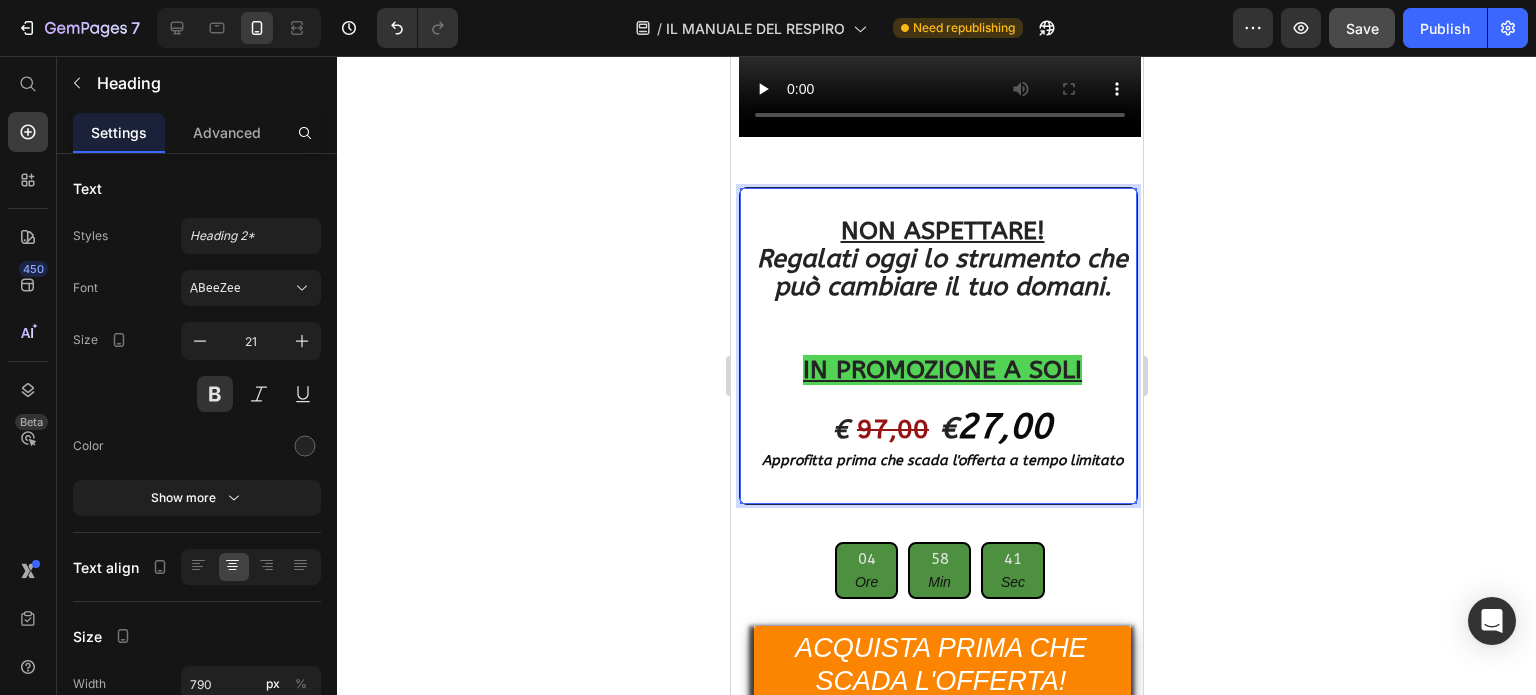 click on "Approfitta prima che scada l'offerta a tempo limitato" at bounding box center (941, 460) 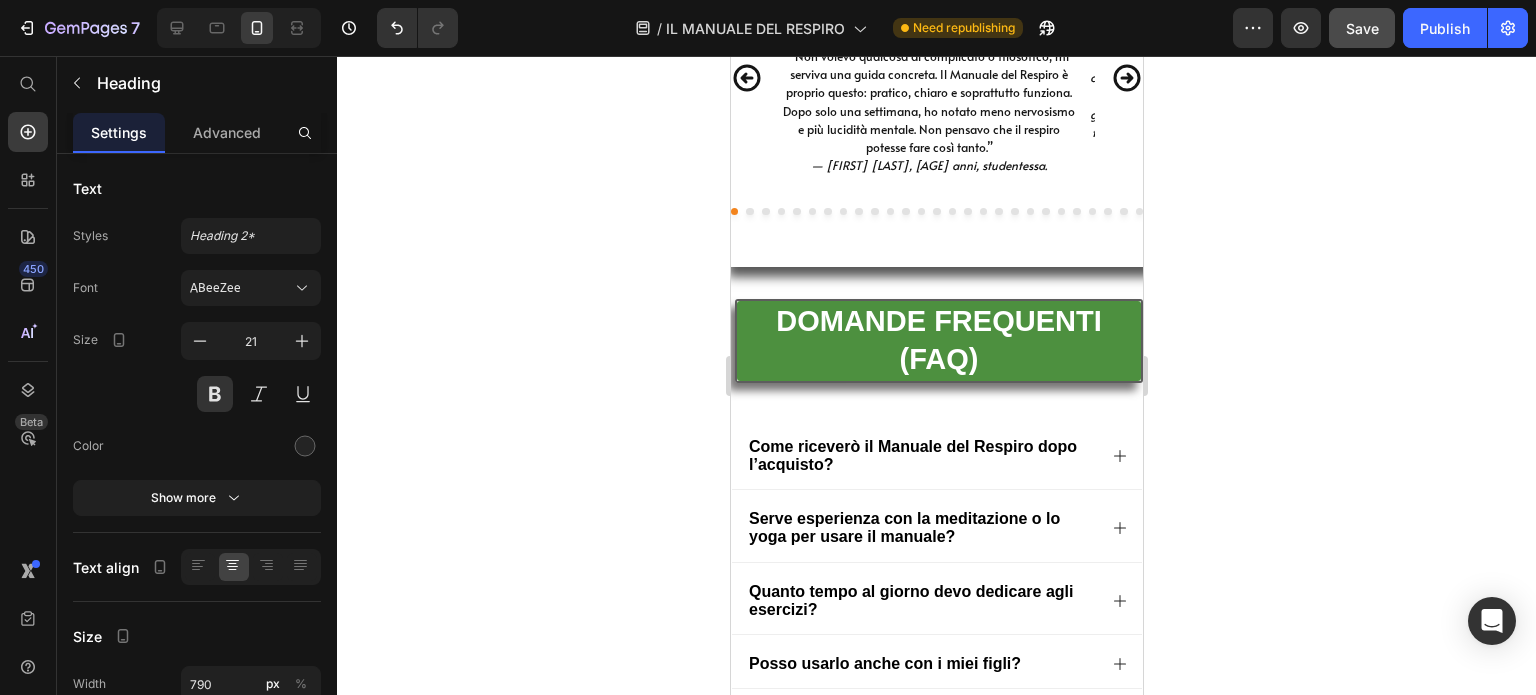 scroll, scrollTop: 17107, scrollLeft: 0, axis: vertical 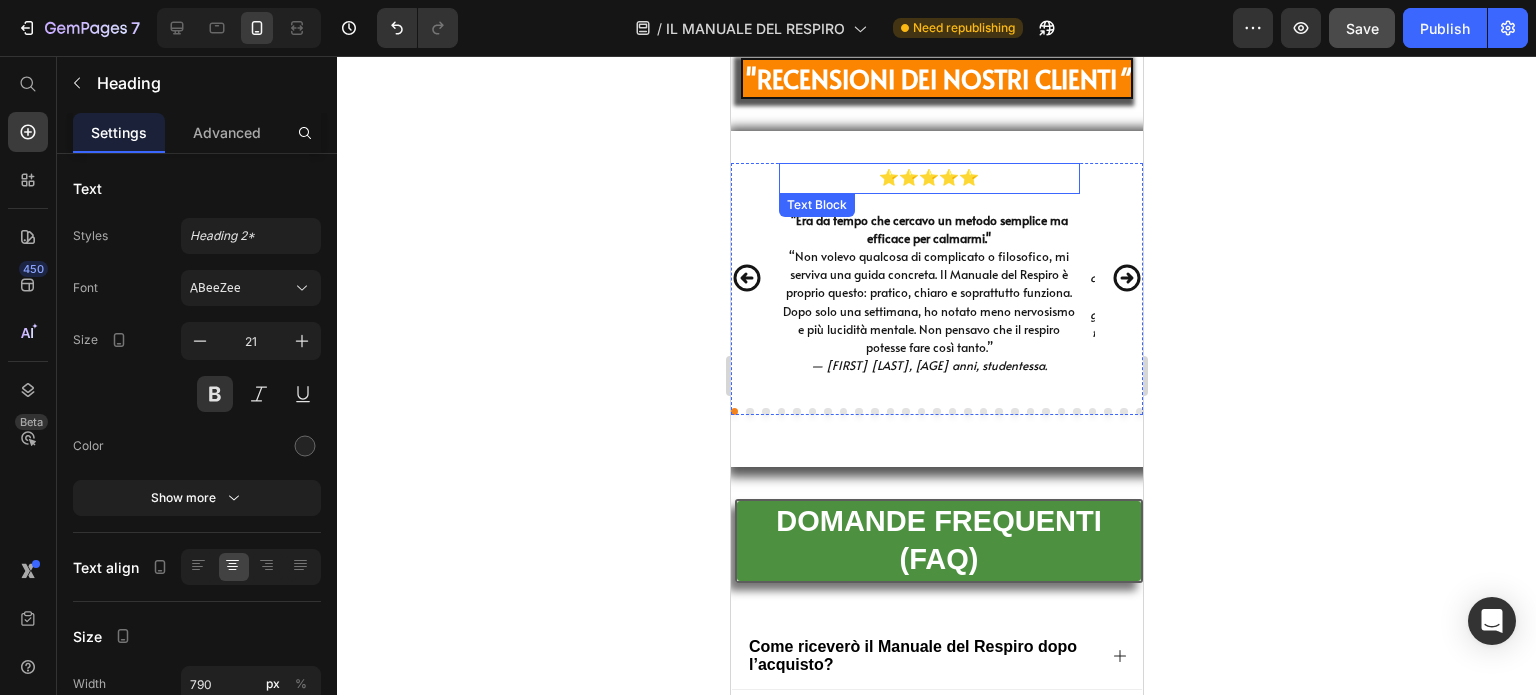 click on "⭐⭐⭐⭐⭐ Text Block  "Era da tempo che cercavo un metodo semplice ma efficace per calmarmi." “Non volevo qualcosa di complicato o filosofico, mi serviva una guida concreta. Il Manuale del Respiro è proprio questo: pratico, chiaro e soprattutto funziona. Dopo solo una settimana, ho notato meno nervosismo e più lucidità mentale. Non pensavo che il respiro potesse fare così tanto.” — [FIRST] [LAST], [AGE] anni, studentessa. Text Block ⭐⭐⭐⭐⭐ Text Block    "Mi ha cambiato la vita… e non lo dico per dire." “Soffro di attacchi di rabbia improvvisi. Per anni ho cercato una soluzione, poi ho trovato questo manuale. Mi ha dato strumenti semplici da applicare ogni giorno. Ora riesco a riconoscere i segnali prima che sia troppo tardi. Non ho più paura di perdere il controllo.” — [FIRST] [LAST], [AGE] anni, padre di famiglia Text Block ⭐⭐⭐⭐ Text Block   "Avevo paura fosse troppo tecnico, invece è per tutti." Lo consiglio anche a chi non ha mai fatto nulla di simile.” a "" at bounding box center (936, 299) 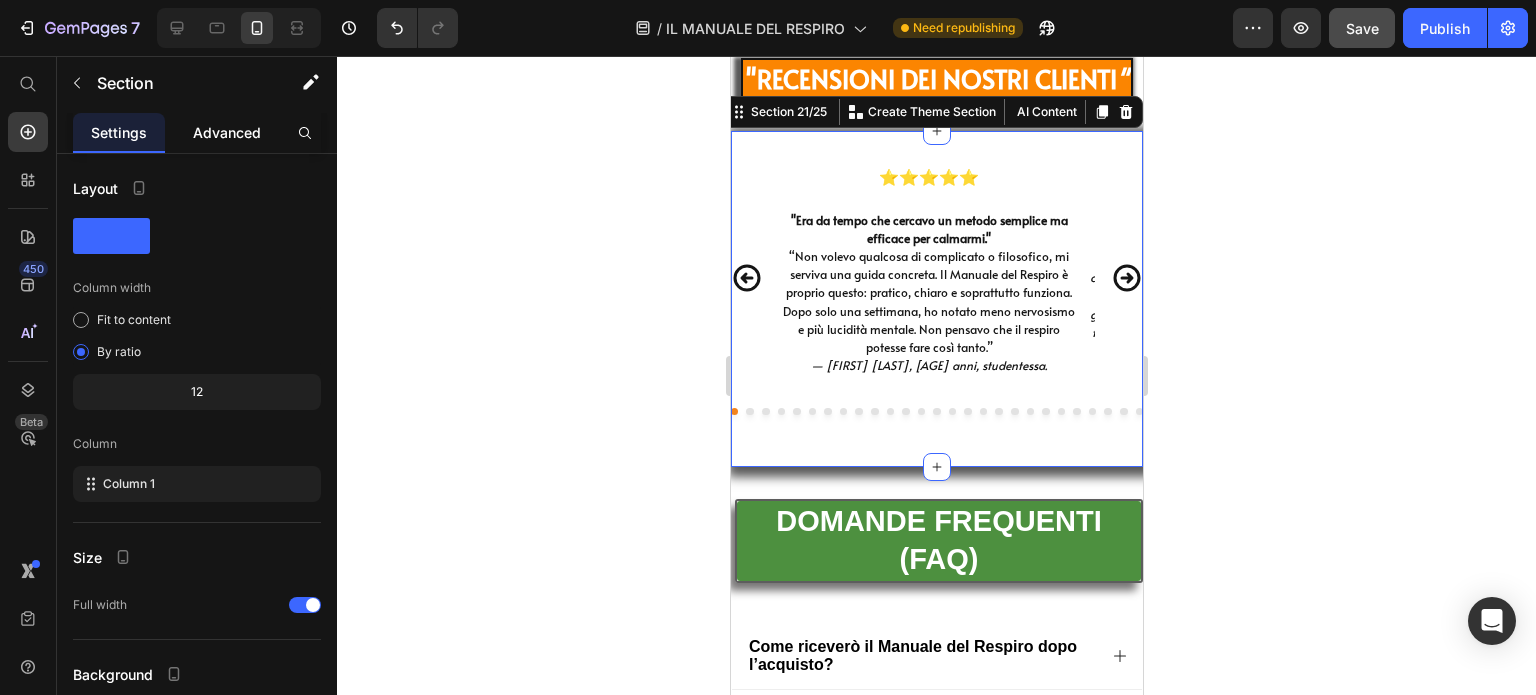click on "Advanced" at bounding box center (227, 132) 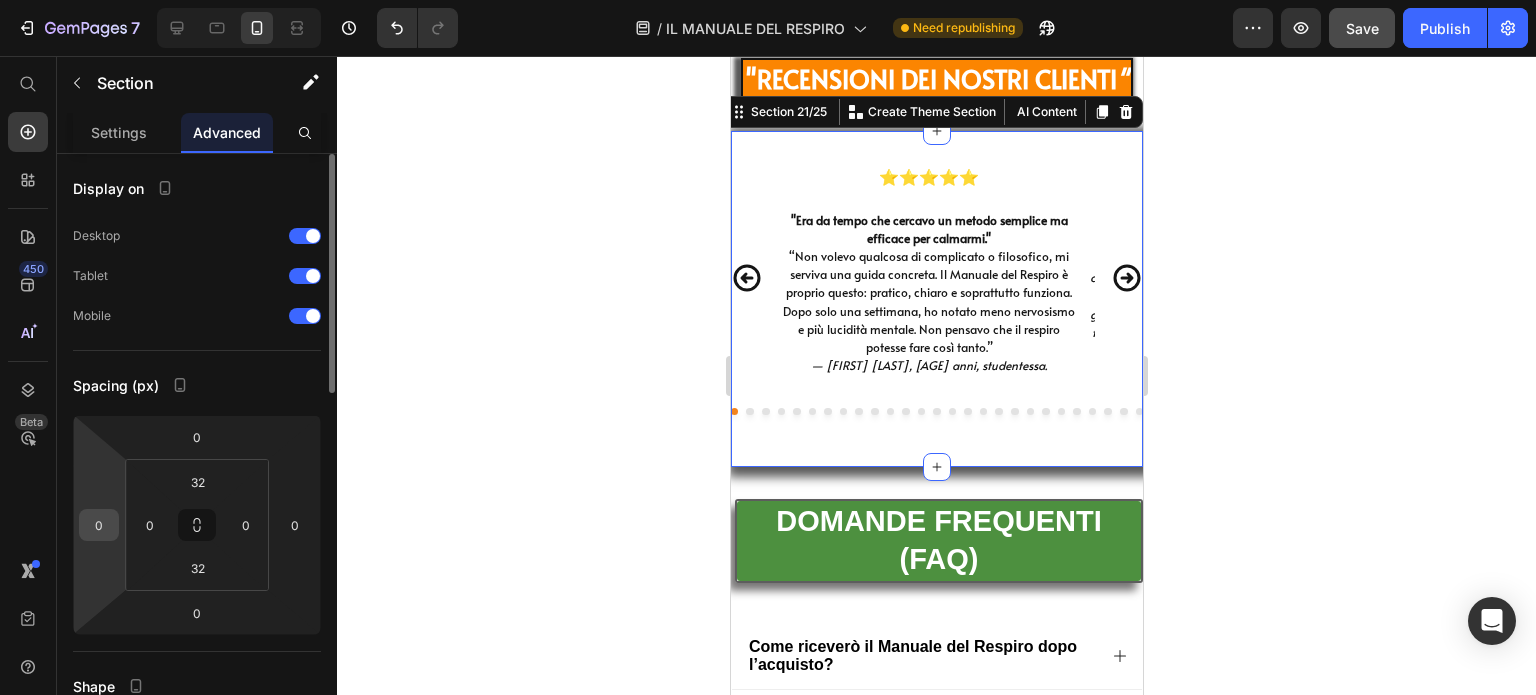 click on "0" at bounding box center [99, 525] 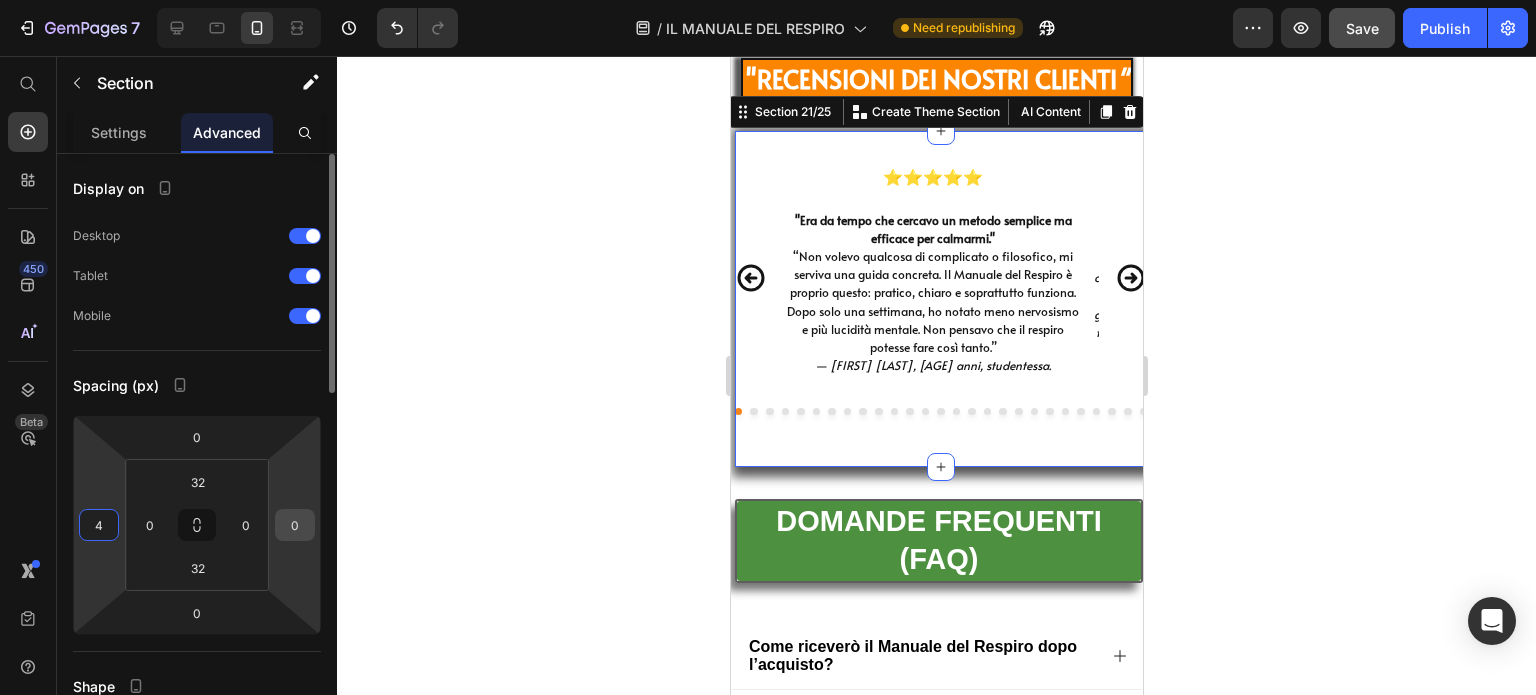 type on "4" 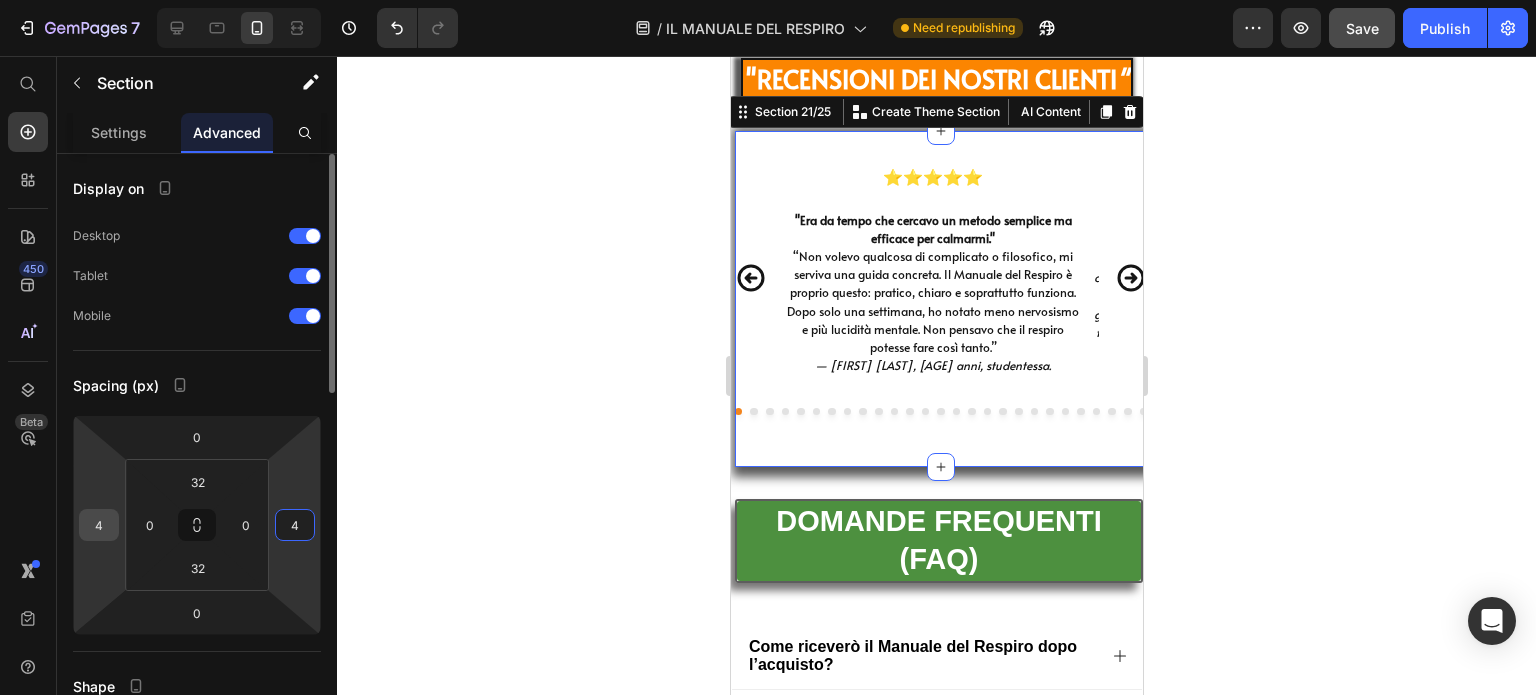 type on "4" 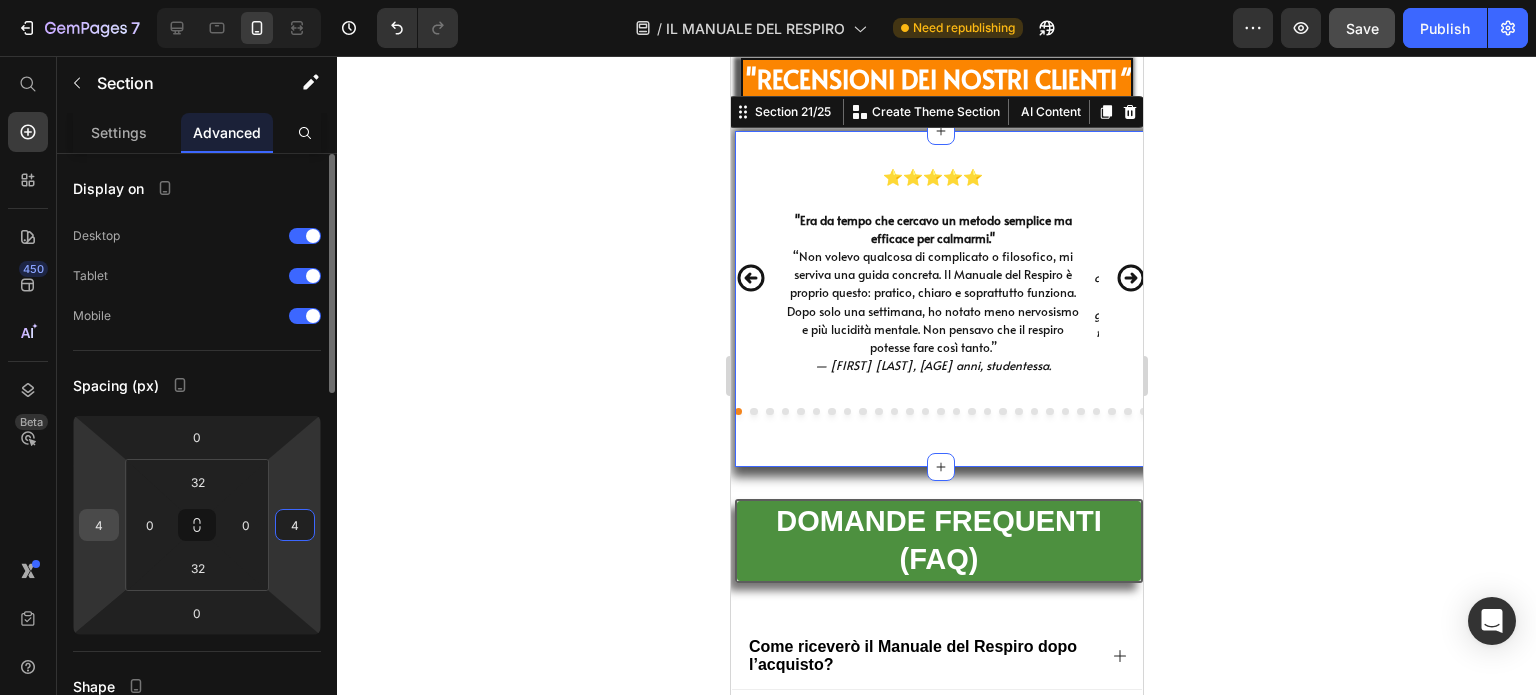click on "4" at bounding box center [99, 525] 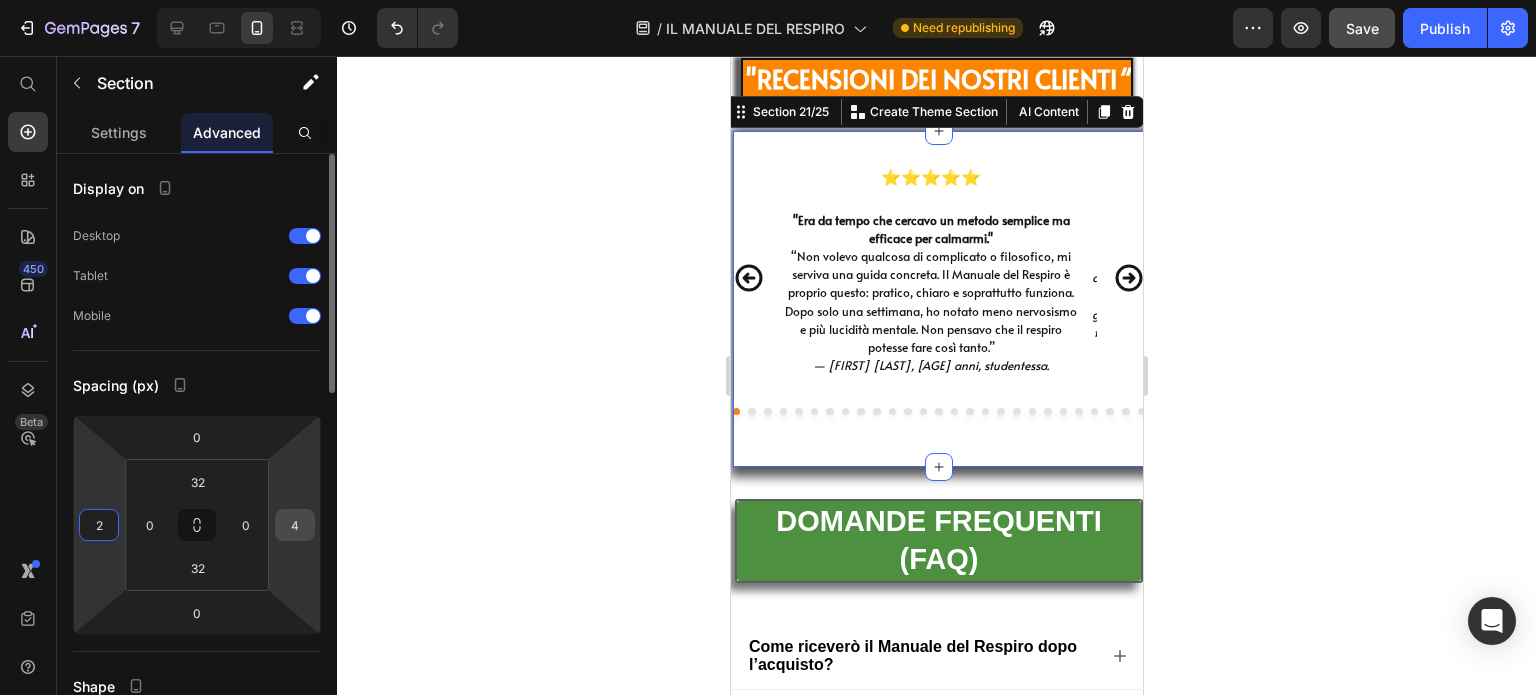 type on "2" 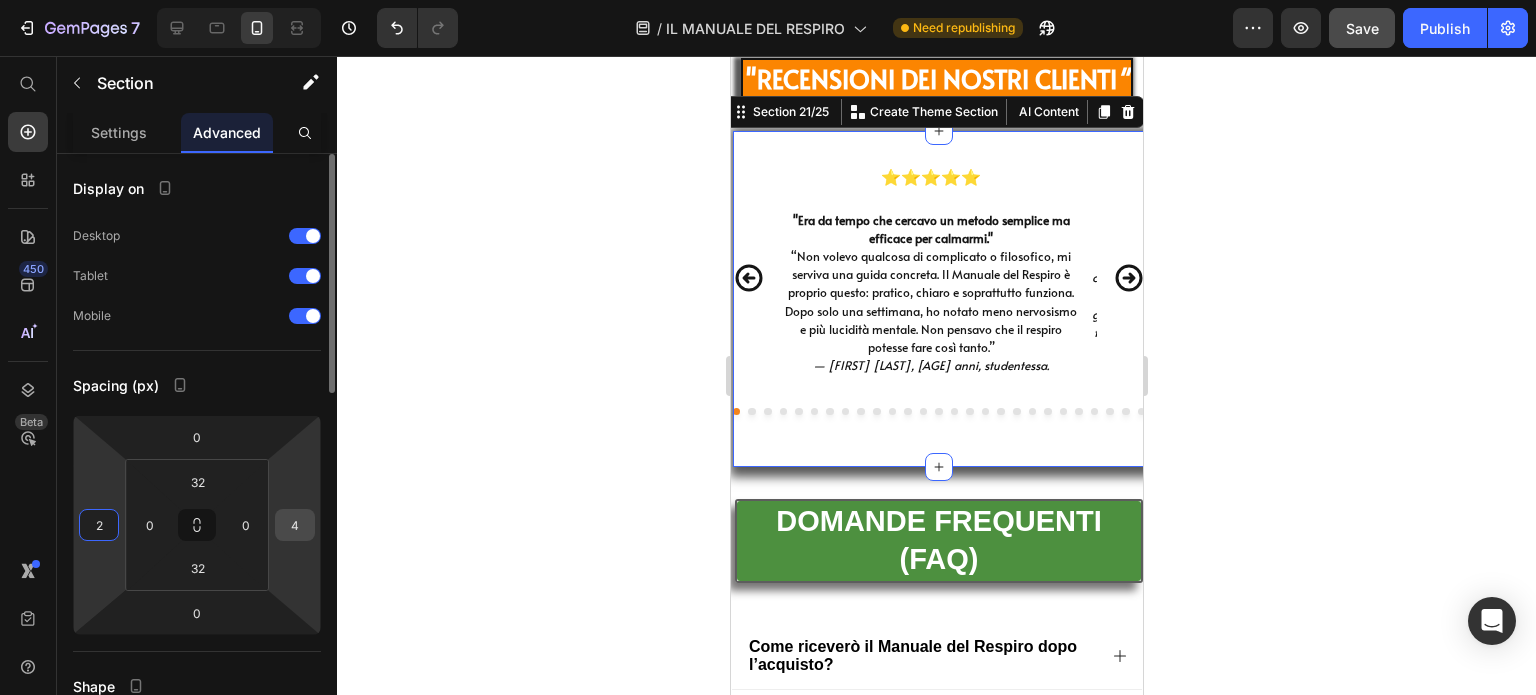 click on "4" at bounding box center (295, 525) 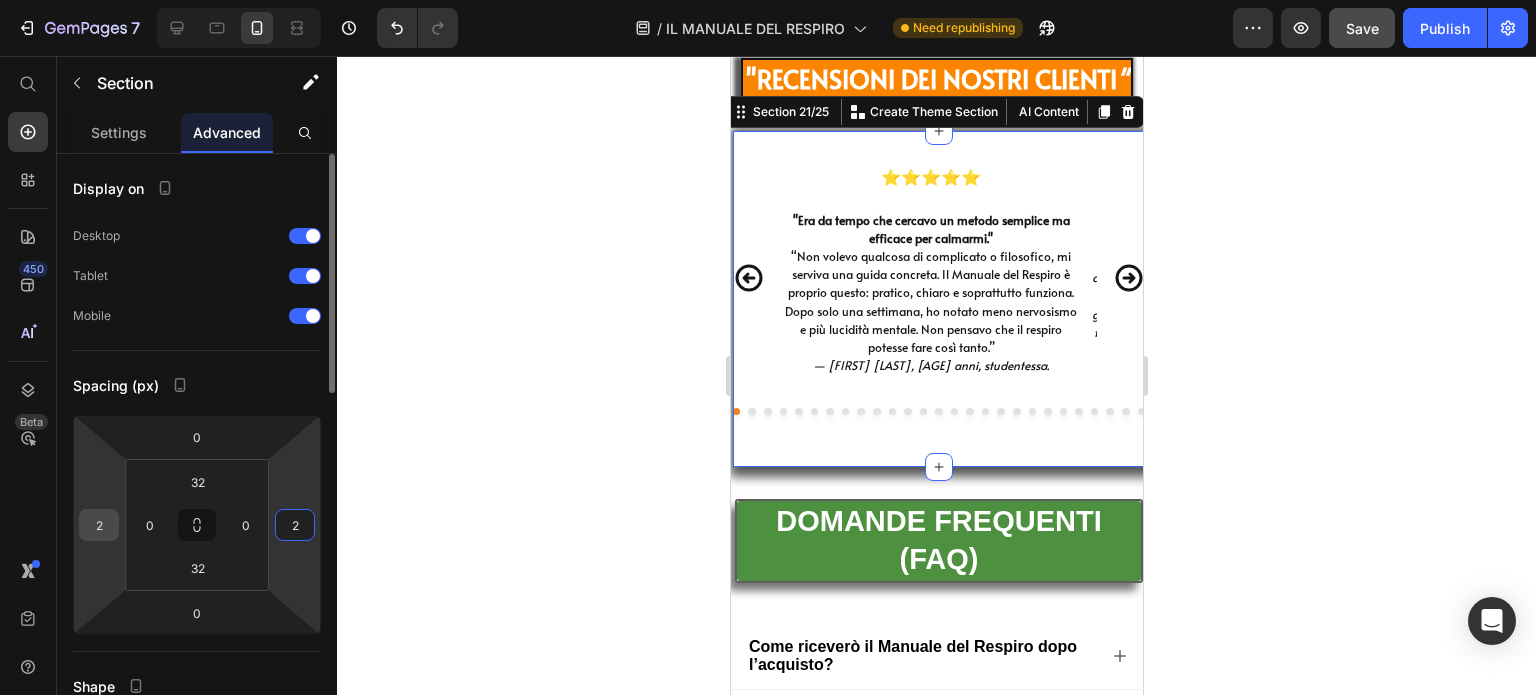 type on "2" 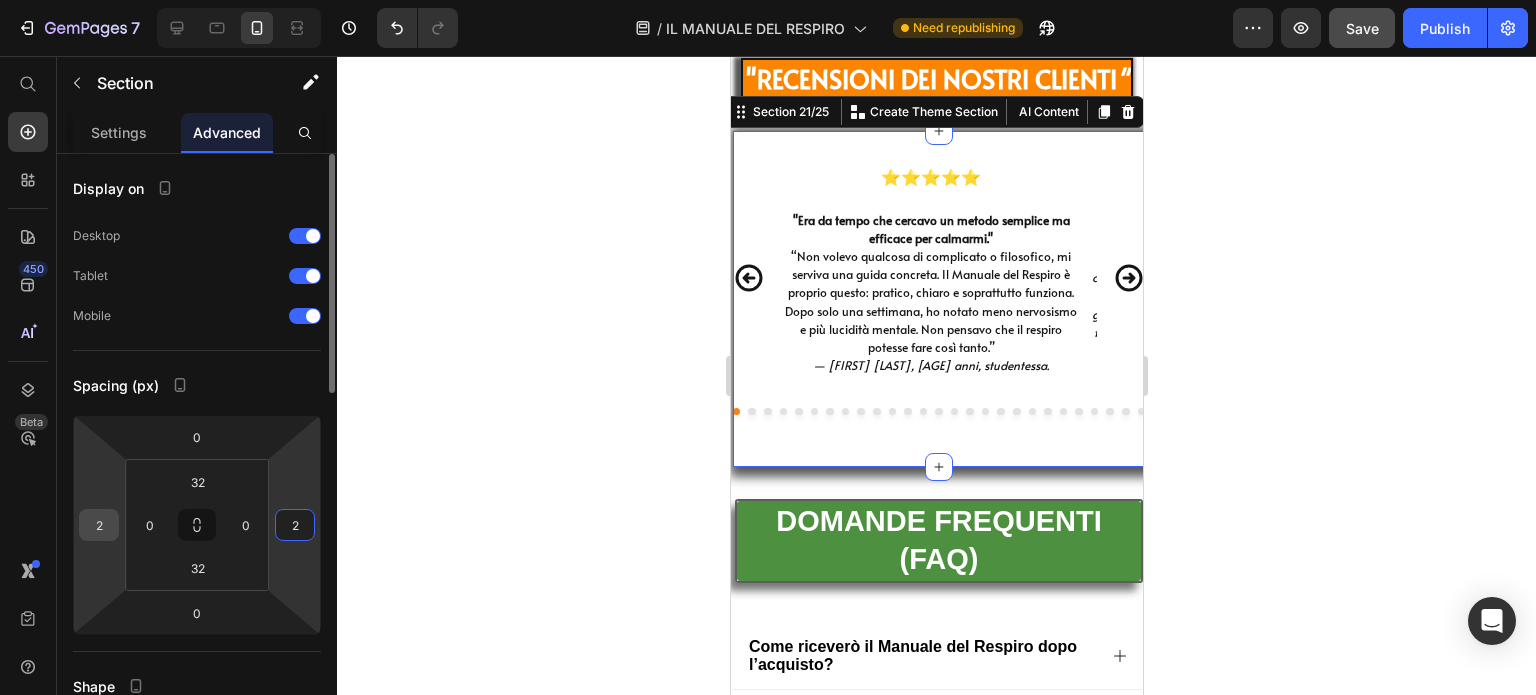 click on "2" at bounding box center [99, 525] 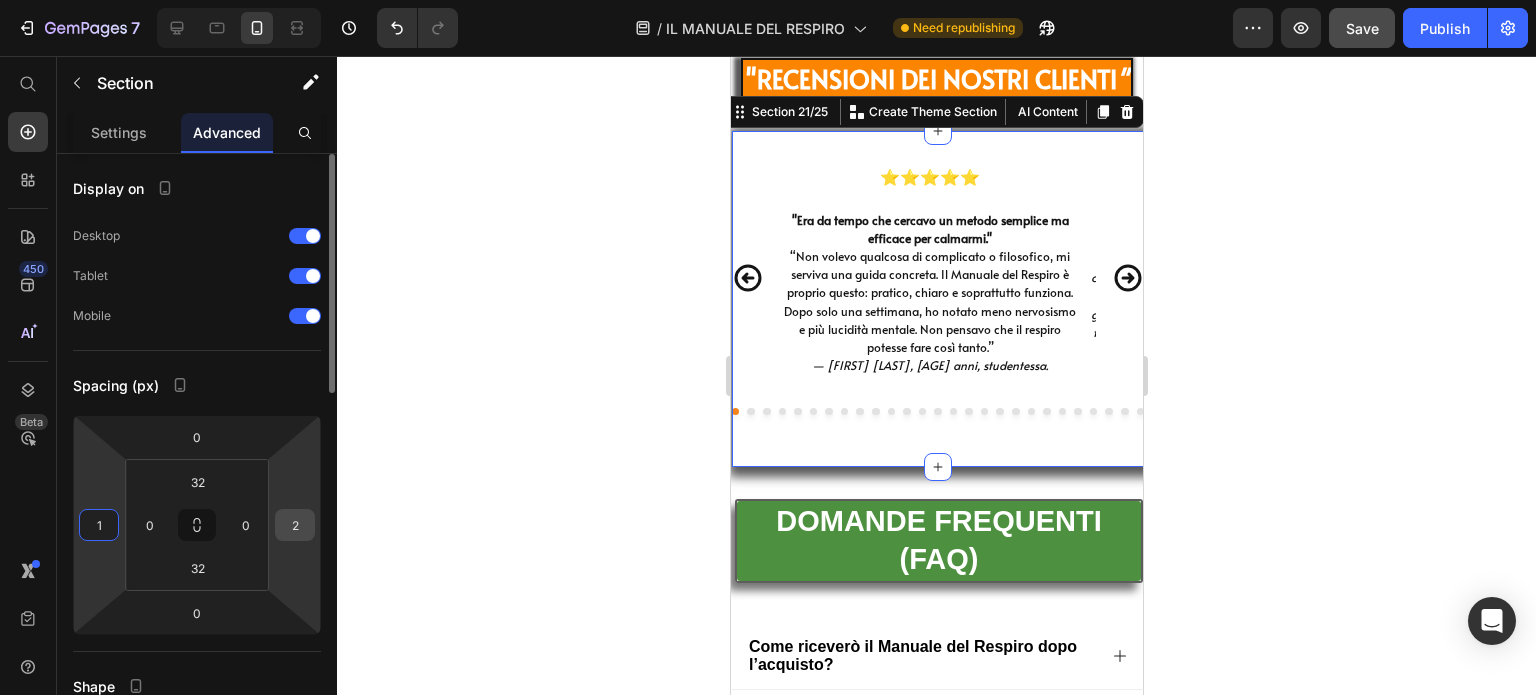 type on "1" 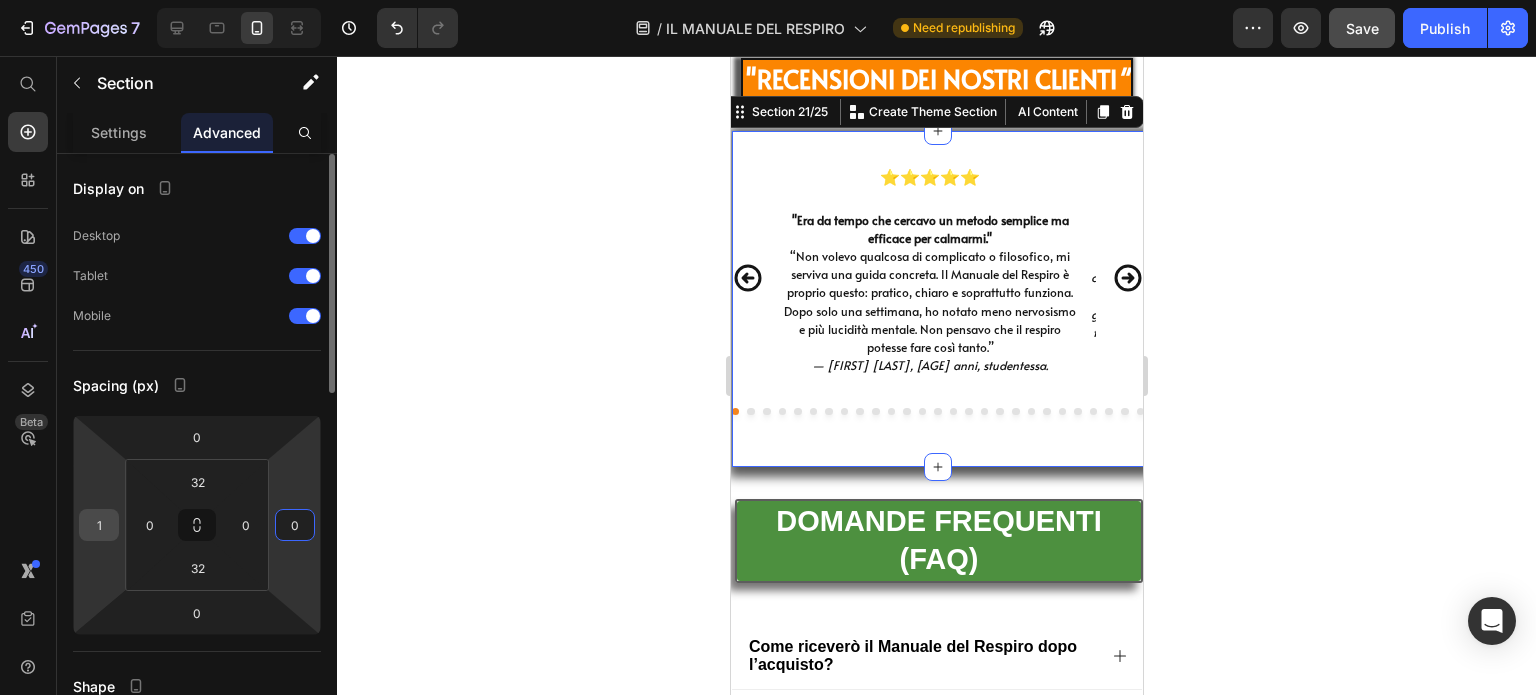 type on "0" 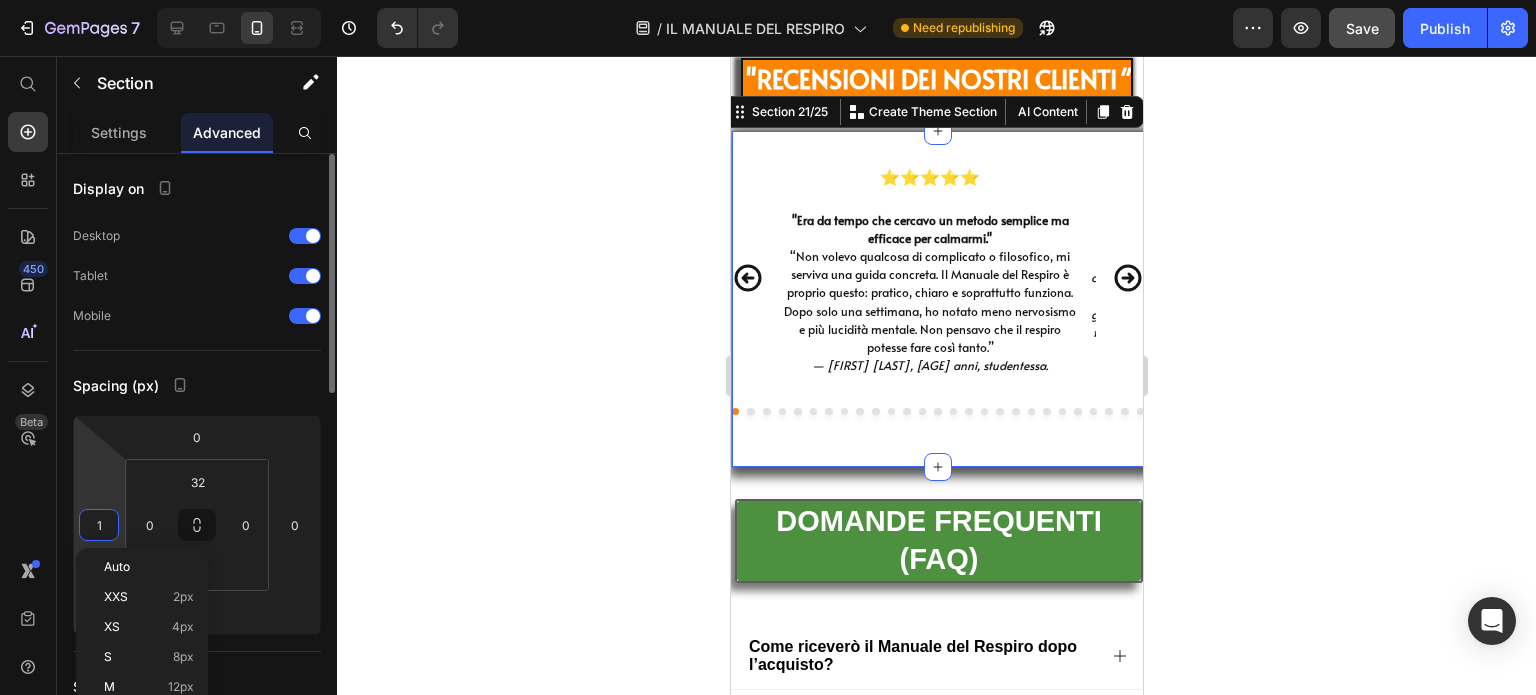 type on "0" 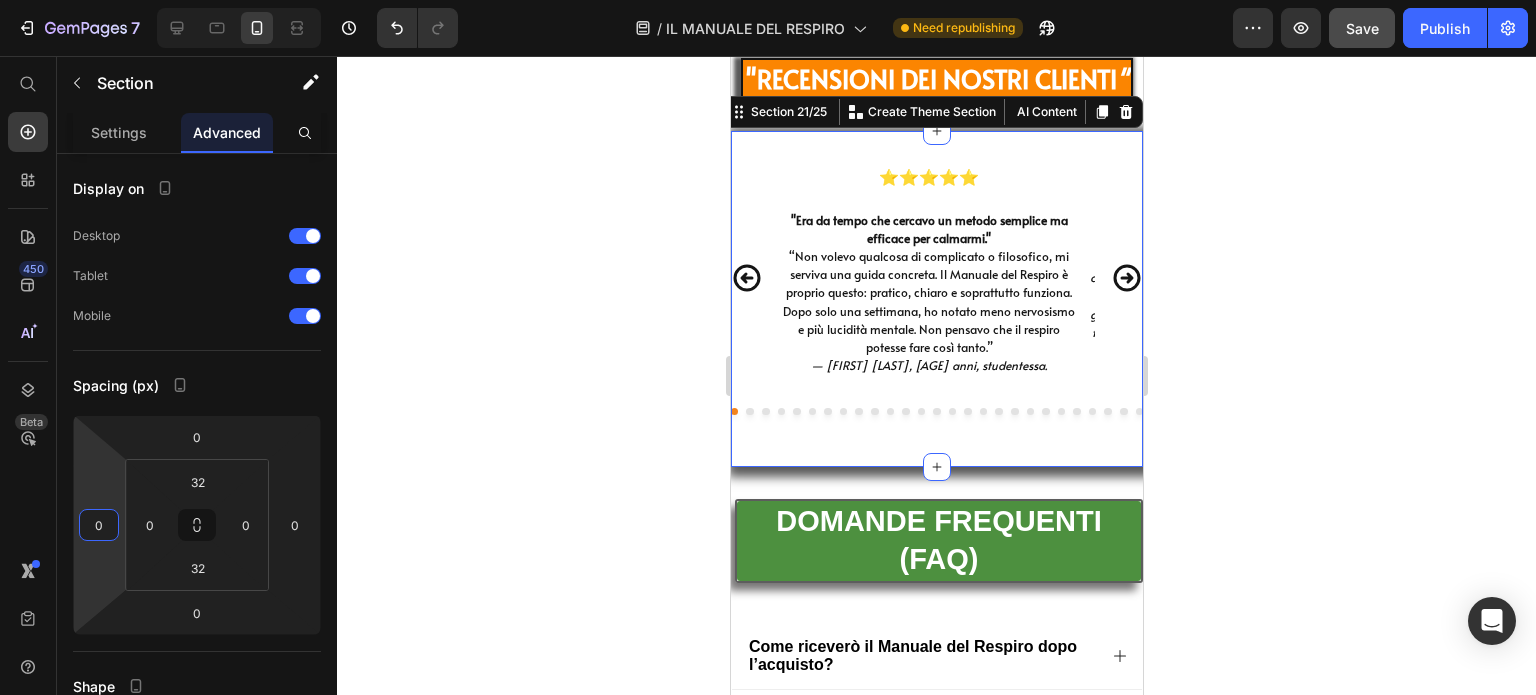 click 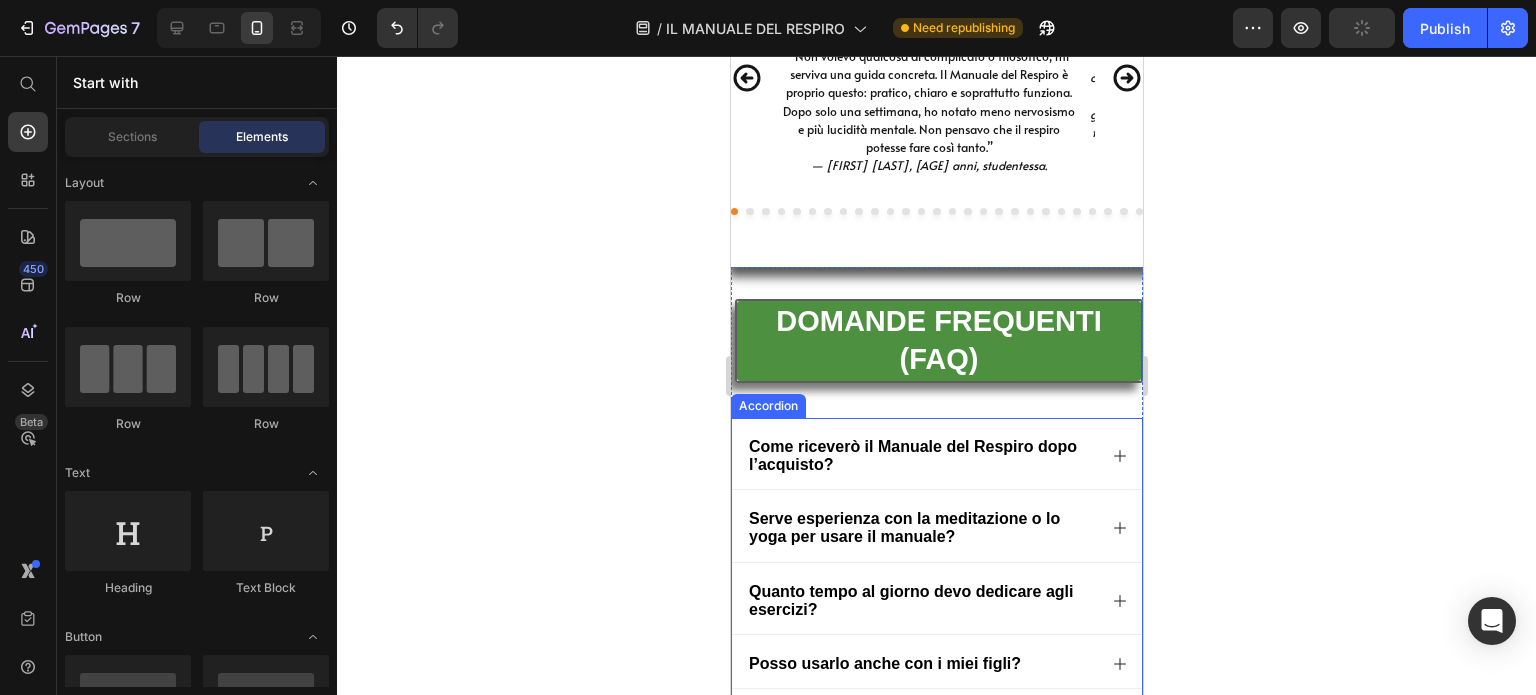 scroll, scrollTop: 17407, scrollLeft: 0, axis: vertical 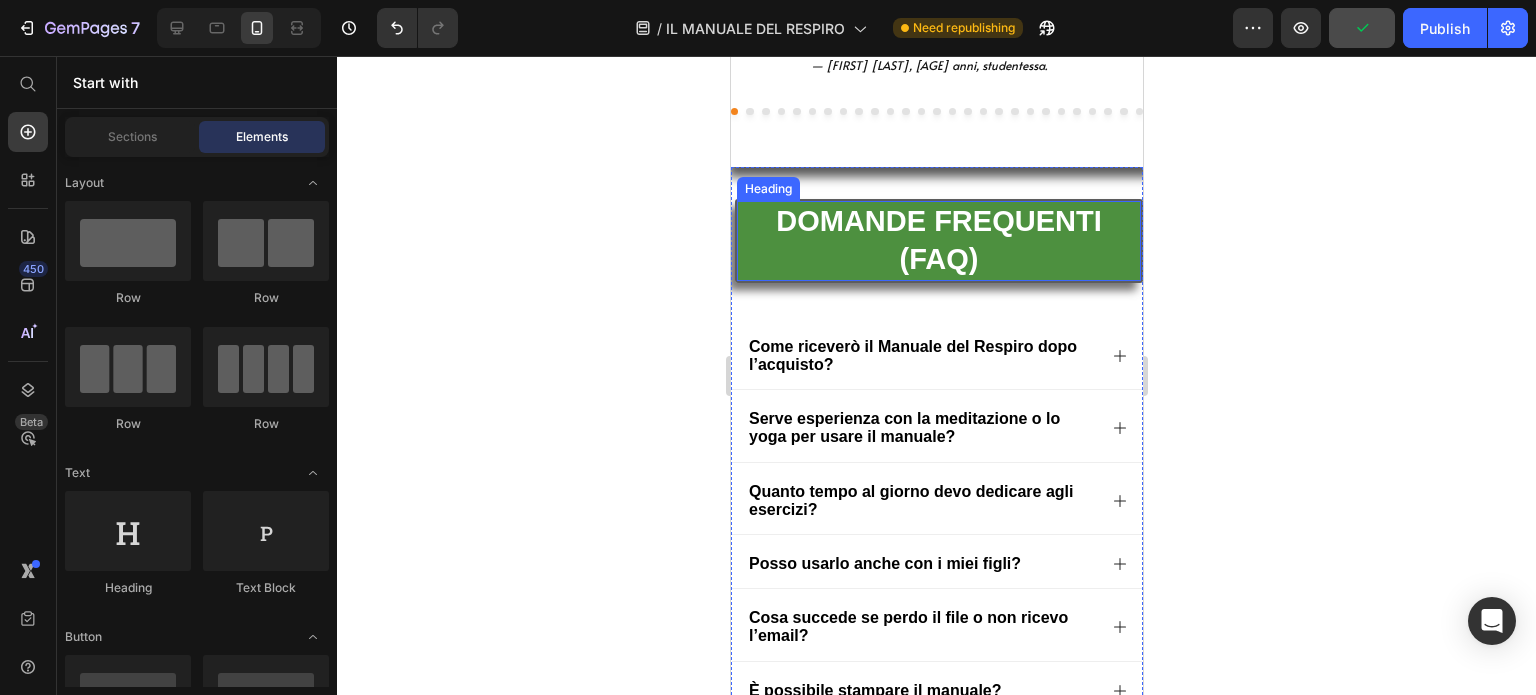 click on "DOMANDE FREQUENTI (FAQ)" at bounding box center [938, 240] 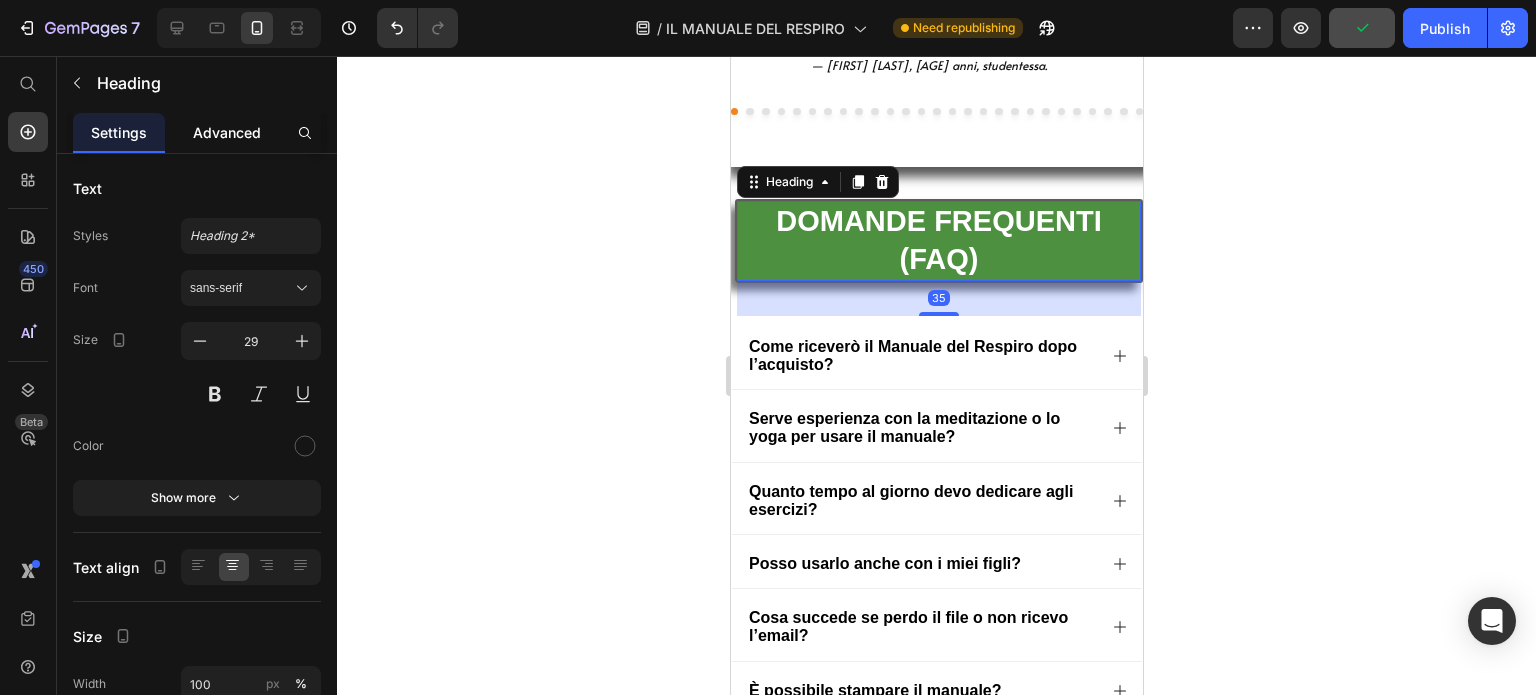 click on "Advanced" 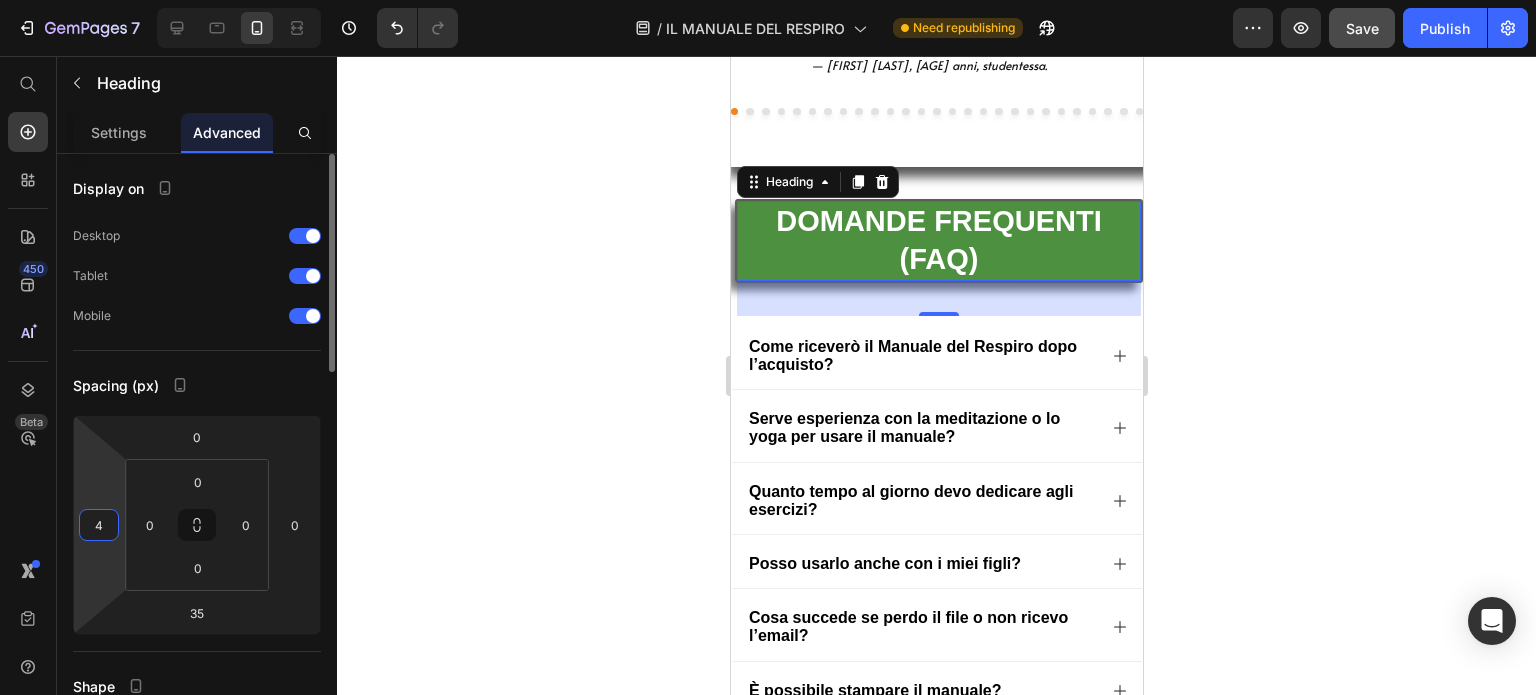 click on "4" at bounding box center [99, 525] 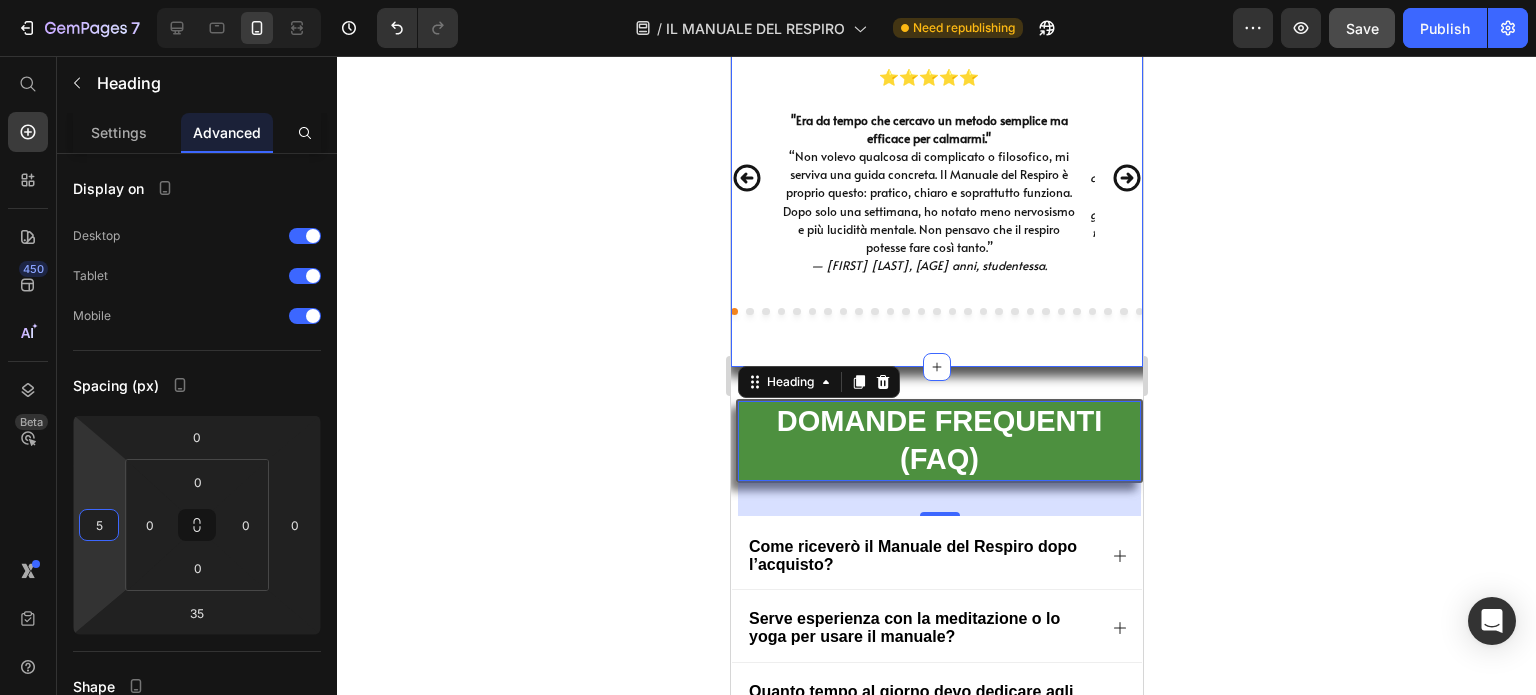 scroll, scrollTop: 17007, scrollLeft: 0, axis: vertical 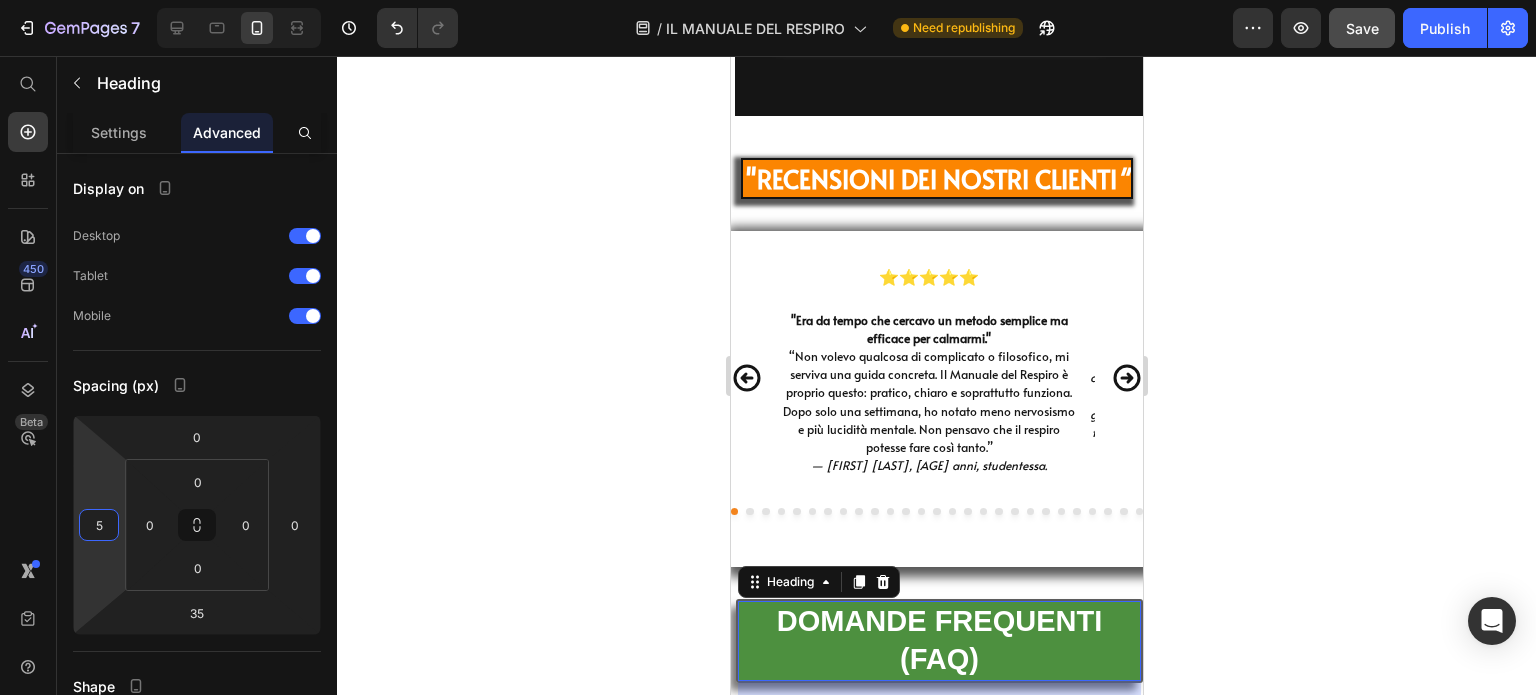 type on "5" 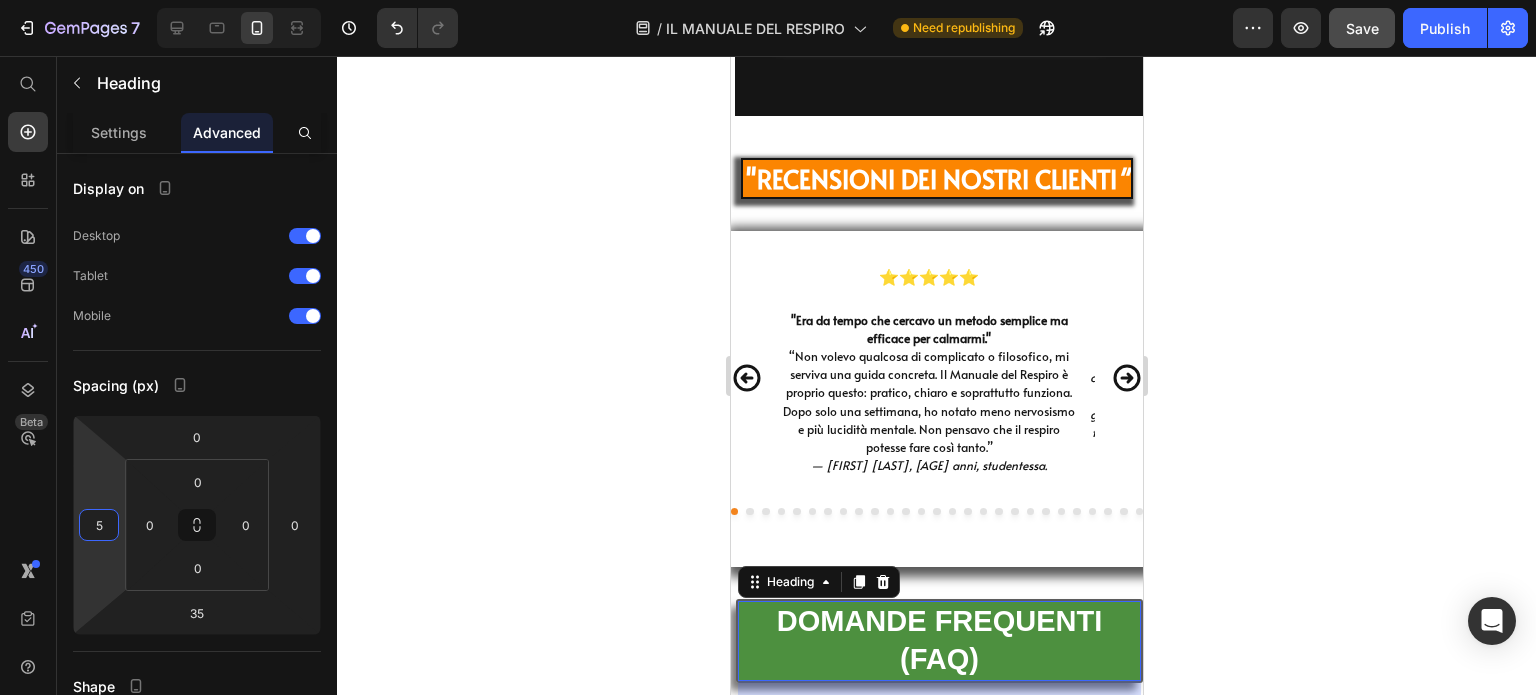 click on "DOMANDE FREQUENTI (FAQ)" at bounding box center [938, 640] 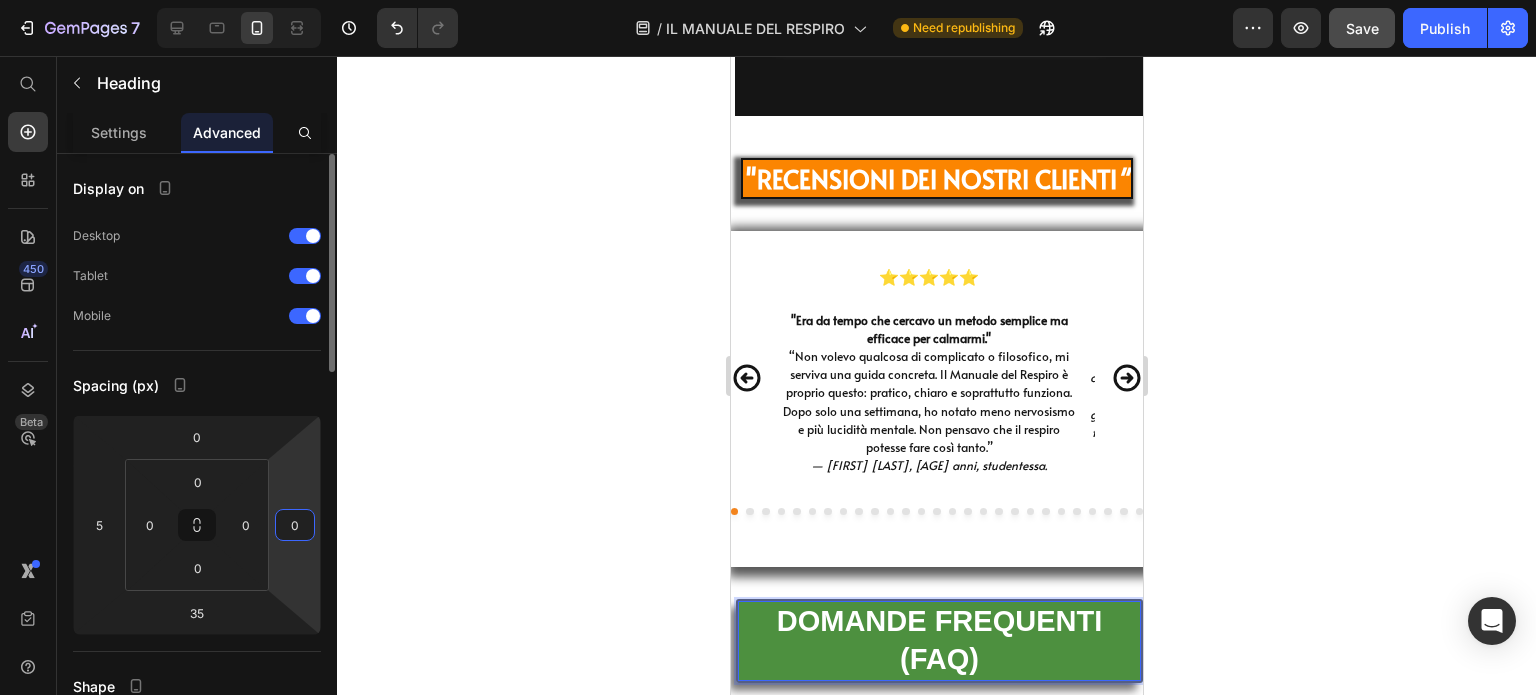click on "0" at bounding box center [295, 525] 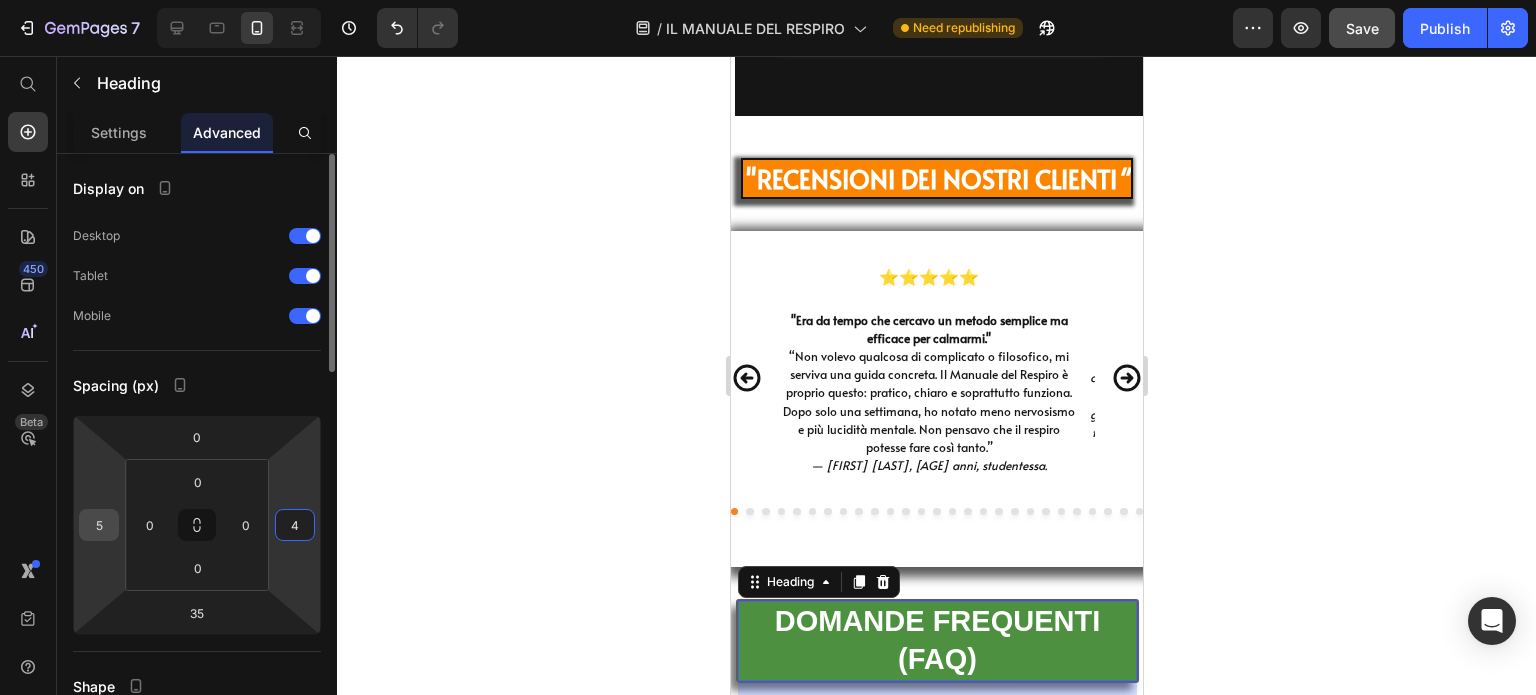 type on "4" 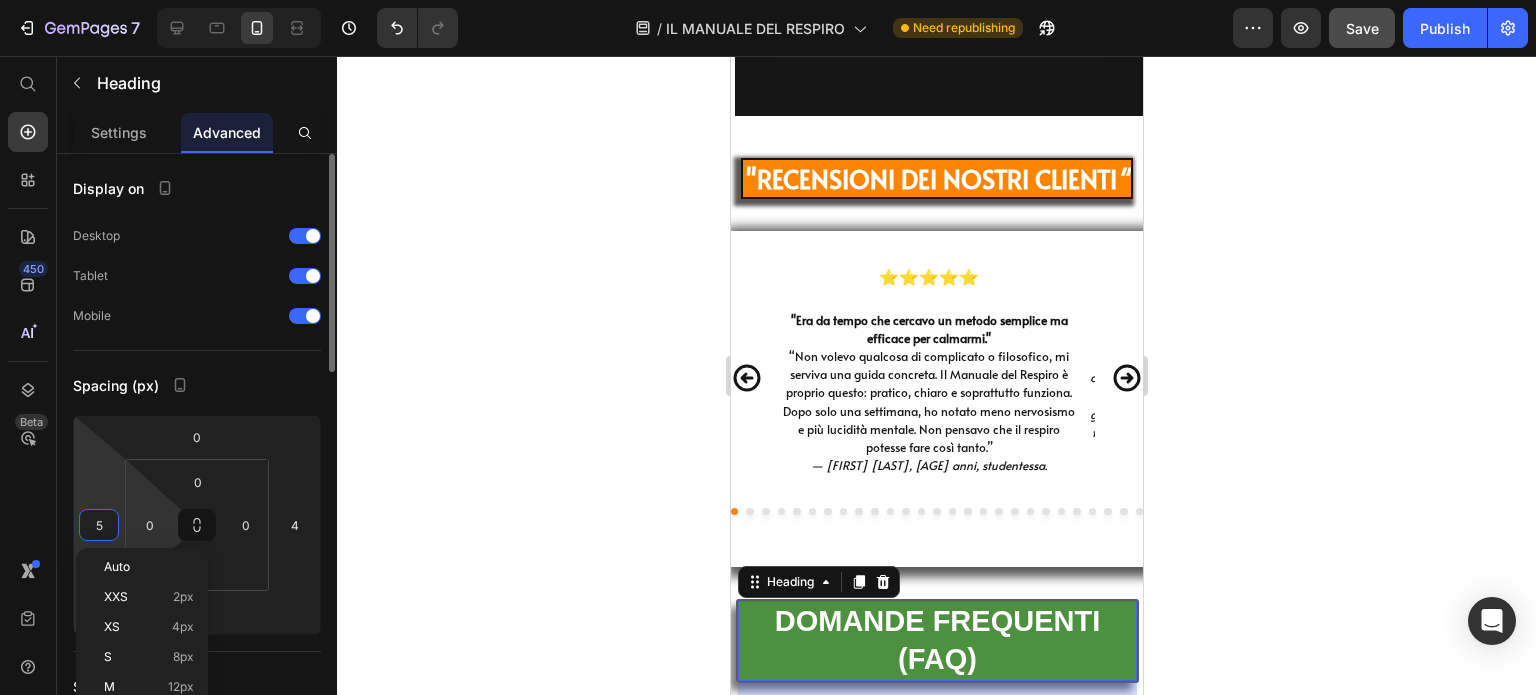 type on "6" 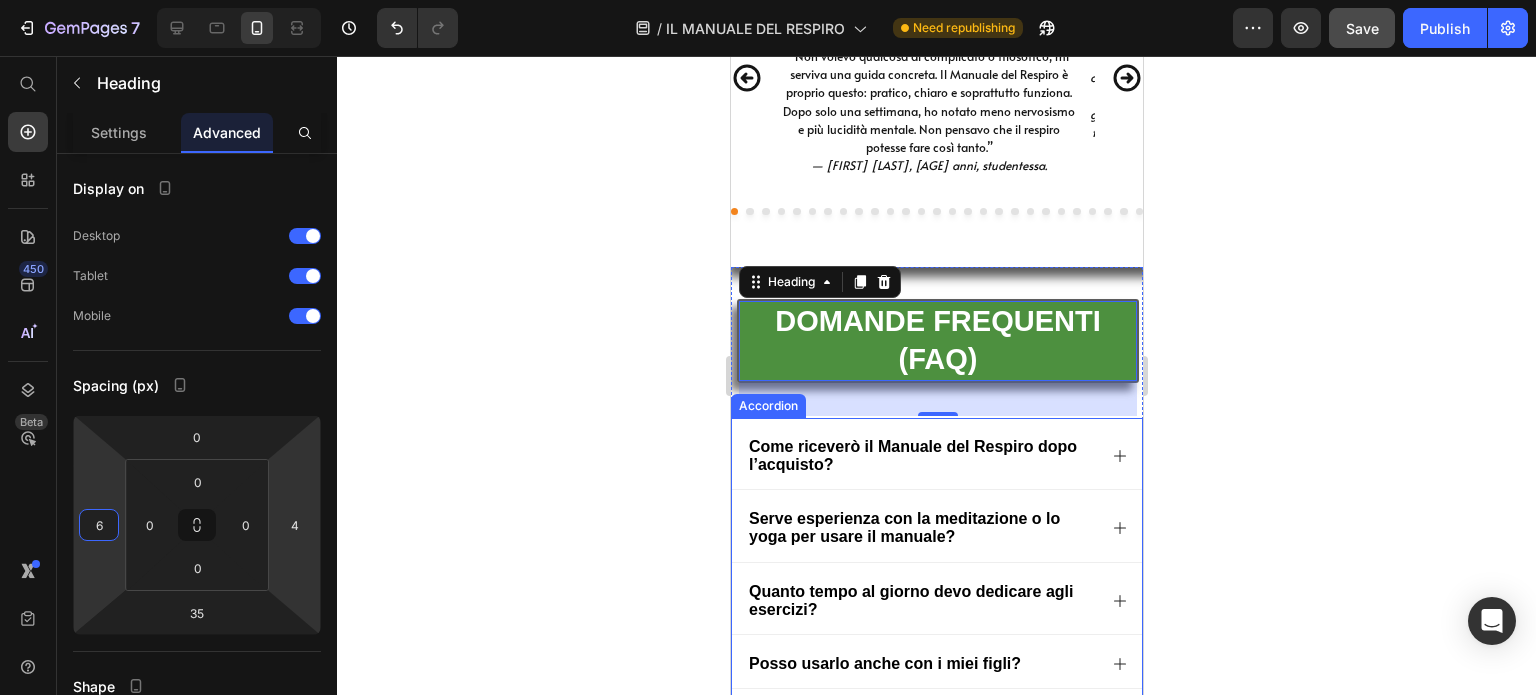scroll, scrollTop: 17507, scrollLeft: 0, axis: vertical 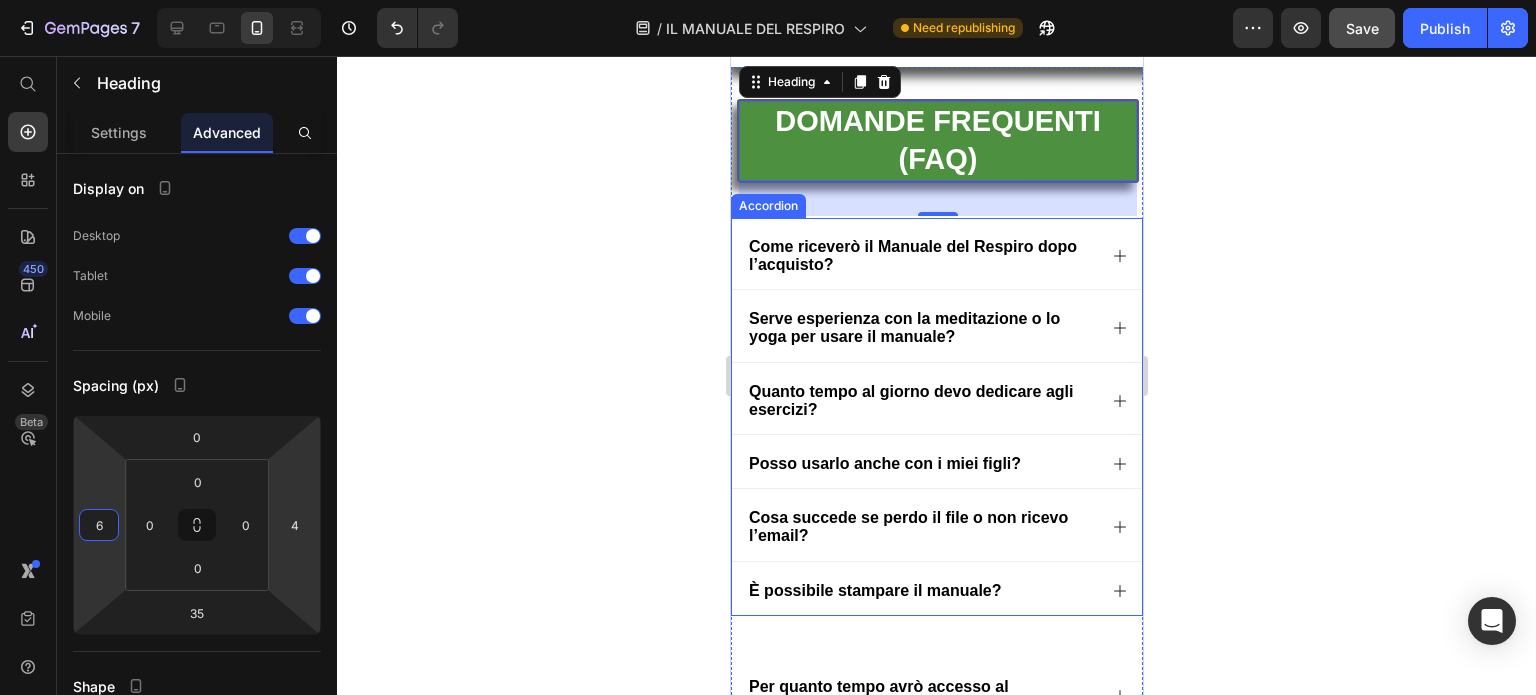 click on "Come riceverò il Manuale del Respiro dopo l’acquisto?" at bounding box center (936, 253) 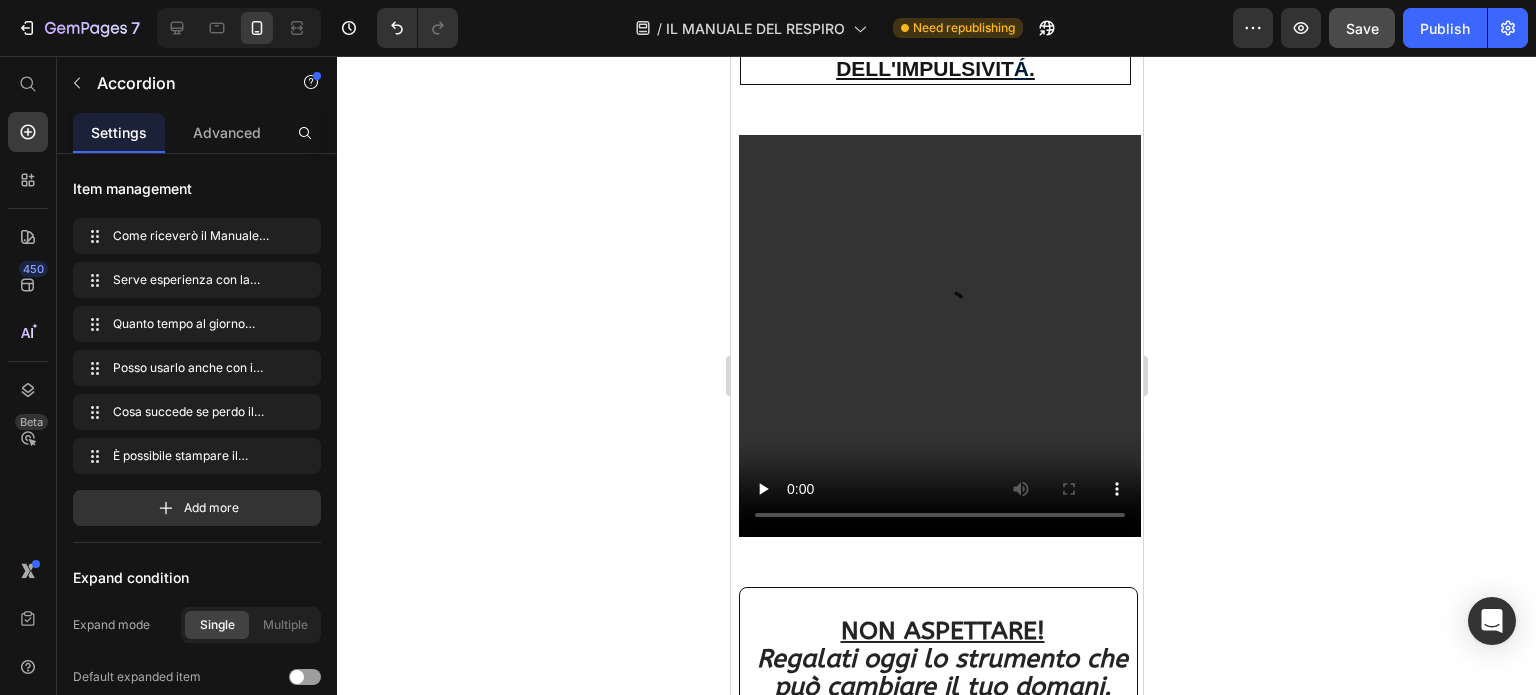 scroll, scrollTop: 14607, scrollLeft: 0, axis: vertical 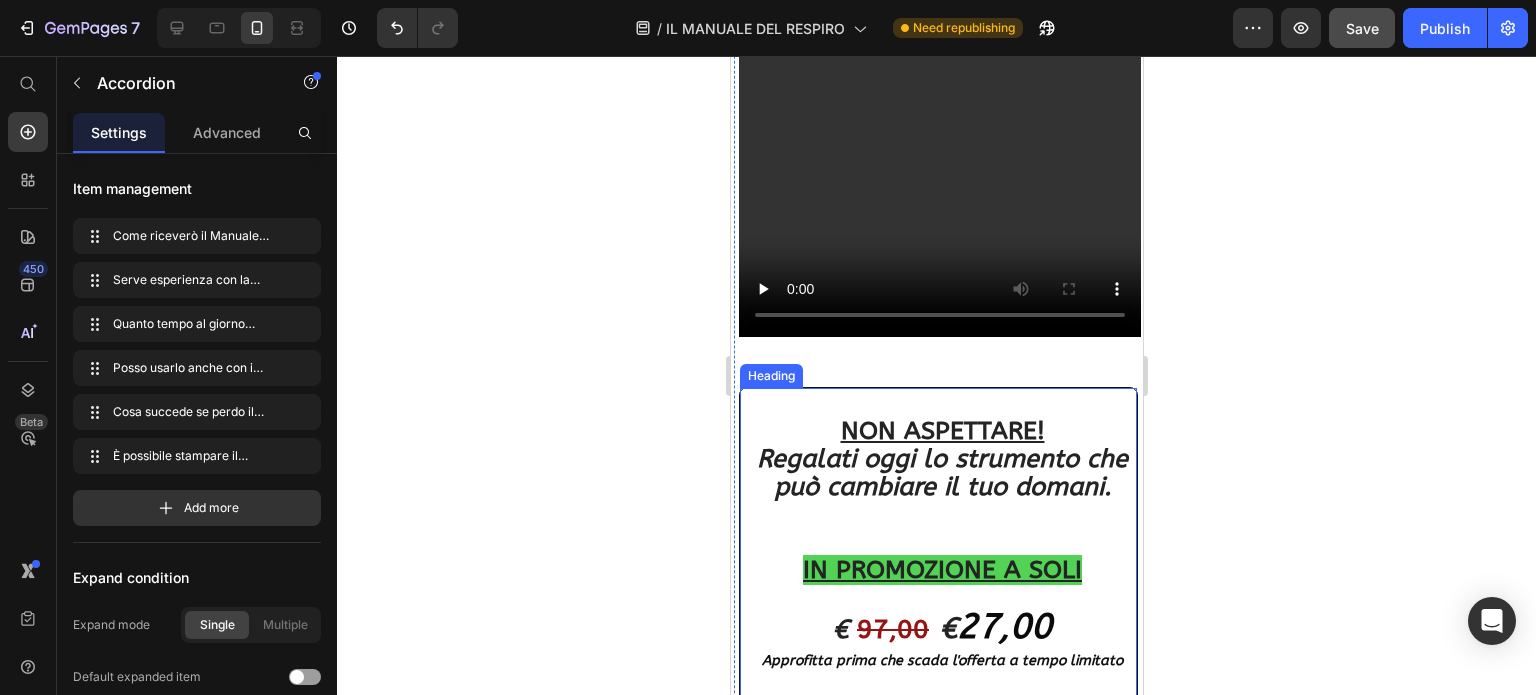 click on "NON ASPETTARE! Regalati oggi lo strumento che  può cambiare il tuo domani. IN PROMOZIONE A SOLI  €   97,00   €  27,00 Approfitta prima che scada l'offerta a tempo limitato" at bounding box center (941, 545) 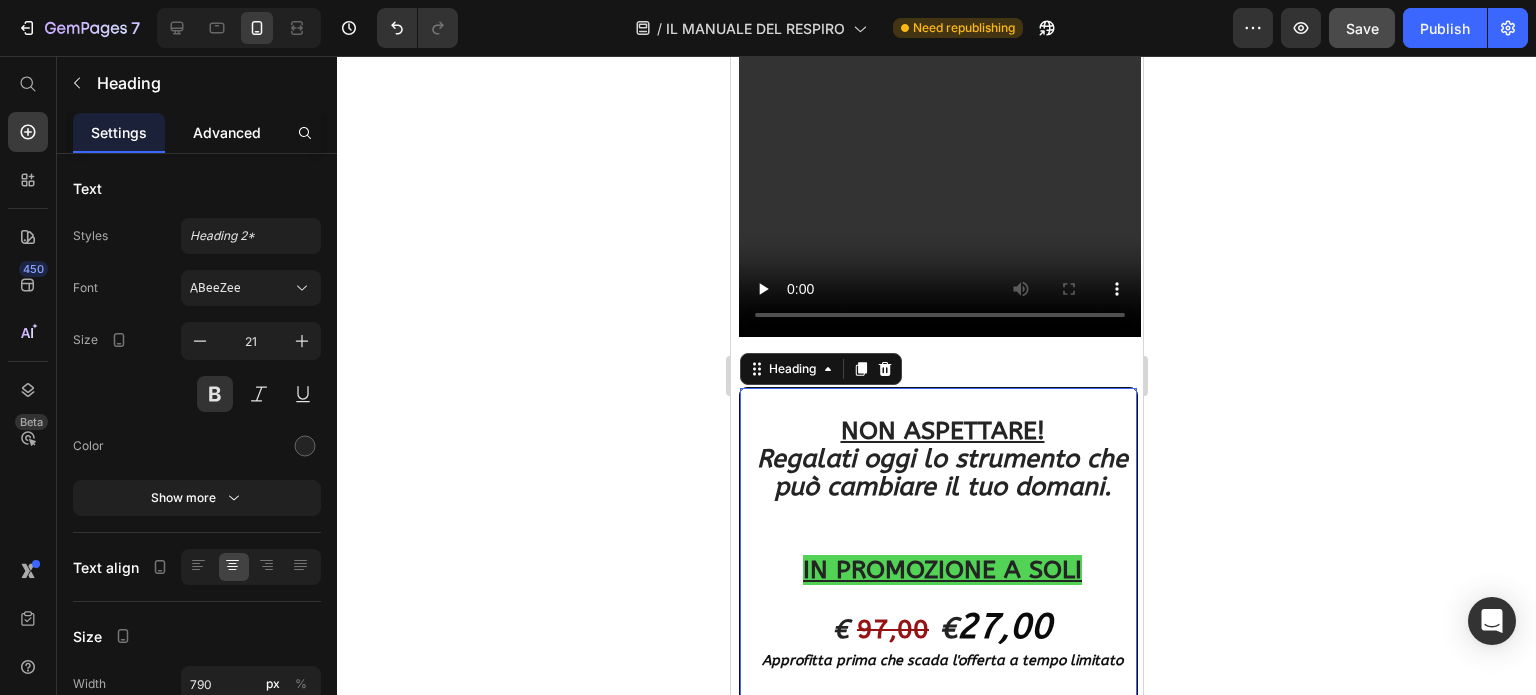 click on "Advanced" at bounding box center [227, 132] 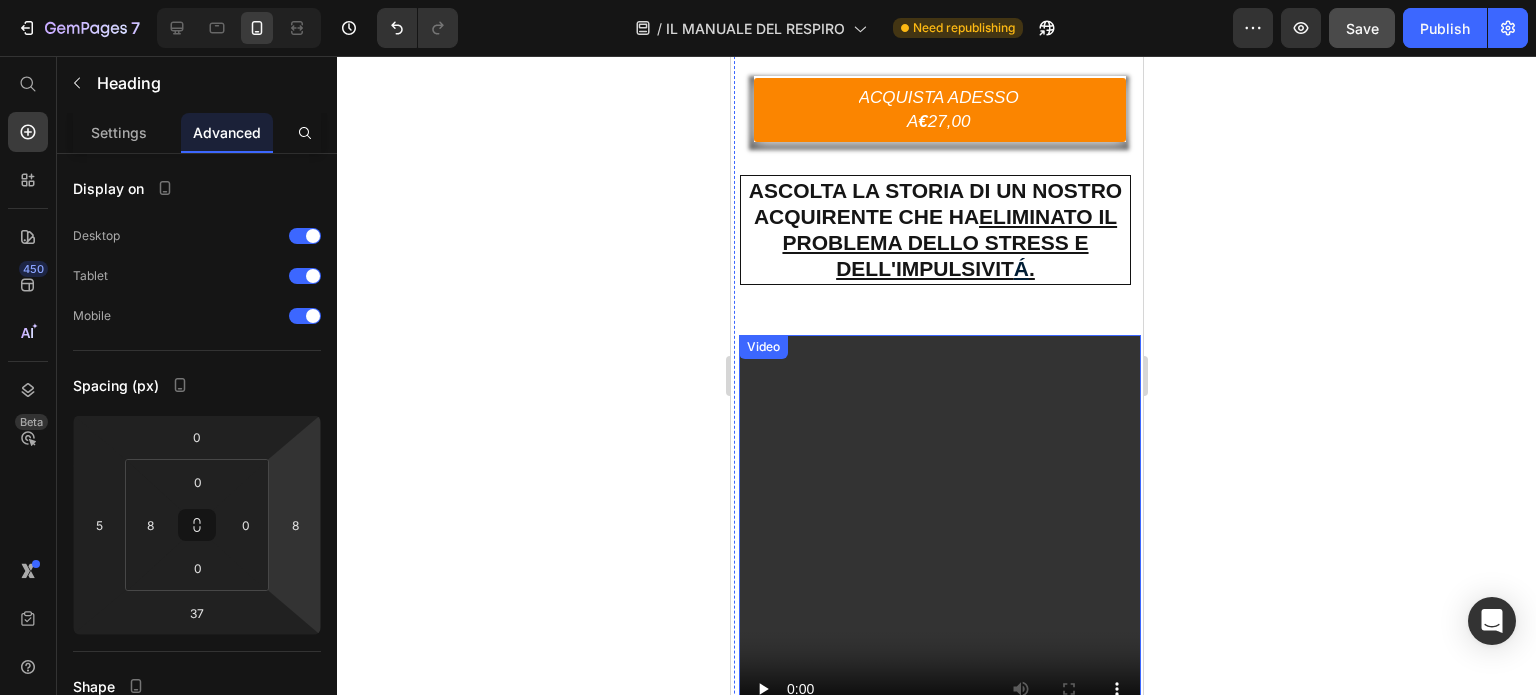 scroll, scrollTop: 14307, scrollLeft: 0, axis: vertical 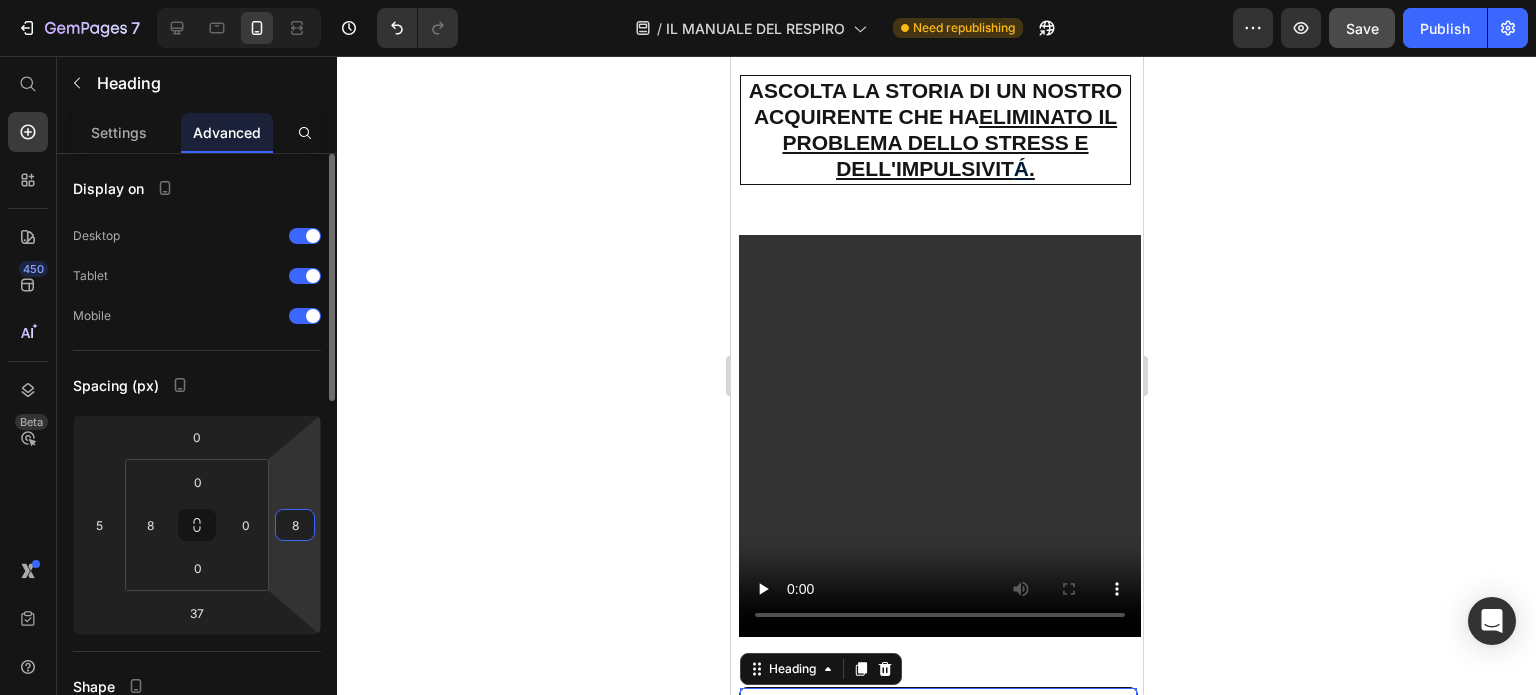 click on "8" at bounding box center (295, 525) 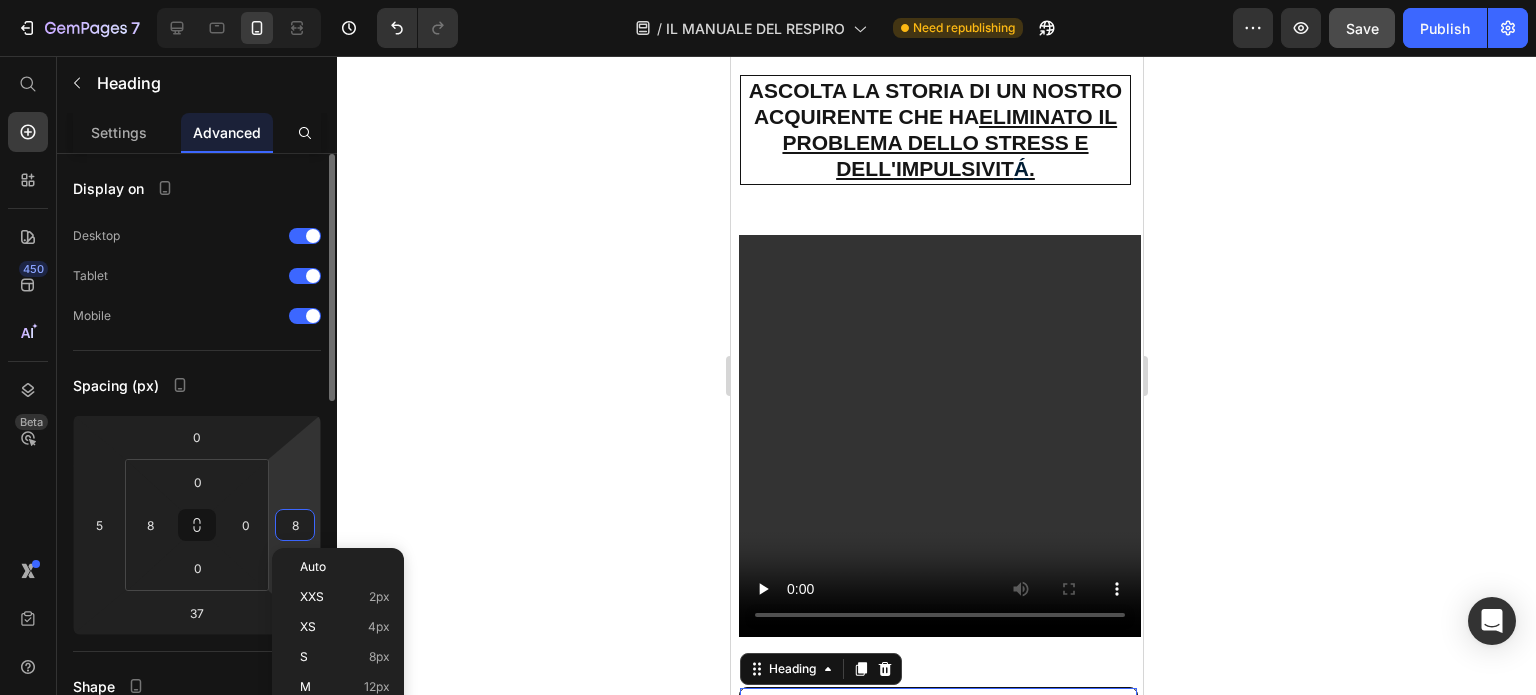 type on "6" 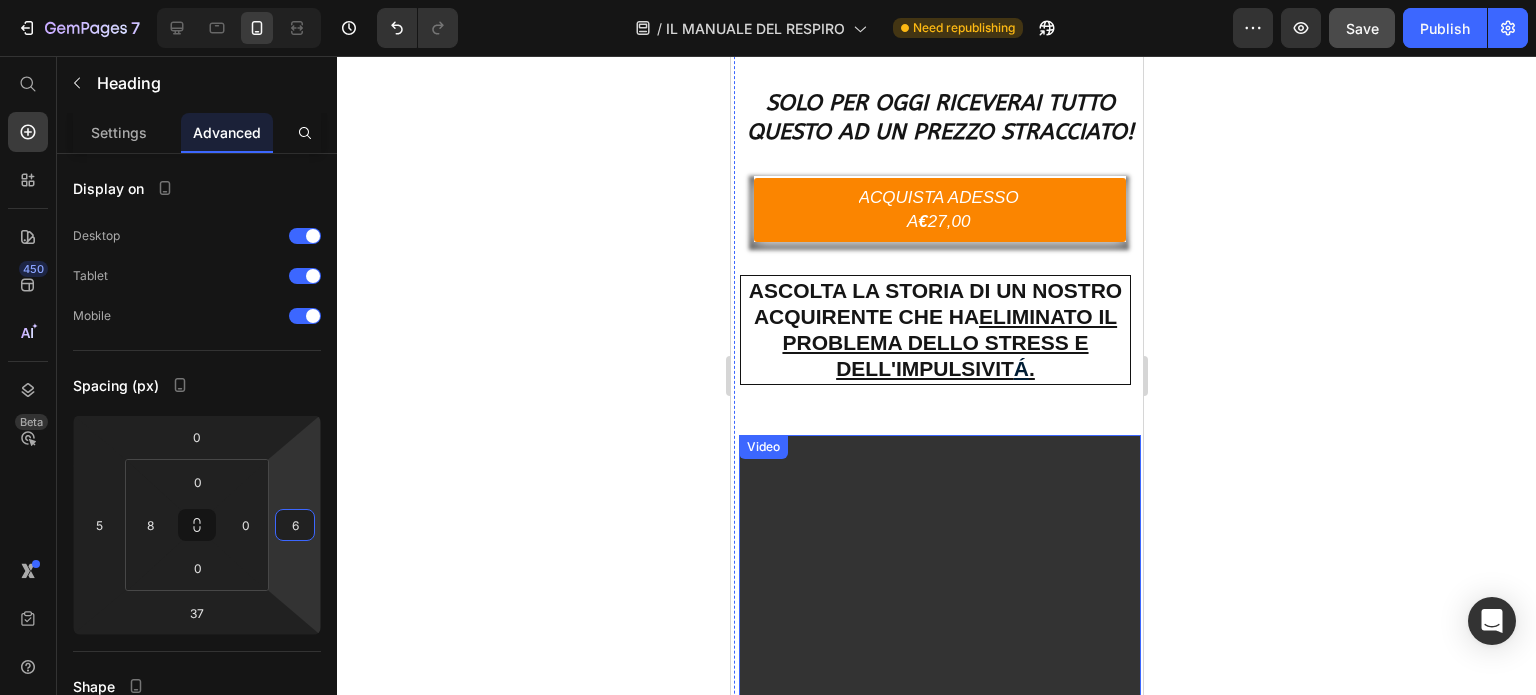 scroll, scrollTop: 14007, scrollLeft: 0, axis: vertical 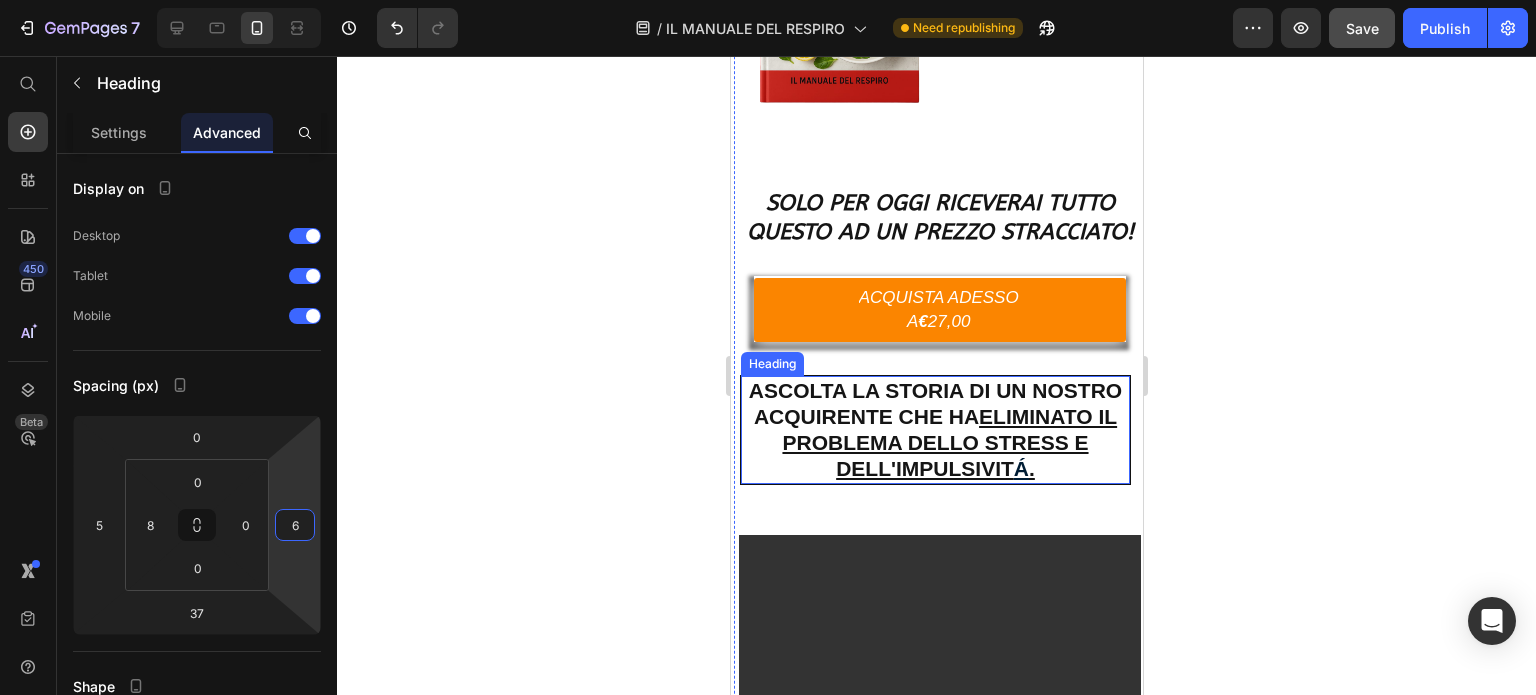 click on "ASCOLTA LA STORIA DI UN NOSTRO ACQUIRENTE CHE HA  ELIMINATO IL PROBLEMA DELLO STRESS E DELL'IMPULSIVIT Á ." at bounding box center [934, 430] 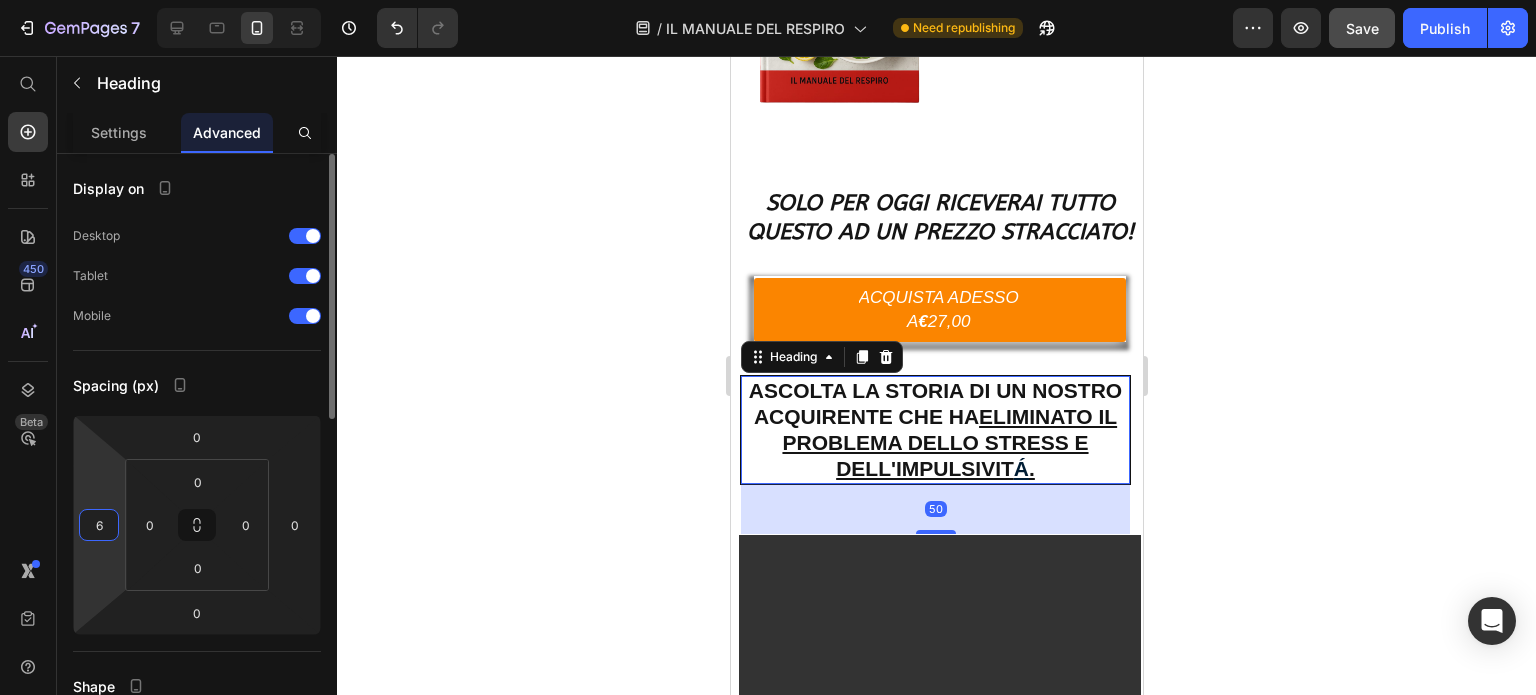 click on "6" at bounding box center (99, 525) 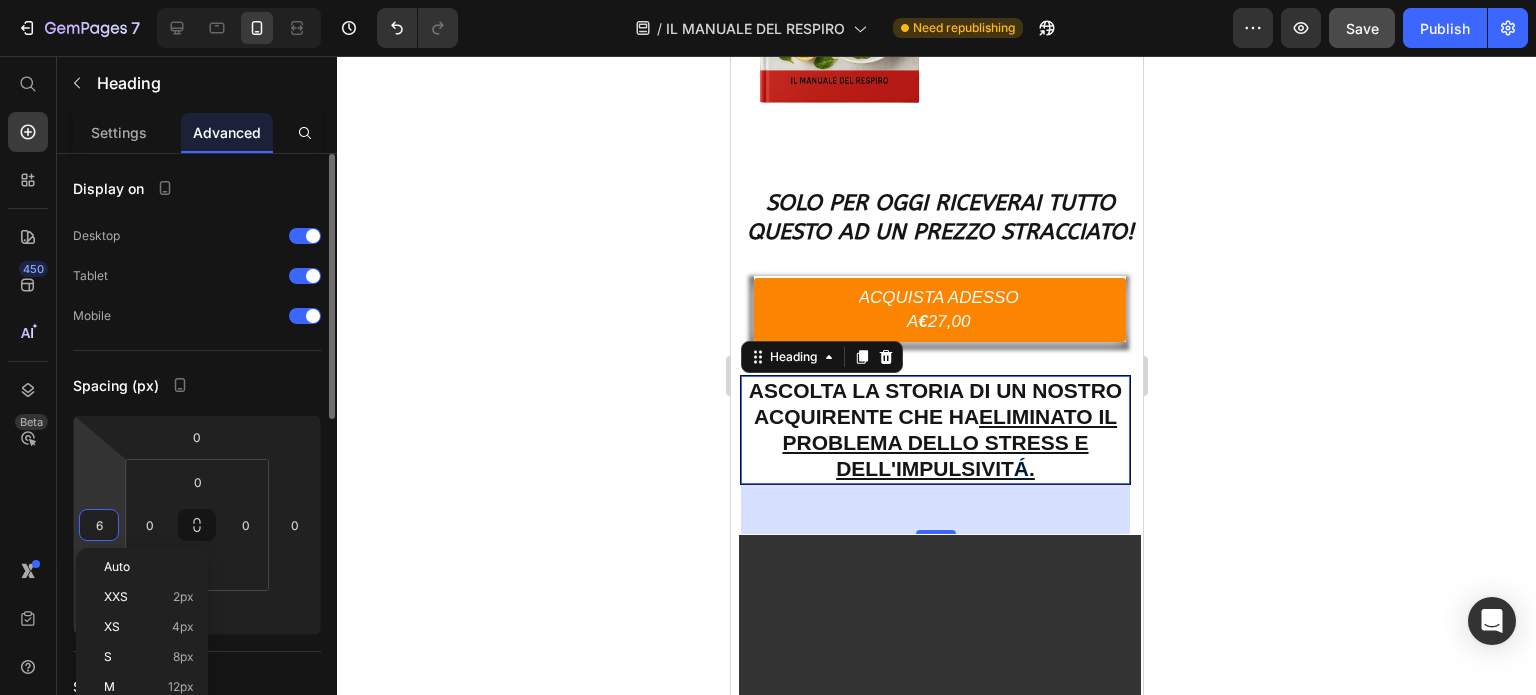 type on "7" 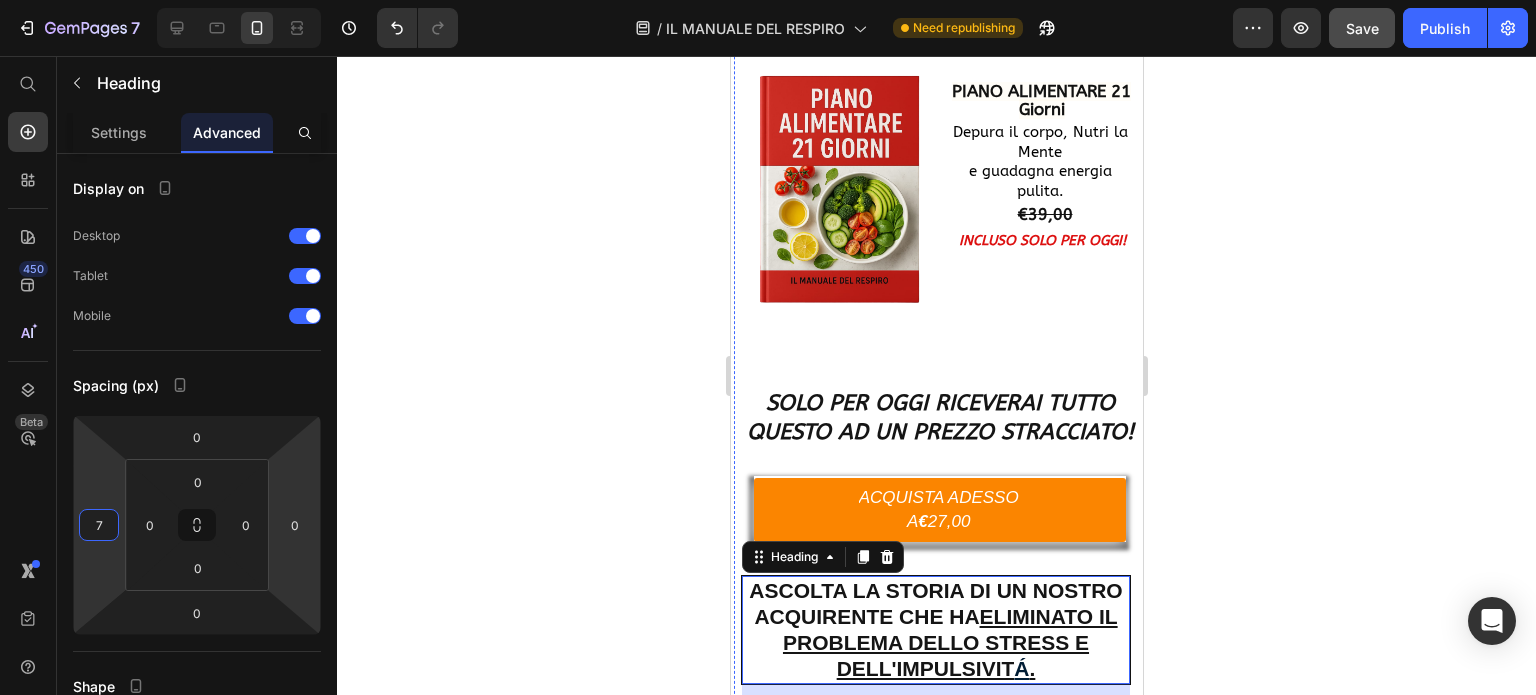 scroll, scrollTop: 13607, scrollLeft: 0, axis: vertical 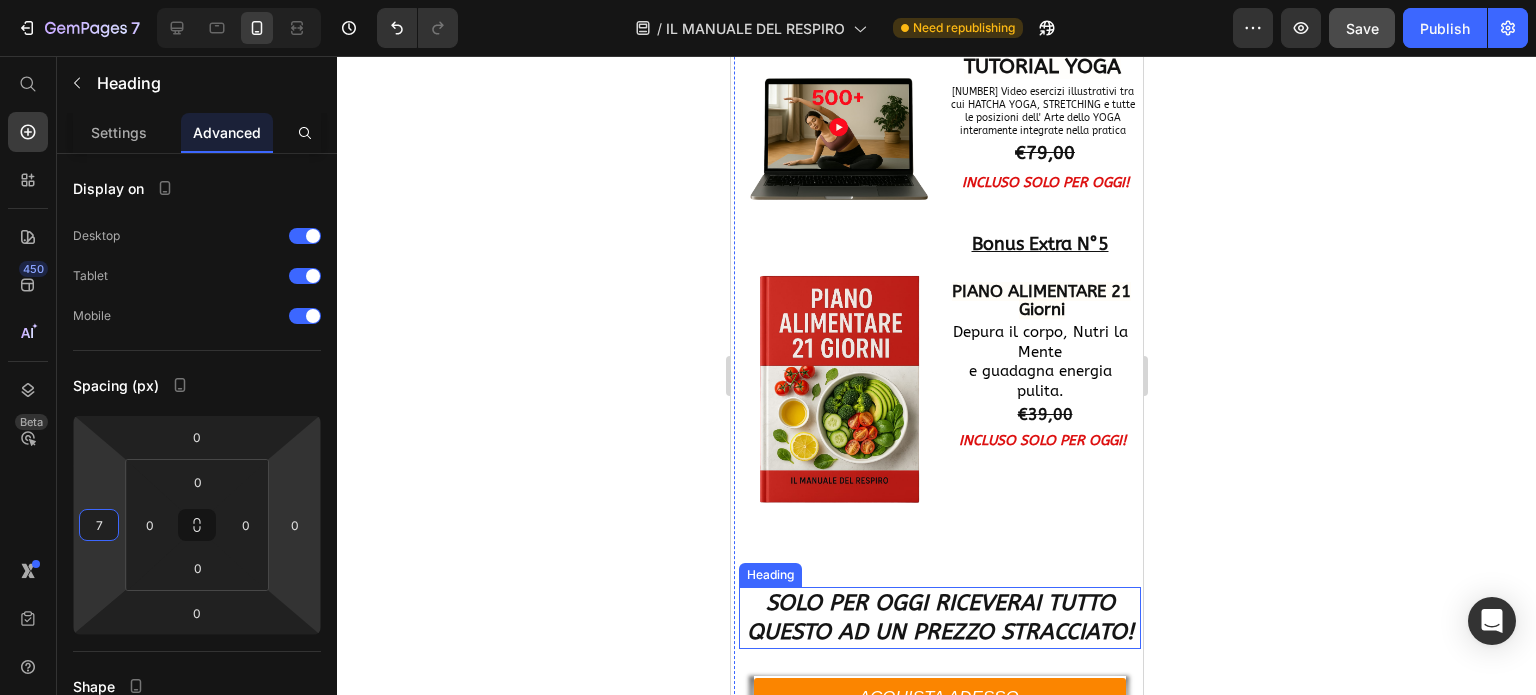 click on "SOLO PER OGGI RICEVERAI TUTTO QUESTO AD UN PREZZO STRACCIATO!" at bounding box center [939, 617] 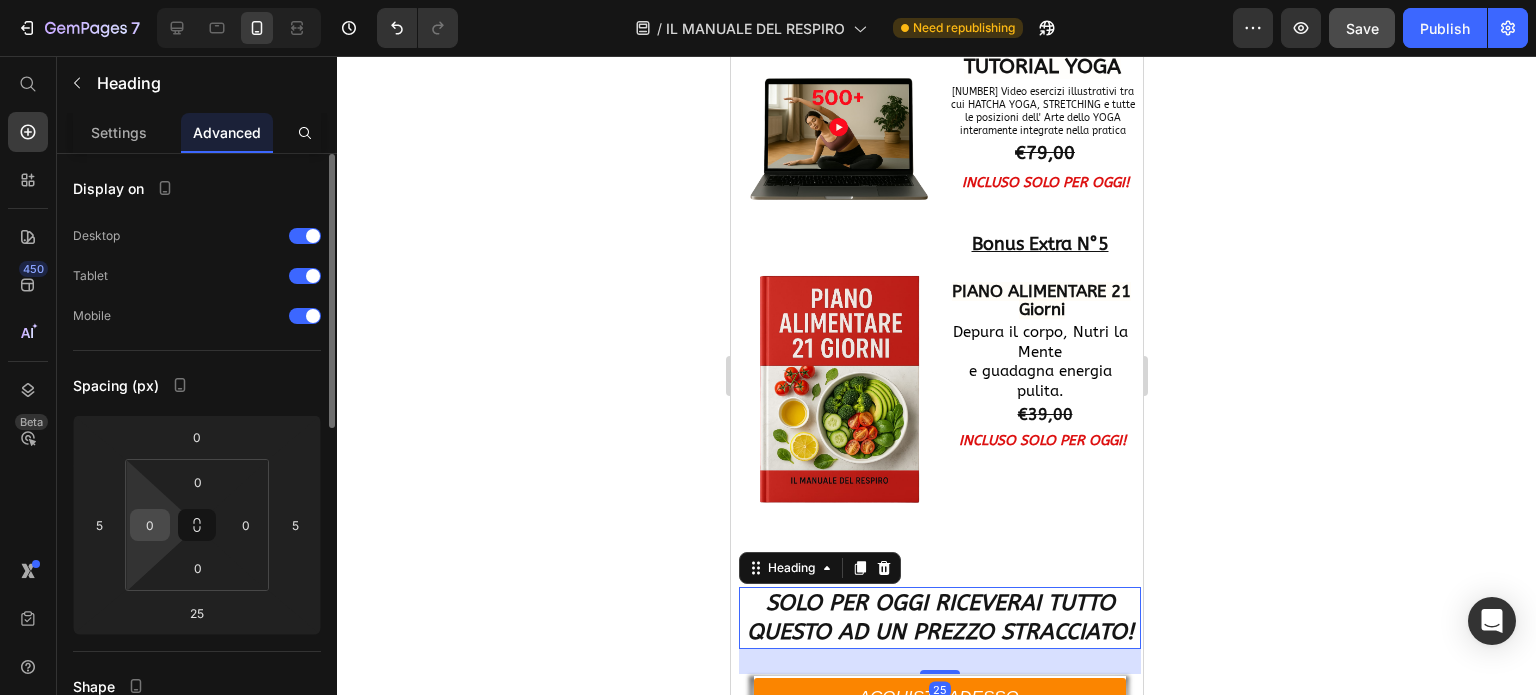 click on "0" at bounding box center [150, 525] 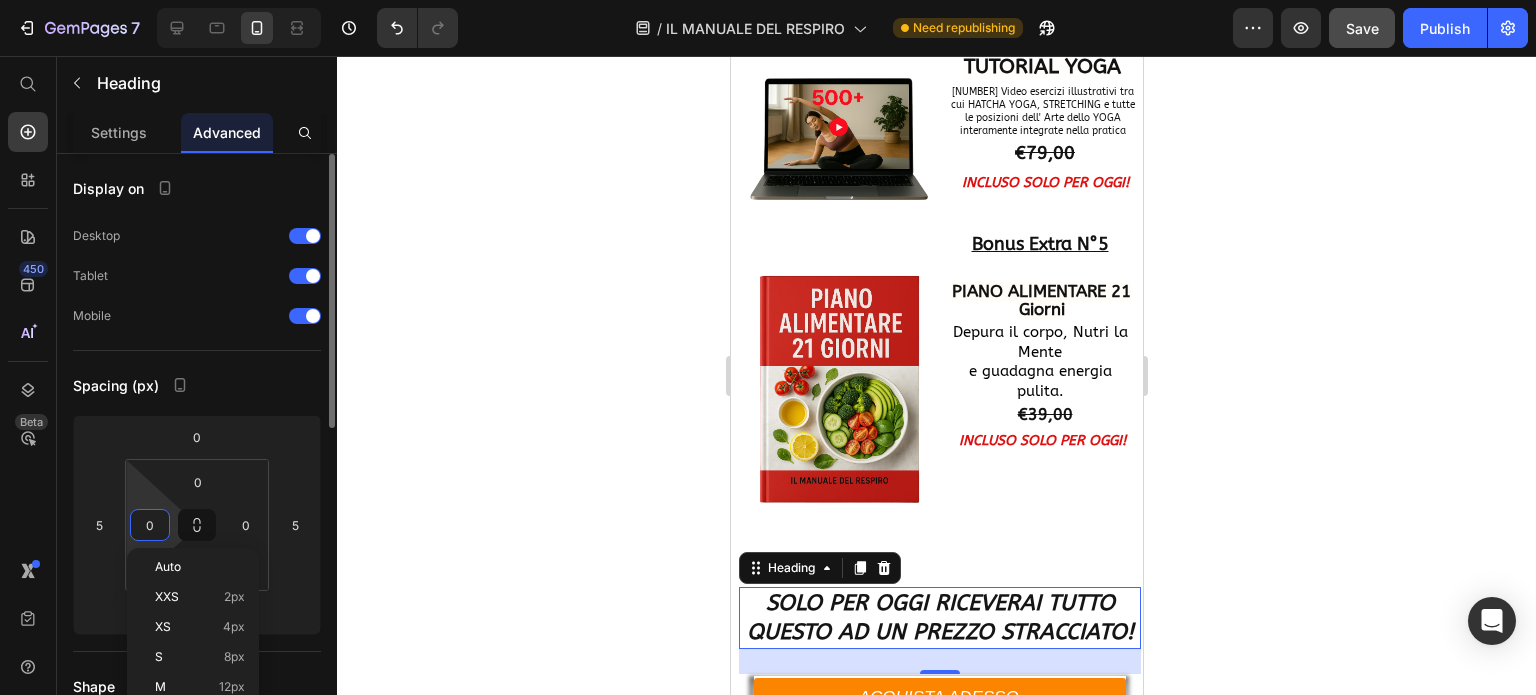 type on "5" 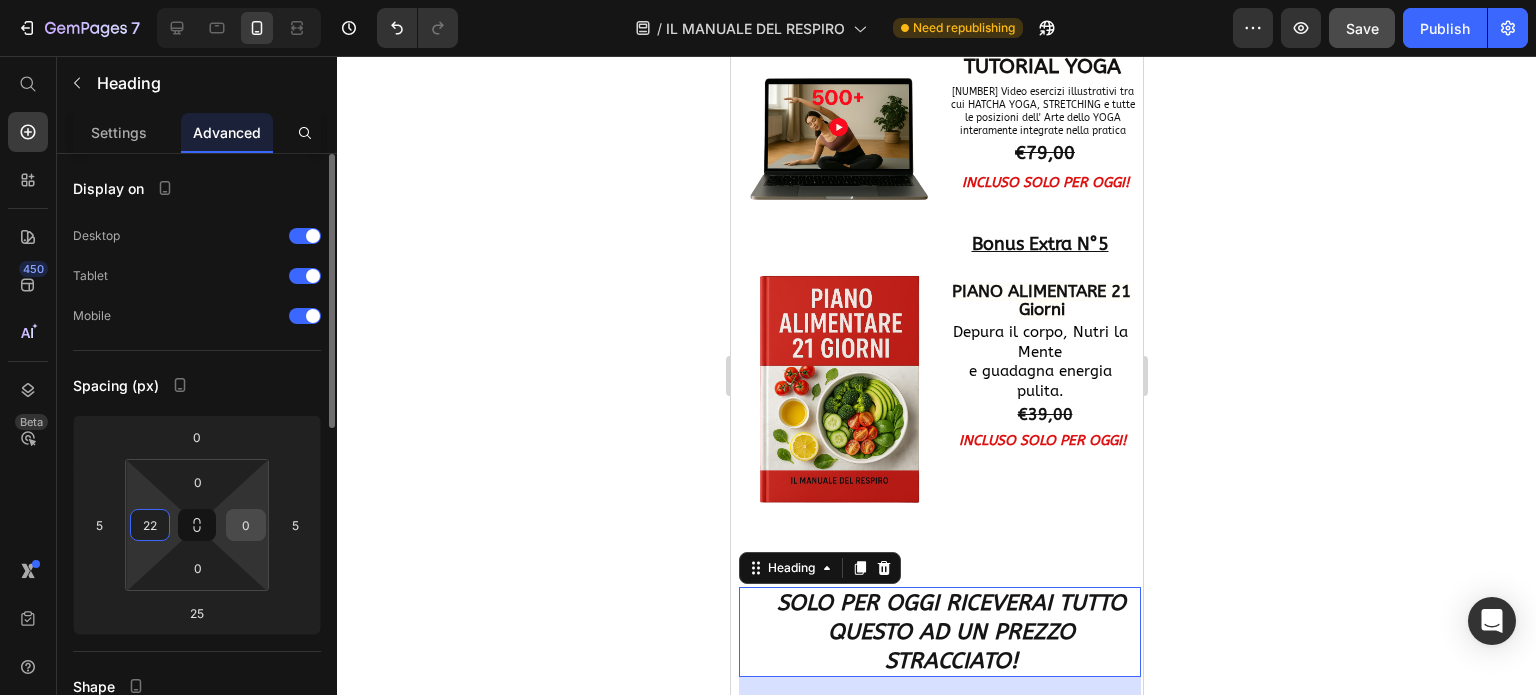 type on "2" 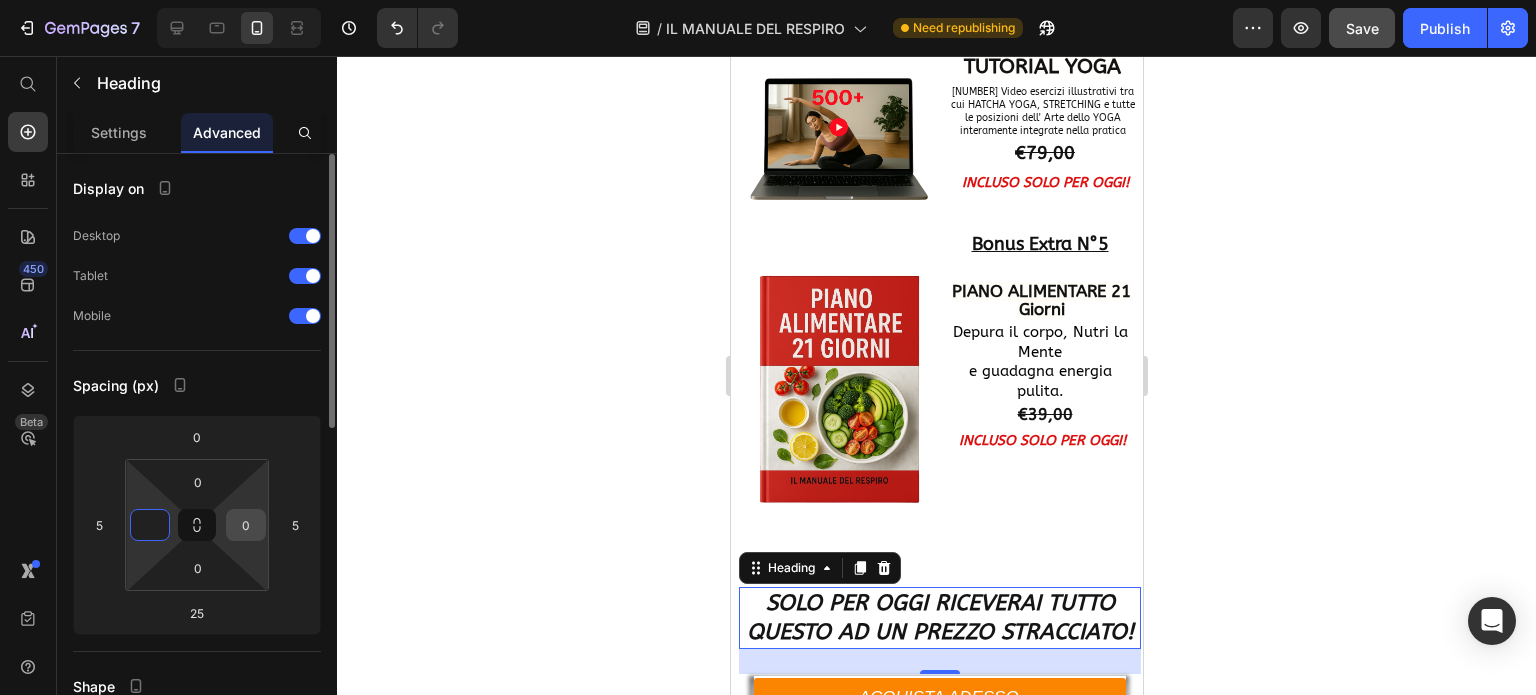 type on "2" 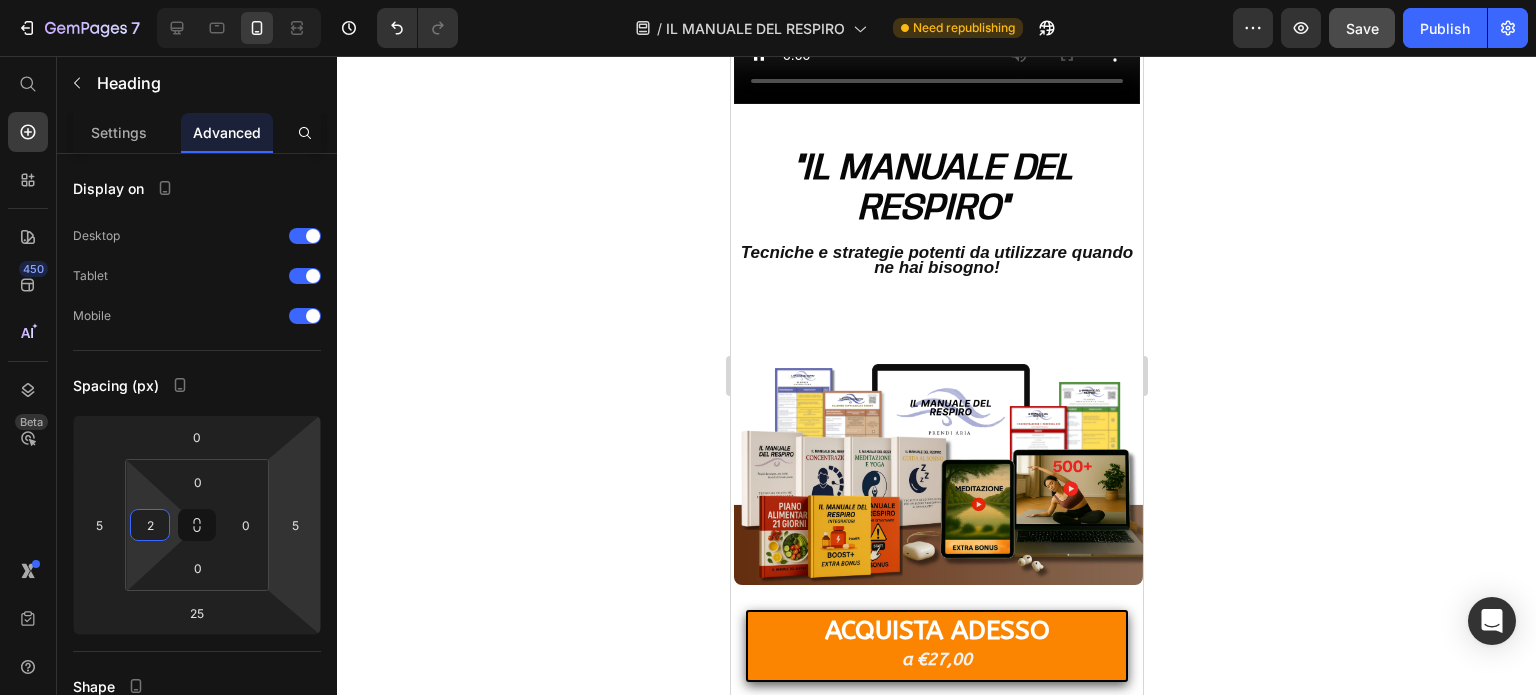 scroll, scrollTop: 756, scrollLeft: 0, axis: vertical 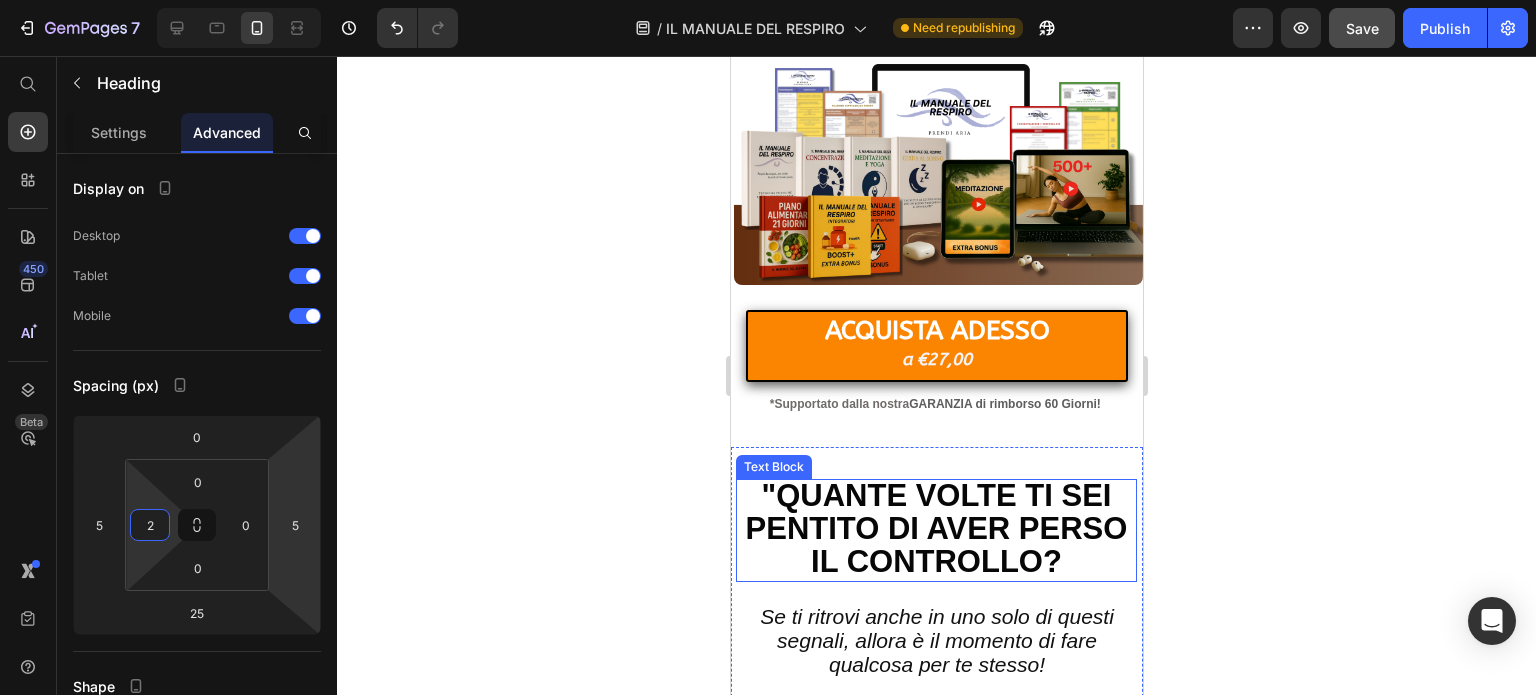 click on ""QUANTE VOLTE TI SEI PENTITO DI AVER PERSO IL CONTROLLO?" at bounding box center (936, 528) 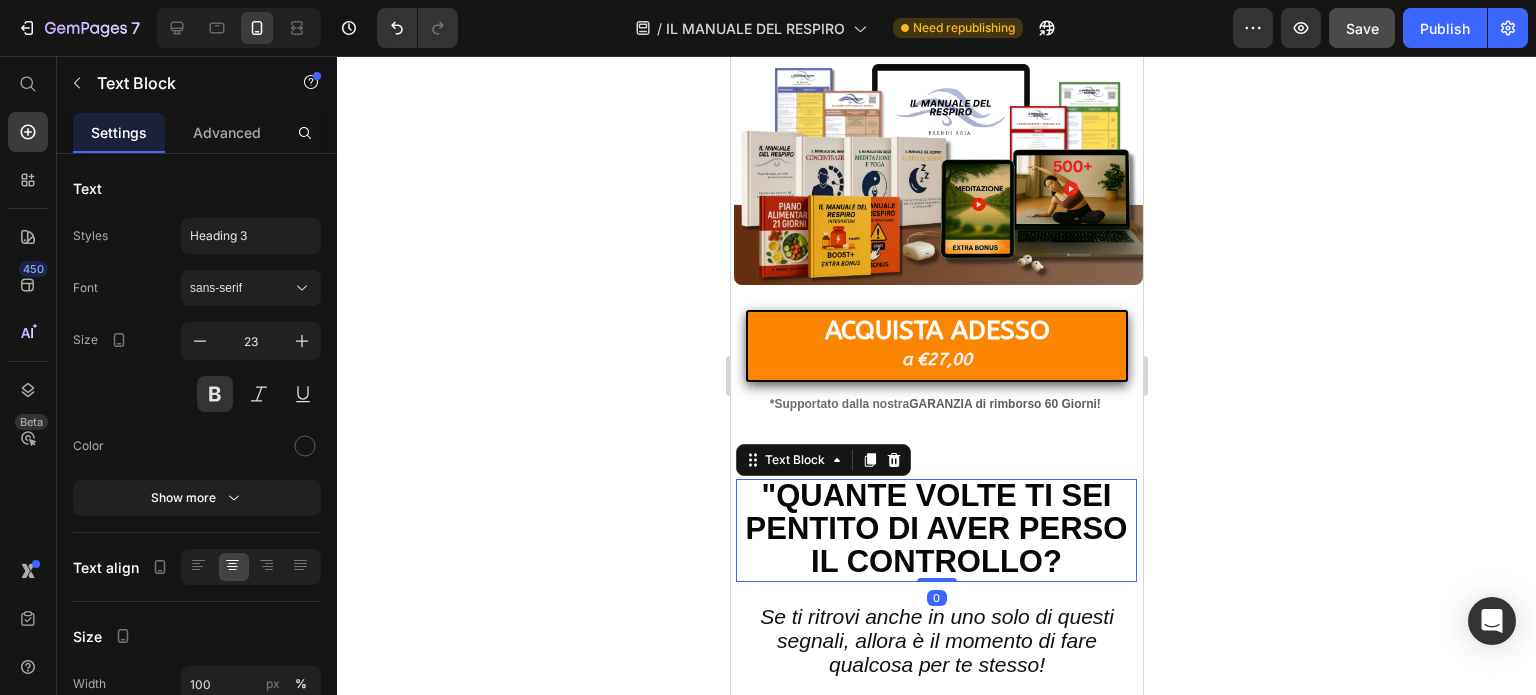 click on ""QUANTE VOLTE TI SEI PENTITO DI AVER PERSO IL CONTROLLO?" at bounding box center [936, 528] 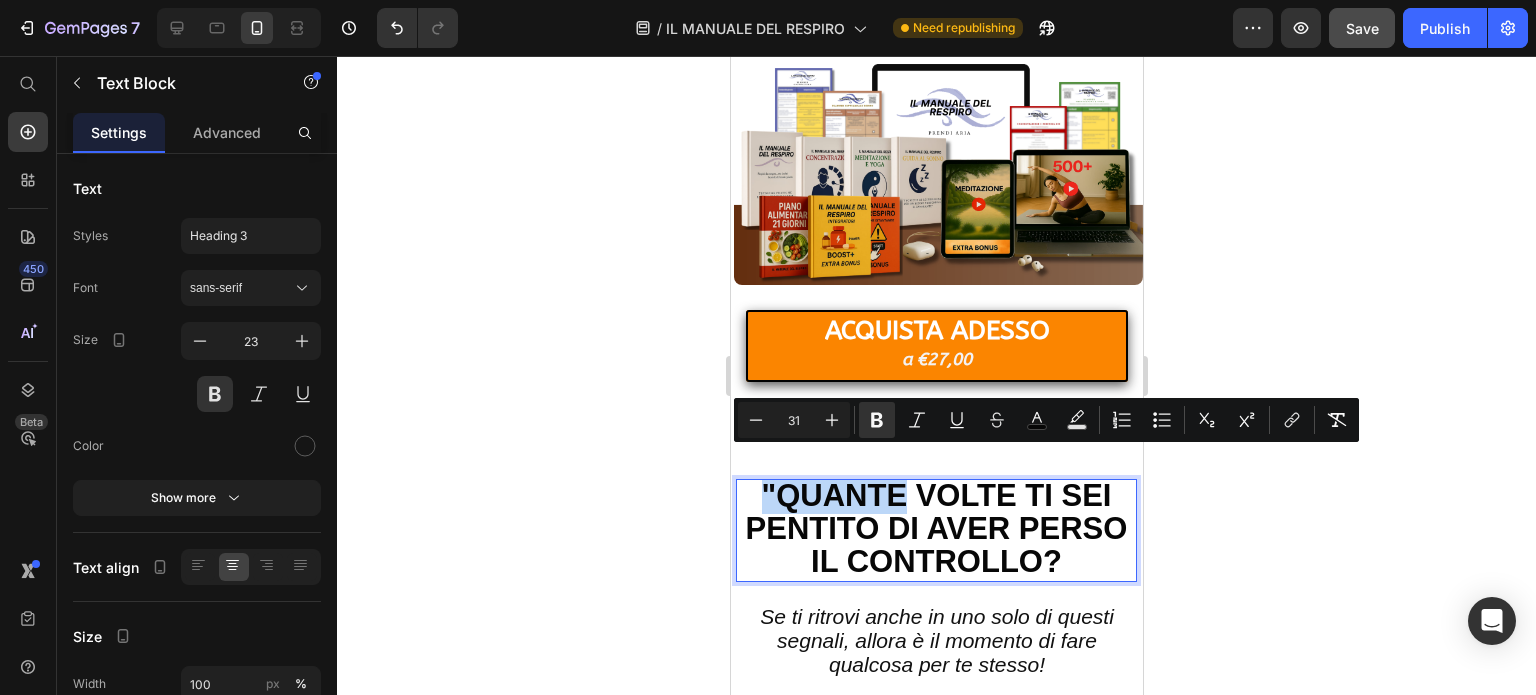 drag, startPoint x: 768, startPoint y: 462, endPoint x: 738, endPoint y: 461, distance: 30.016663 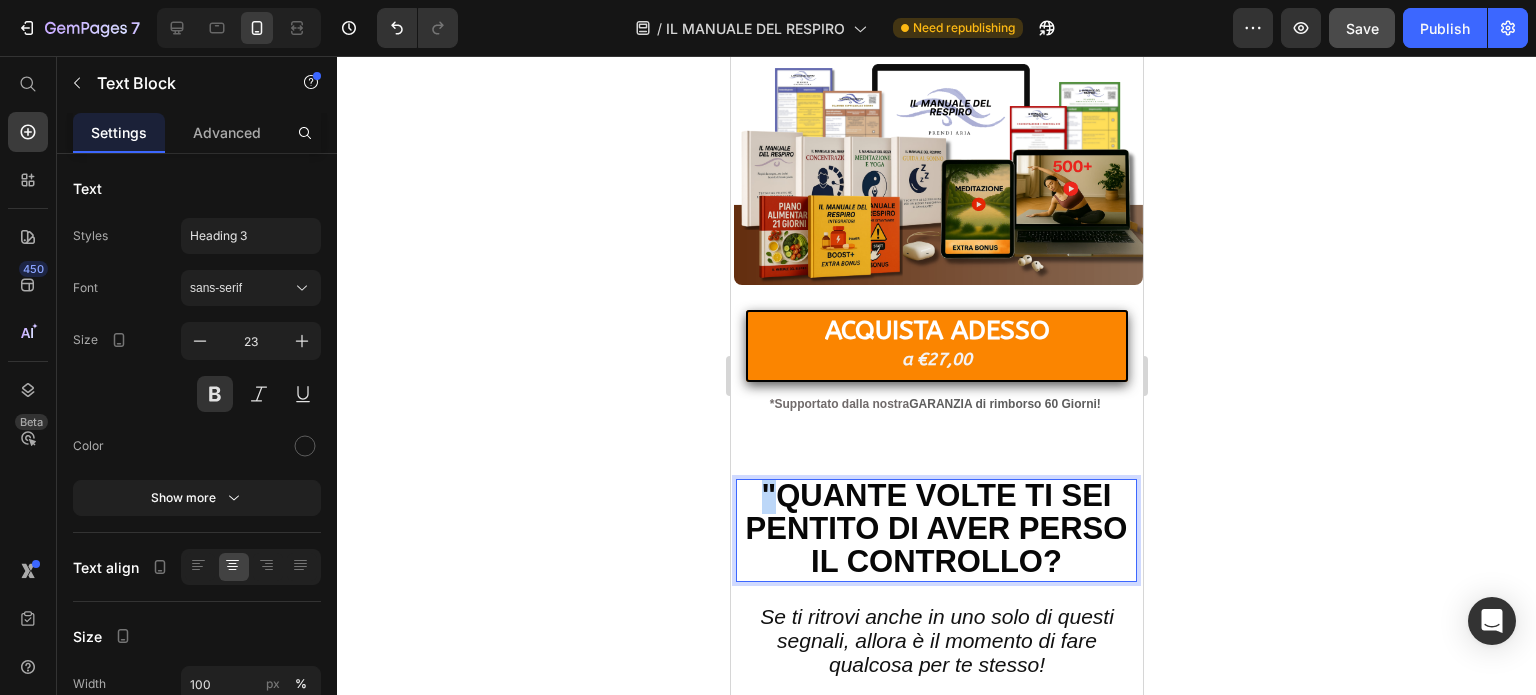 drag, startPoint x: 768, startPoint y: 467, endPoint x: 756, endPoint y: 470, distance: 12.369317 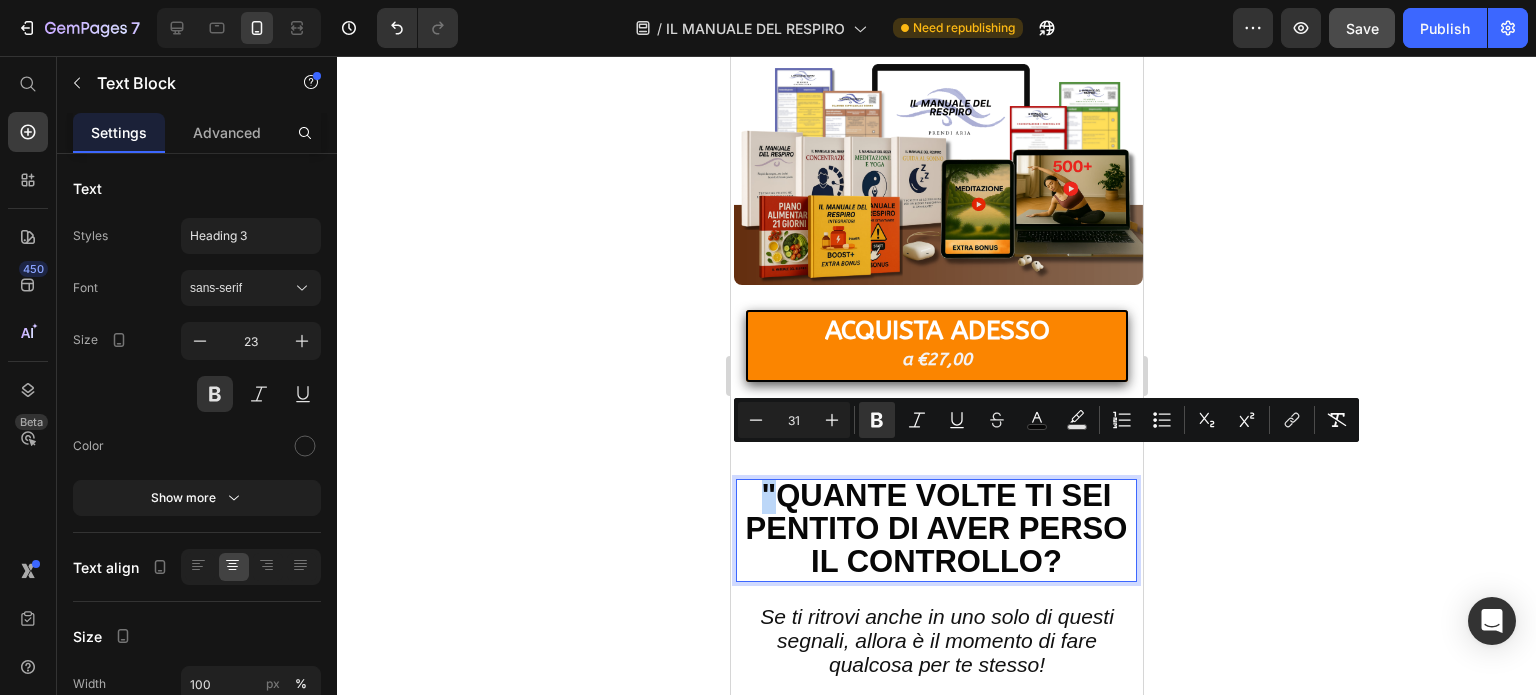 copy on """ 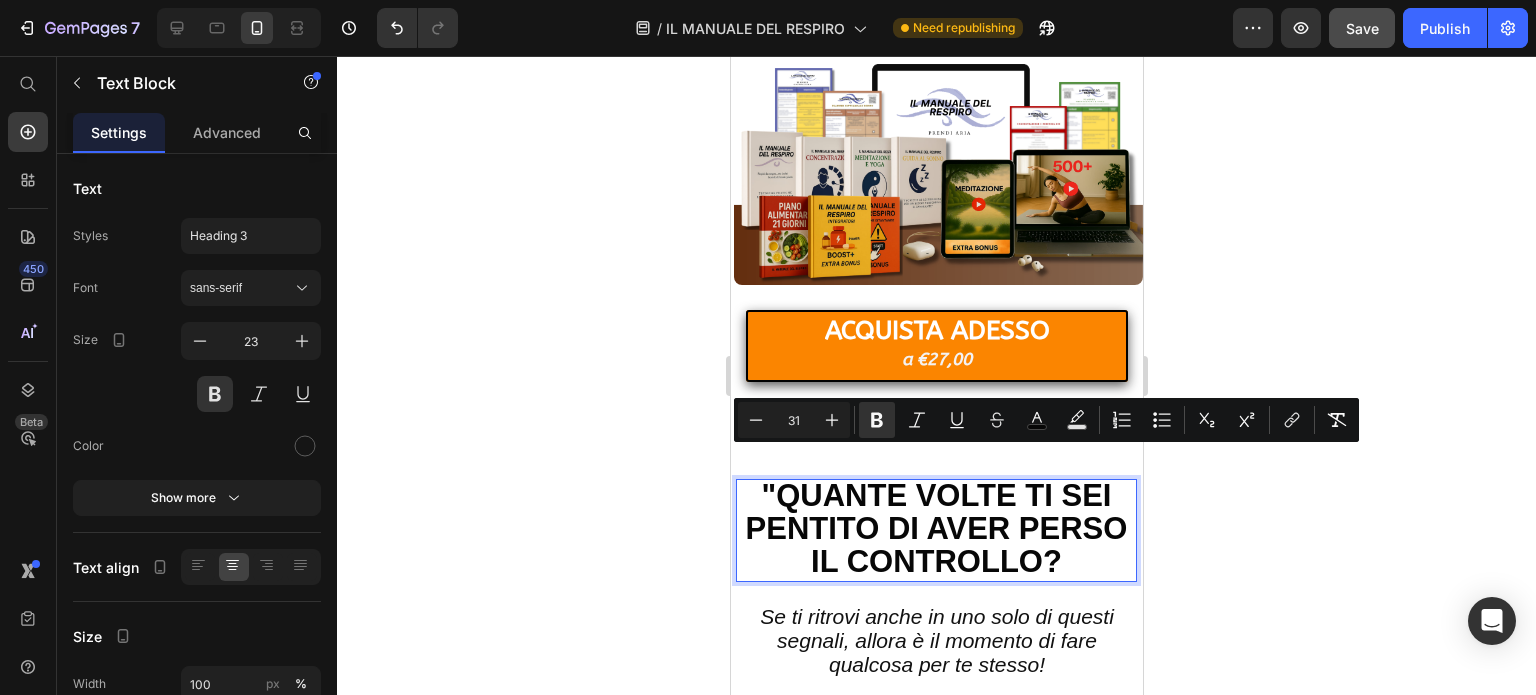 click on ""QUANTE VOLTE TI SEI PENTITO DI AVER PERSO IL CONTROLLO?" at bounding box center (936, 528) 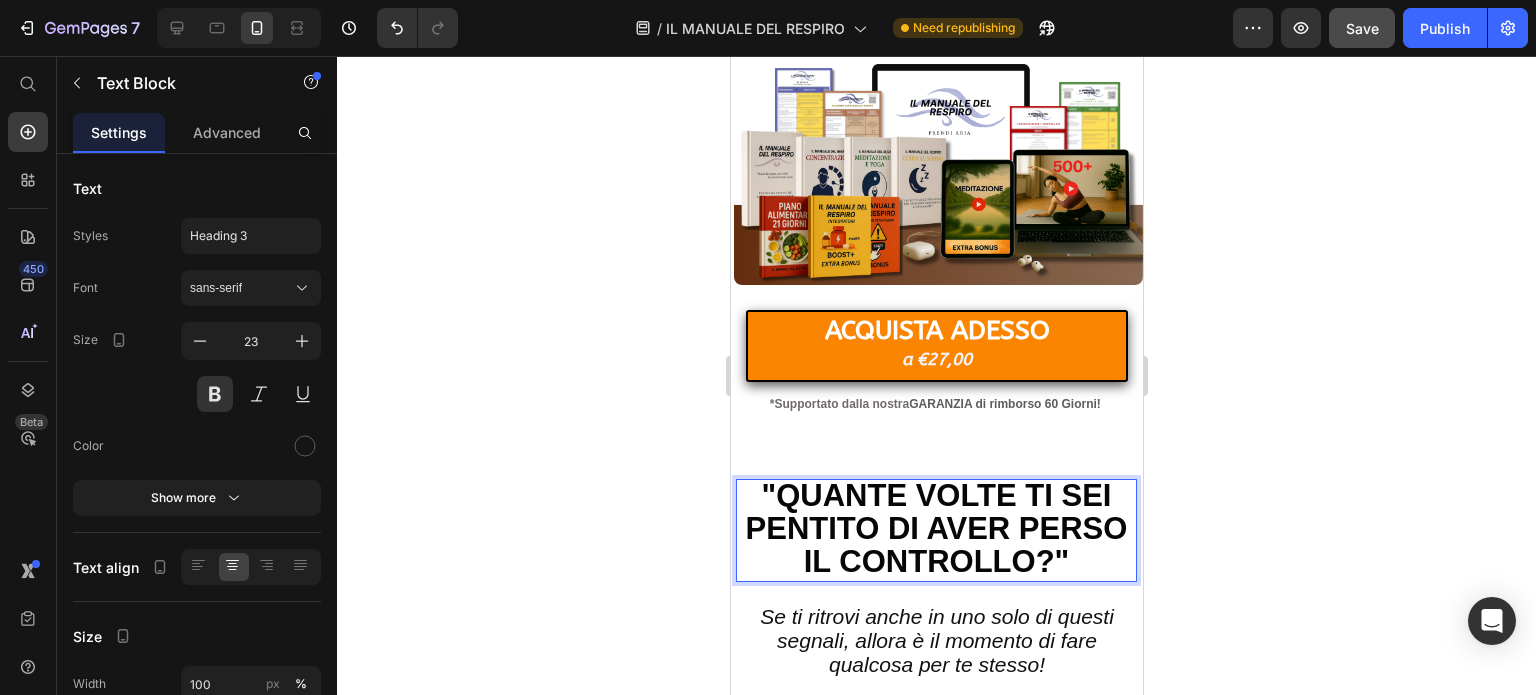 click on ""QUANTE VOLTE TI SEI PENTITO DI AVER PERSO IL CONTROLLO?"" at bounding box center (936, 528) 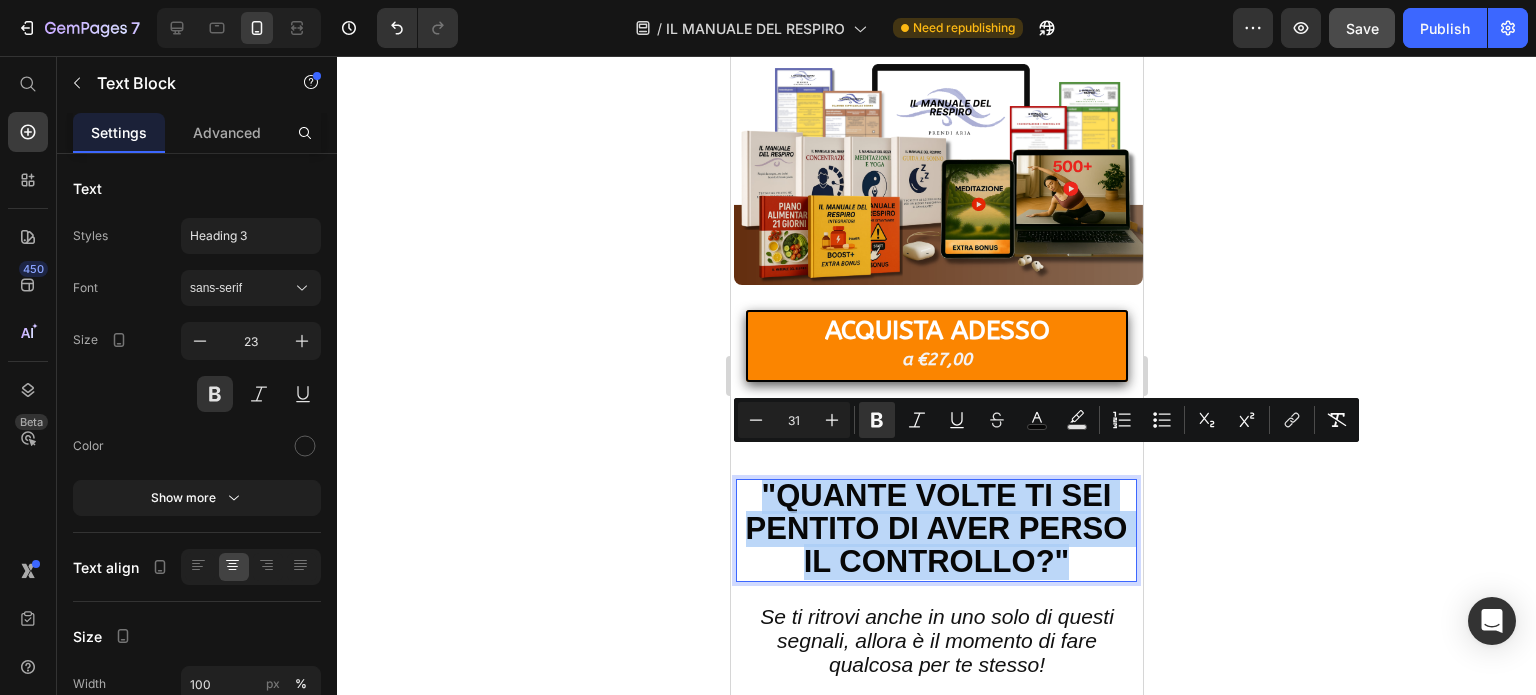 drag, startPoint x: 753, startPoint y: 463, endPoint x: 1045, endPoint y: 563, distance: 308.64868 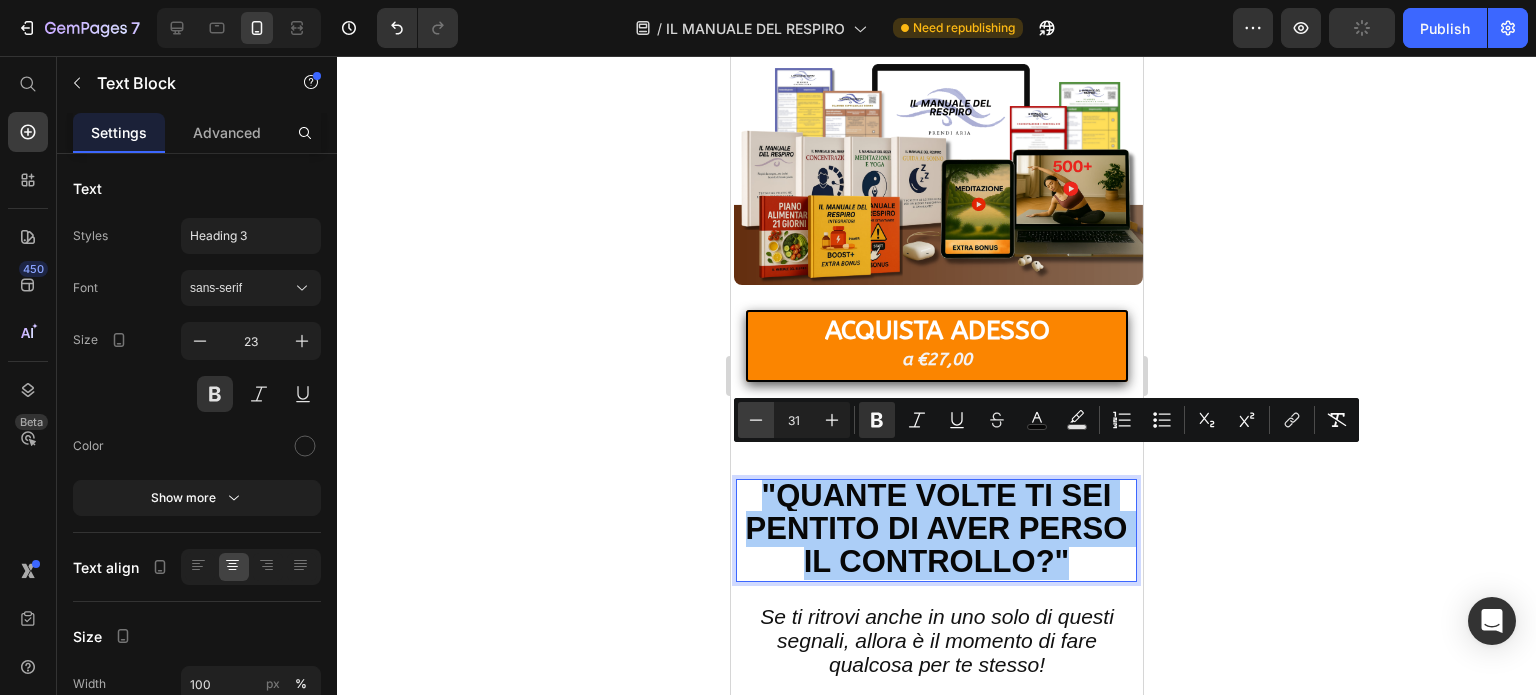 click 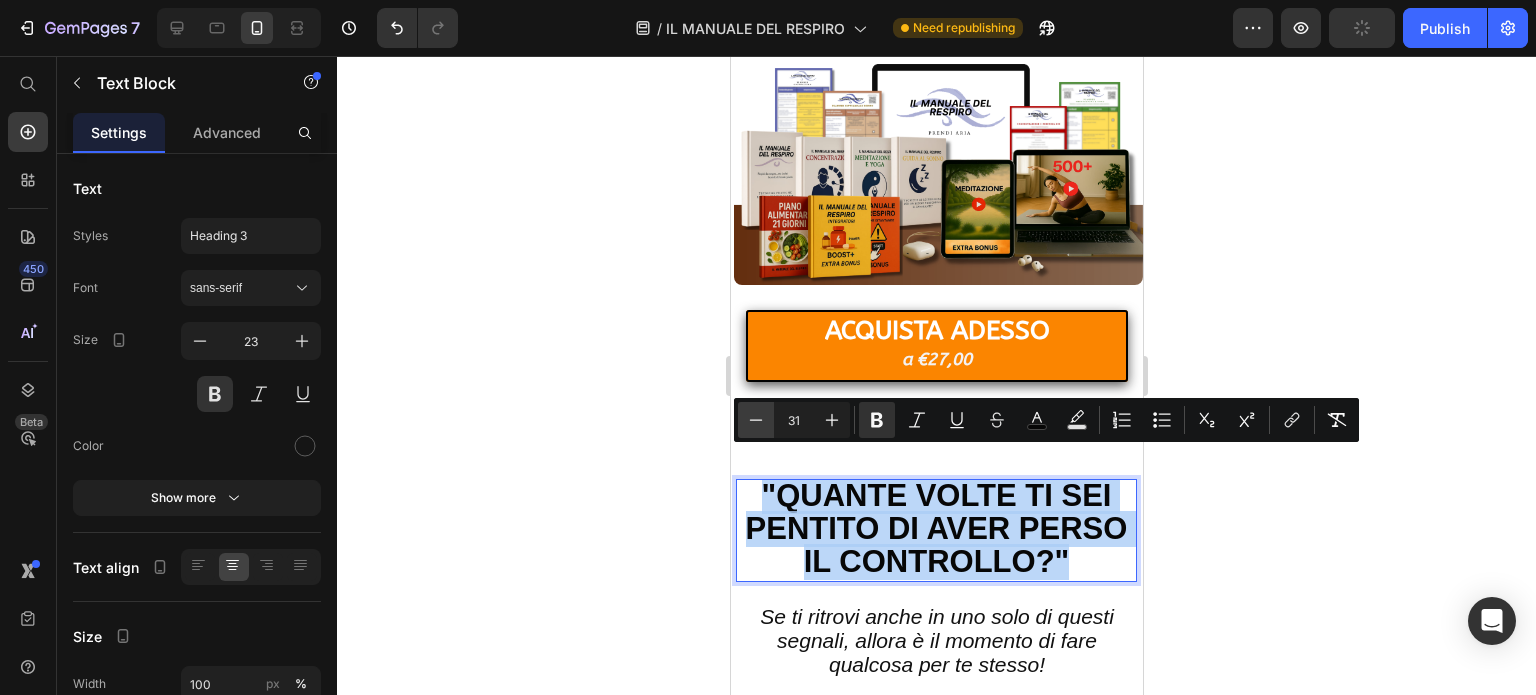 type on "30" 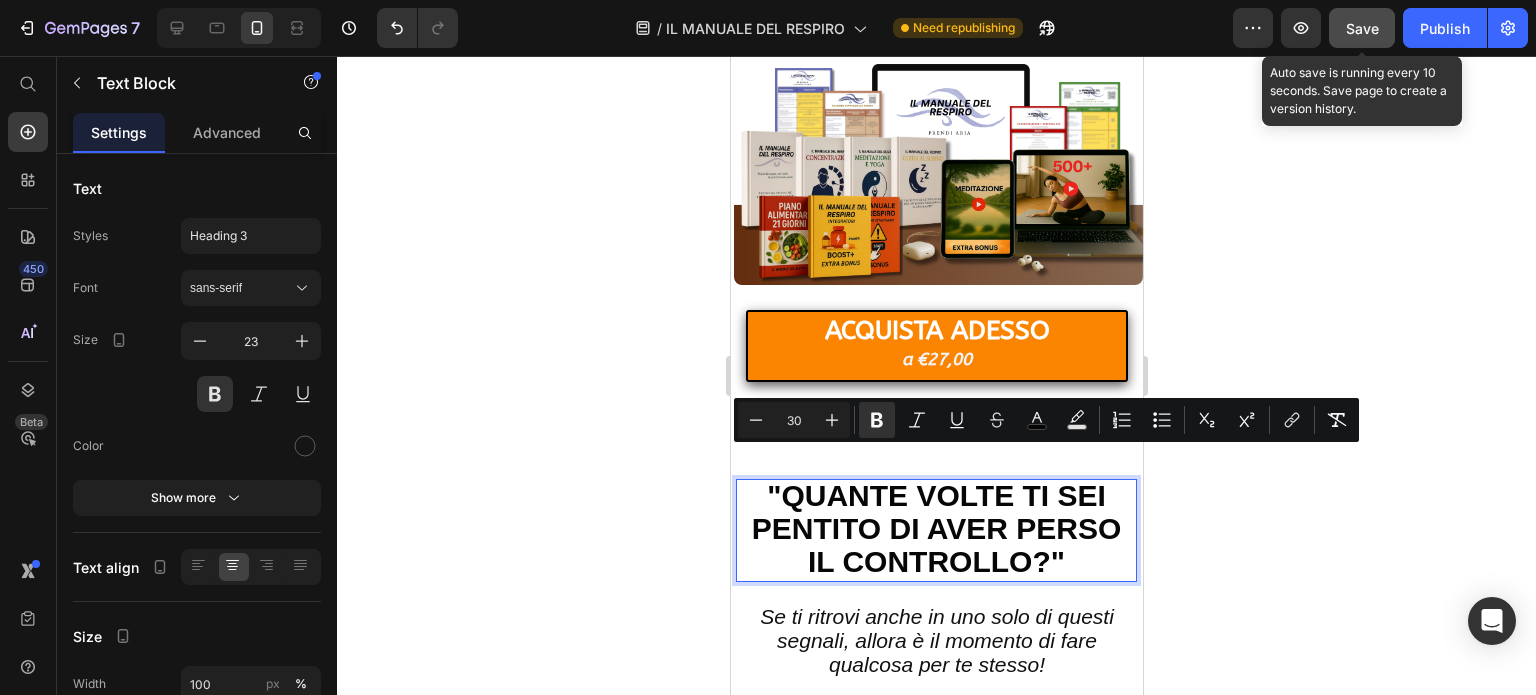 click on "Save" at bounding box center [1362, 28] 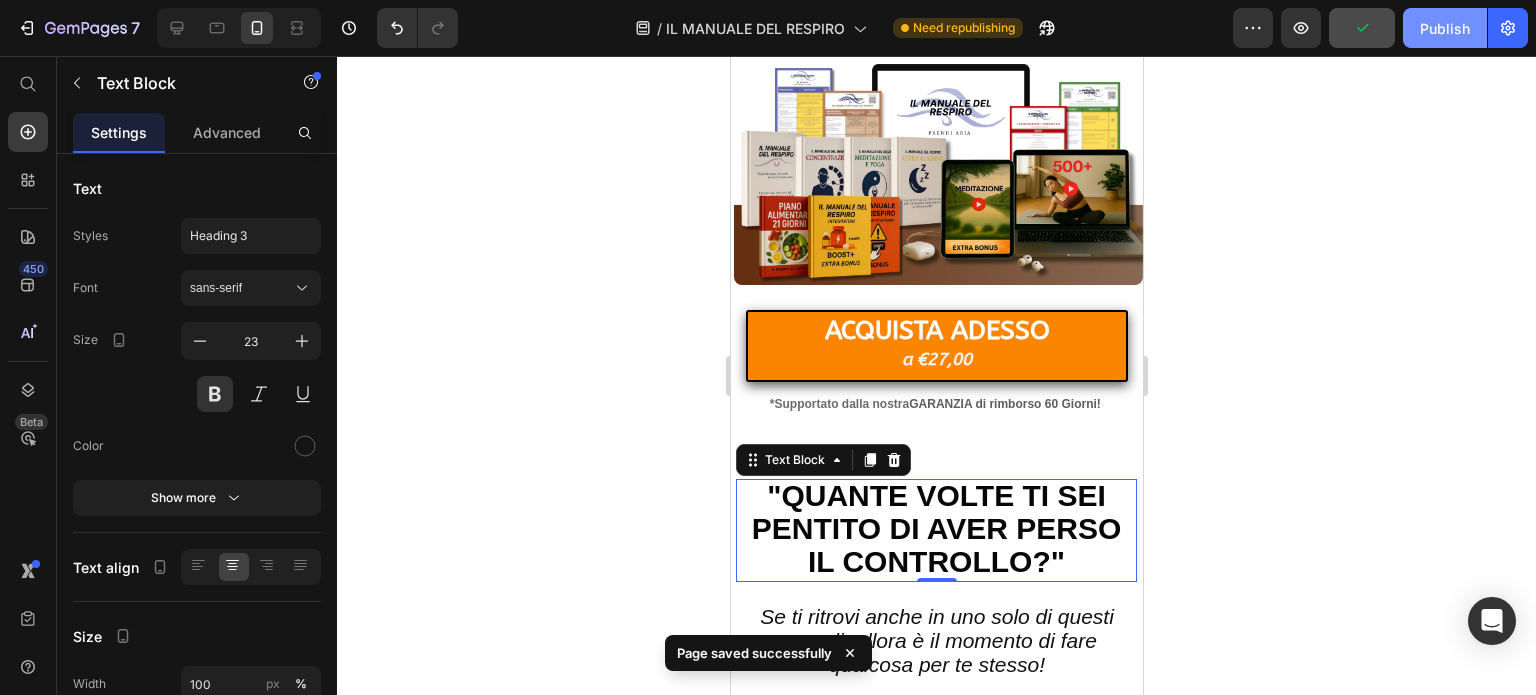 click on "Publish" at bounding box center (1445, 28) 